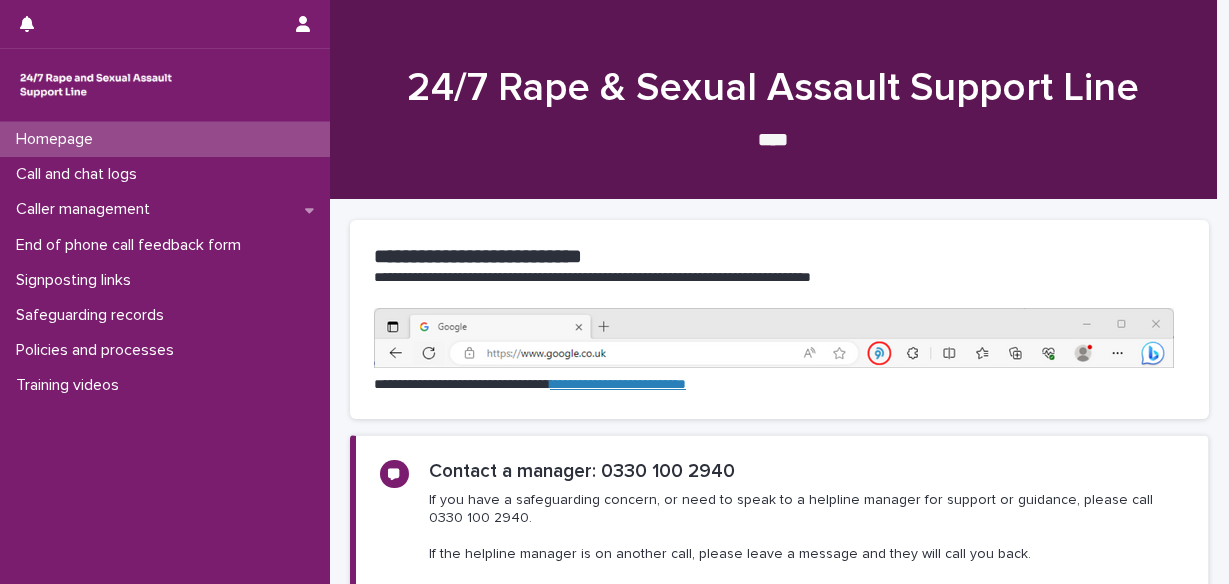 scroll, scrollTop: 0, scrollLeft: 0, axis: both 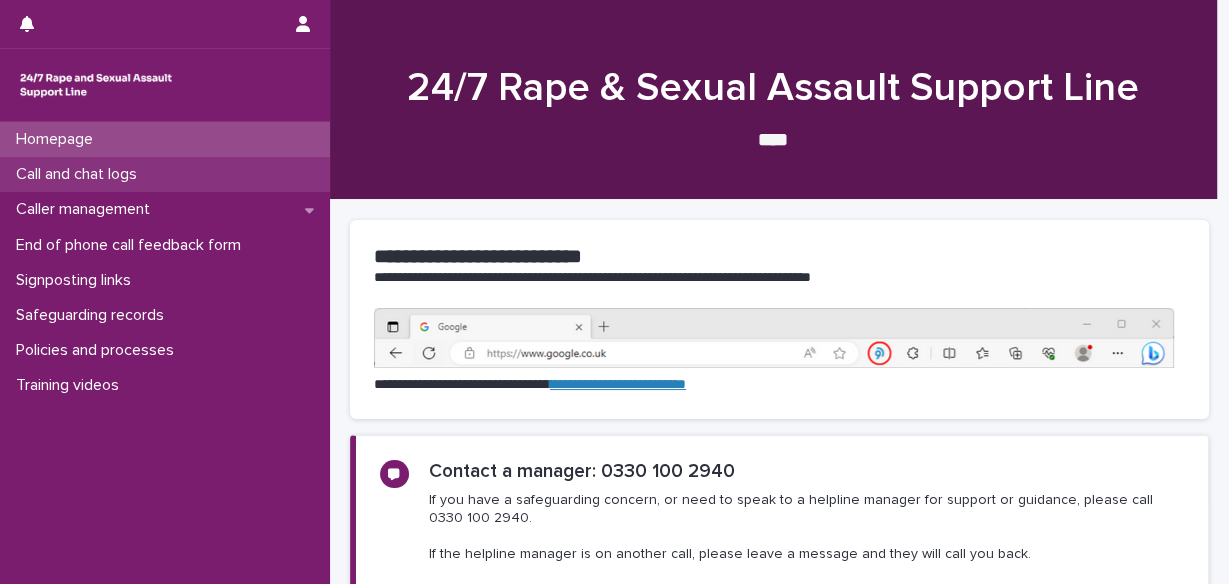 click on "Call and chat logs" at bounding box center [80, 174] 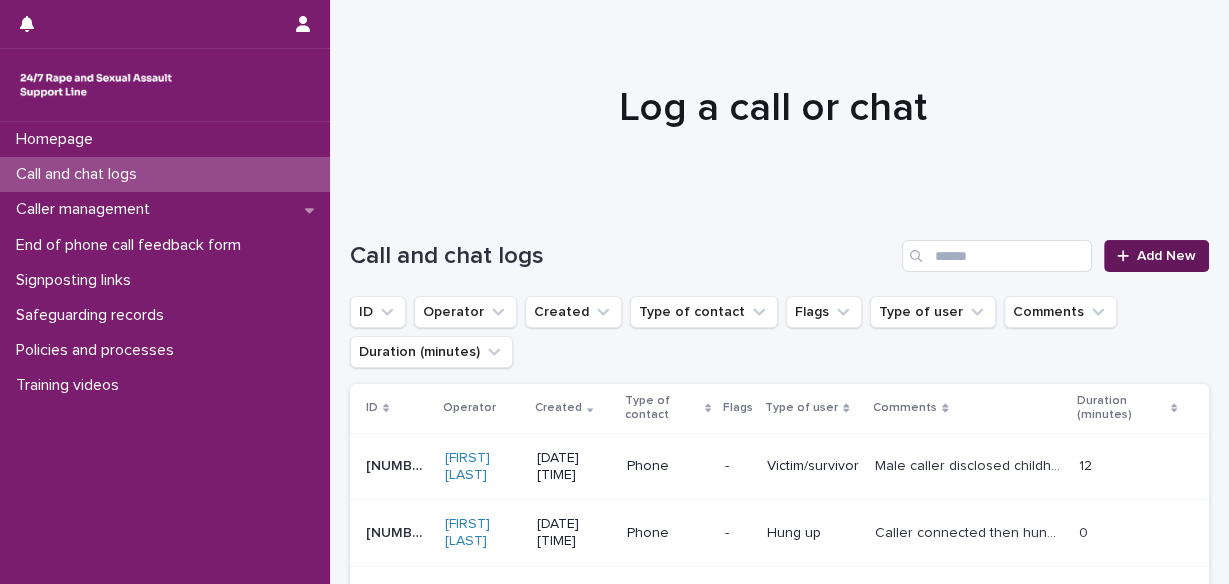 click on "Add New" at bounding box center (1166, 256) 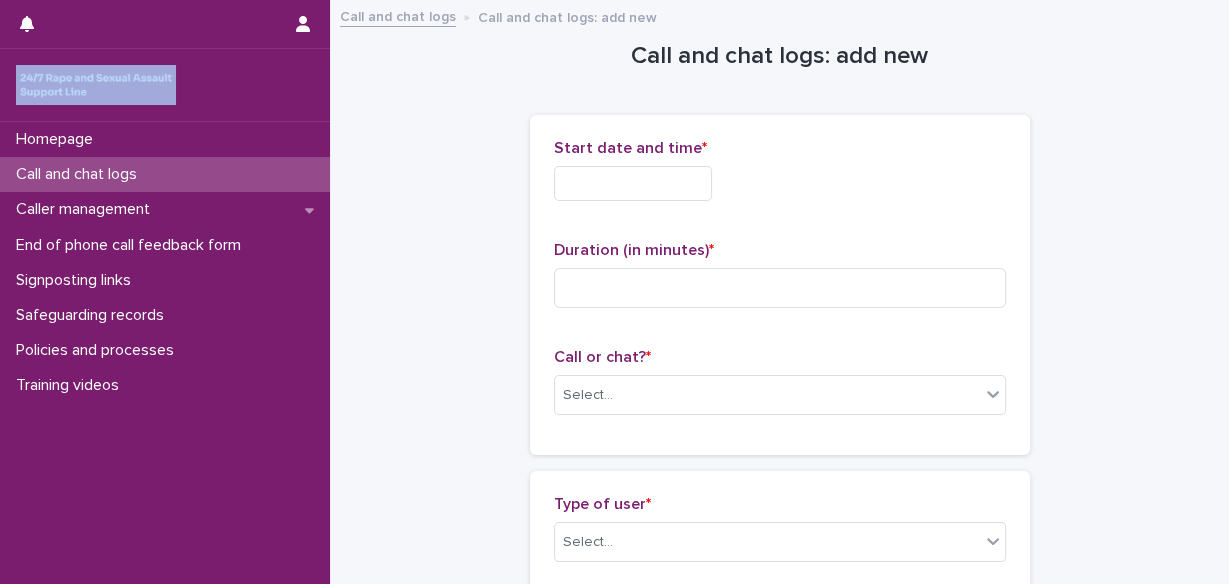 drag, startPoint x: 0, startPoint y: 23, endPoint x: 172, endPoint y: 78, distance: 180.57962 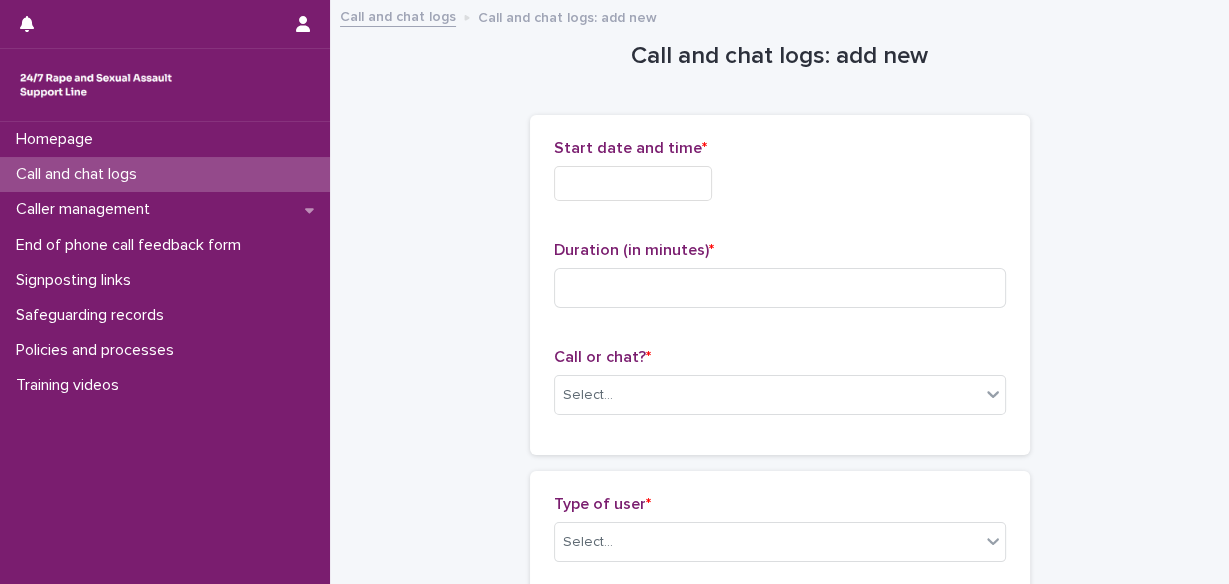 drag, startPoint x: 700, startPoint y: 2, endPoint x: 1167, endPoint y: 124, distance: 482.67276 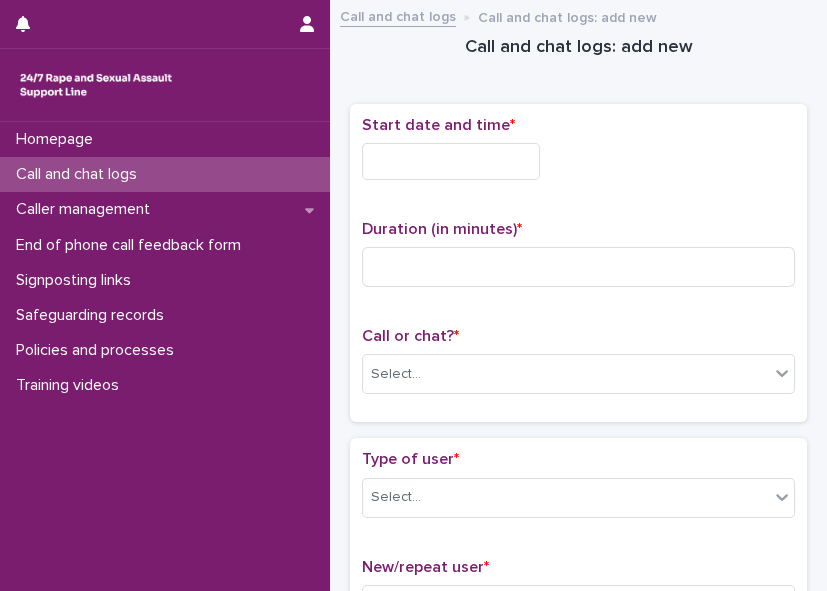 click at bounding box center [451, 161] 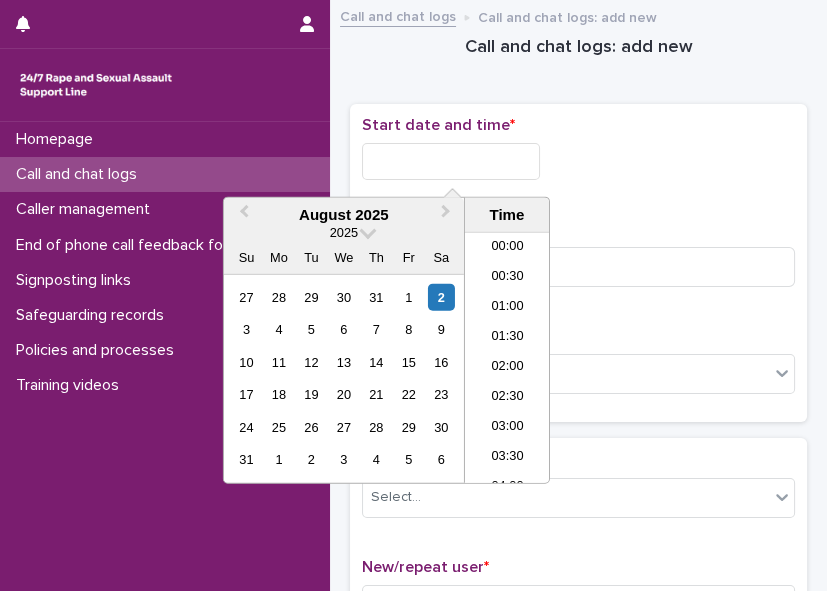 scroll, scrollTop: 1029, scrollLeft: 0, axis: vertical 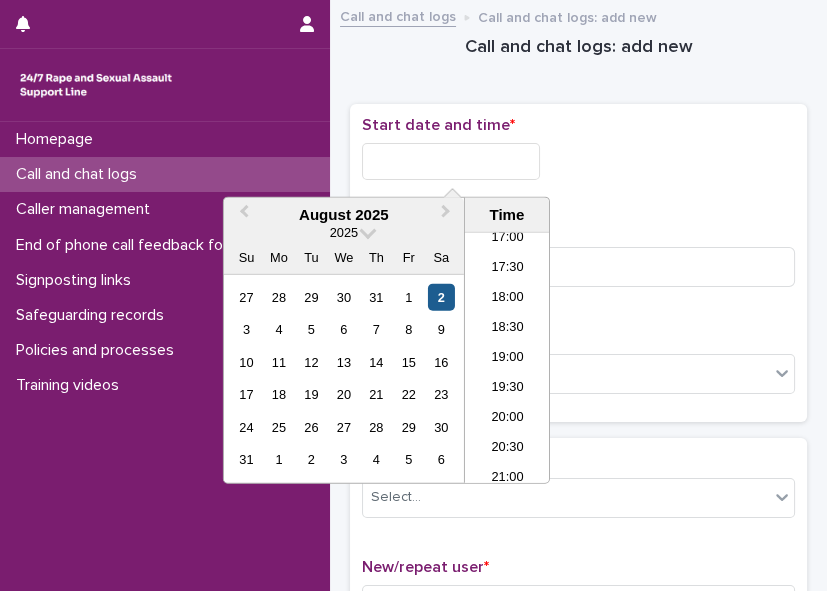 click on "2" at bounding box center (441, 297) 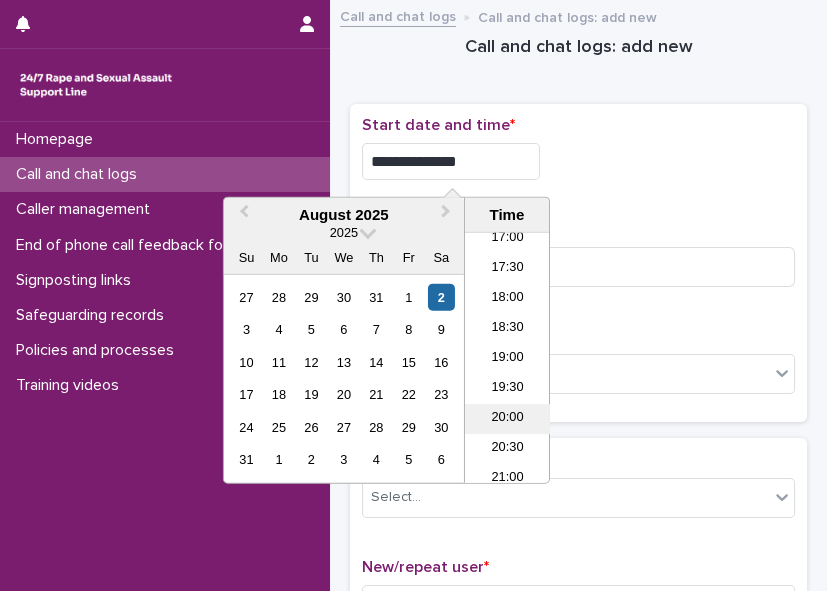 click on "20:00" at bounding box center [507, 419] 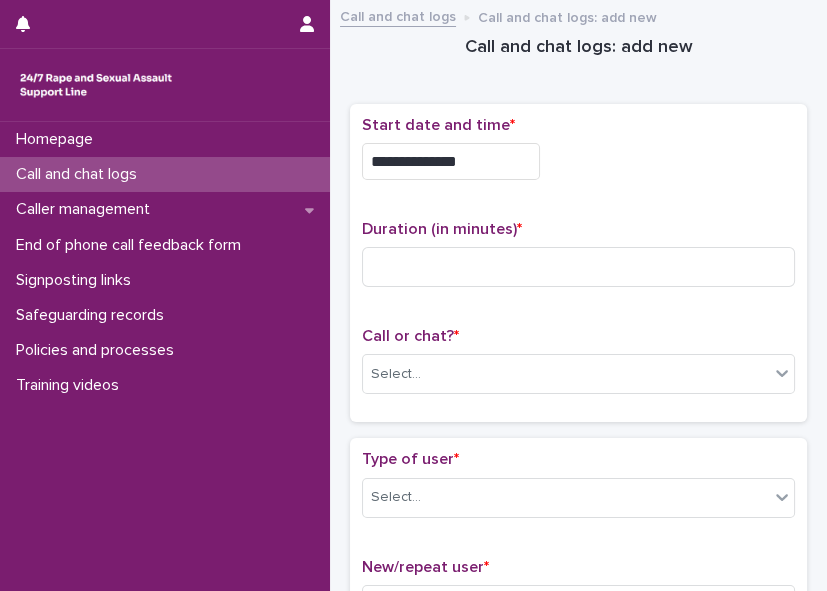 type on "**********" 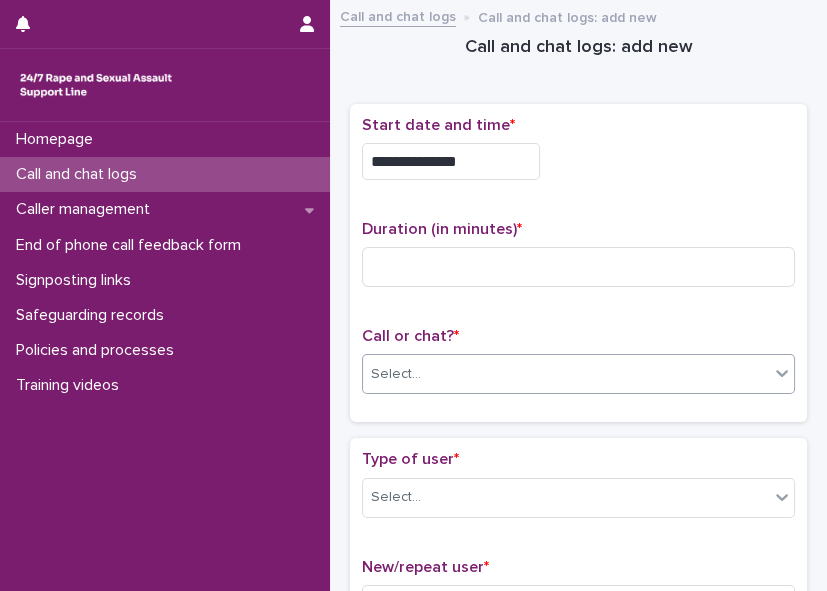 click on "Select..." at bounding box center [566, 374] 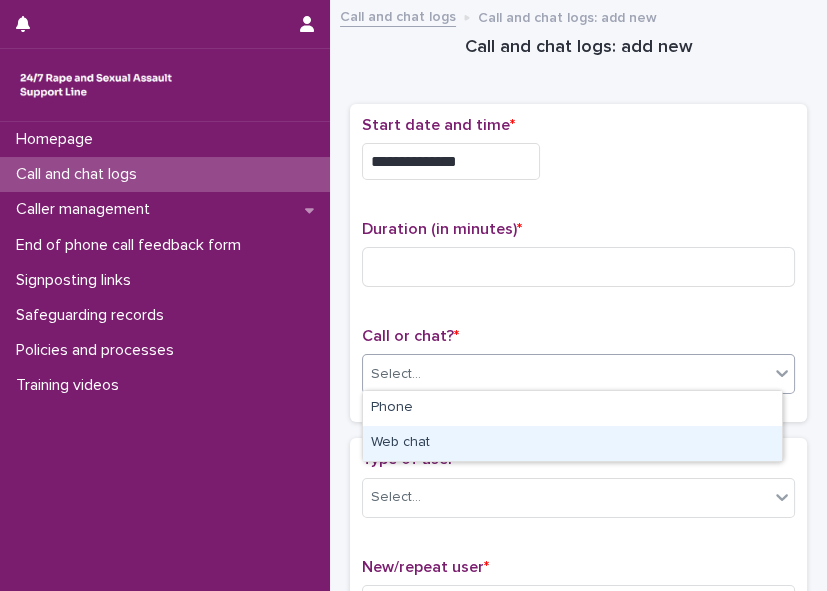 click on "Web chat" at bounding box center [572, 443] 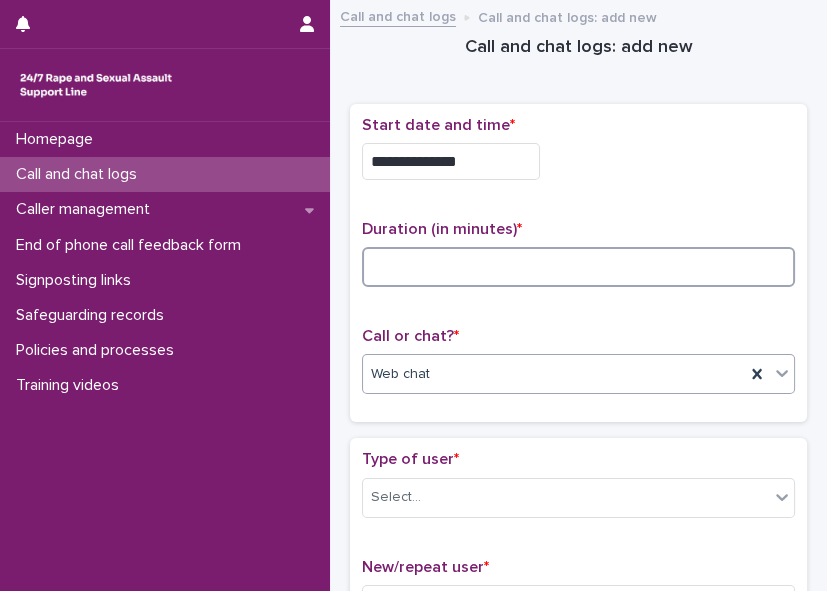 click at bounding box center [578, 267] 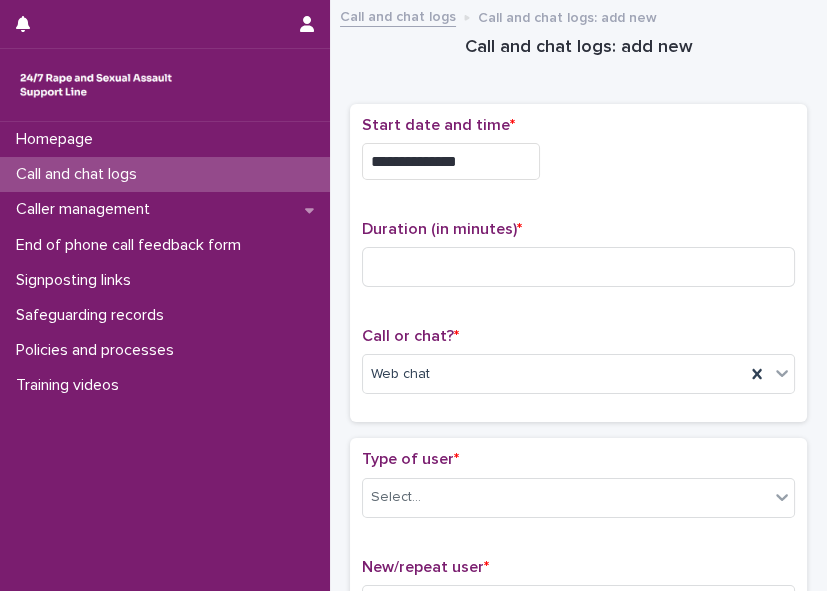 click on "Homepage Call and chat logs Caller management End of phone call feedback form Signposting links Safeguarding records Policies and processes Training videos" at bounding box center [165, 356] 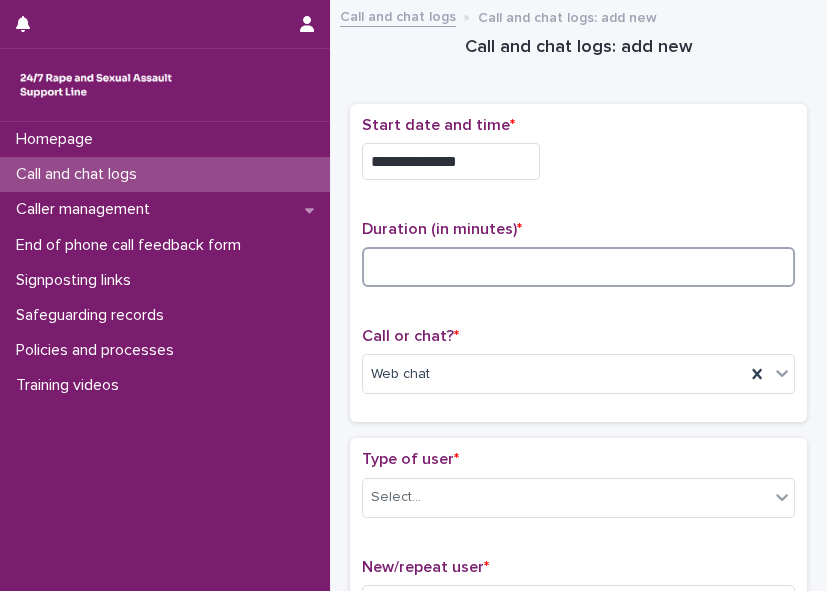 click at bounding box center [578, 267] 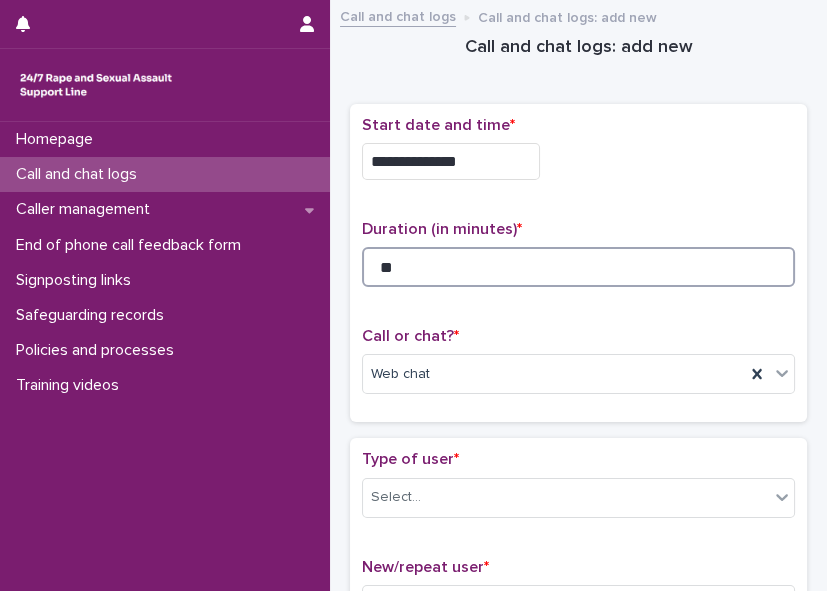 type on "**" 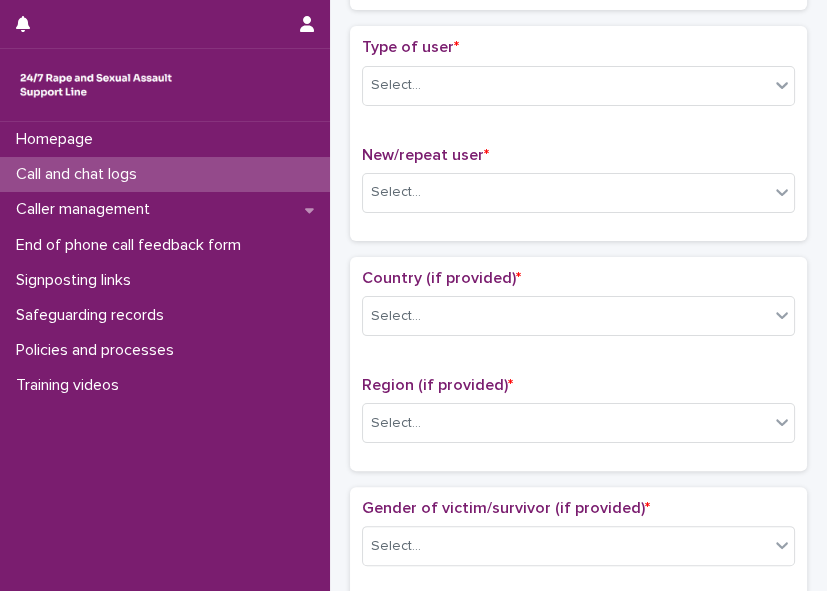 scroll, scrollTop: 420, scrollLeft: 0, axis: vertical 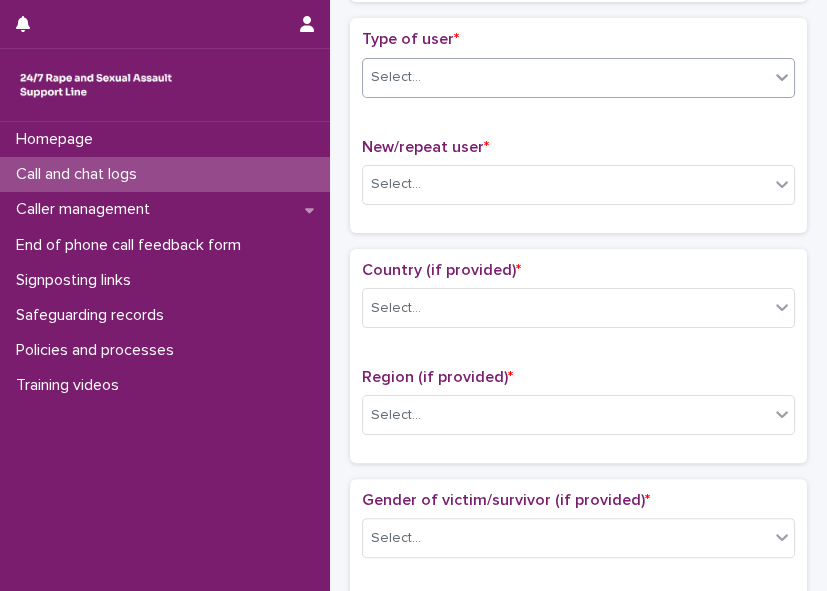 click 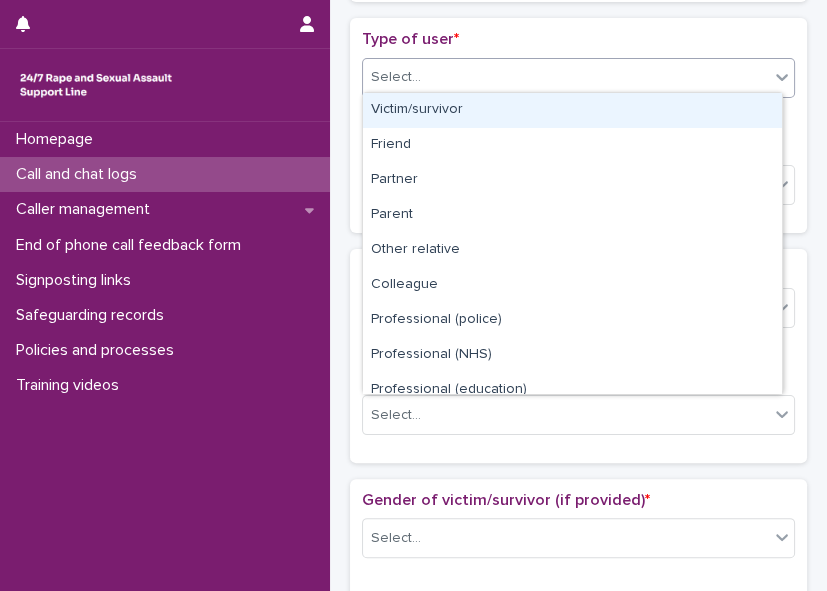 click on "Victim/survivor" at bounding box center [572, 110] 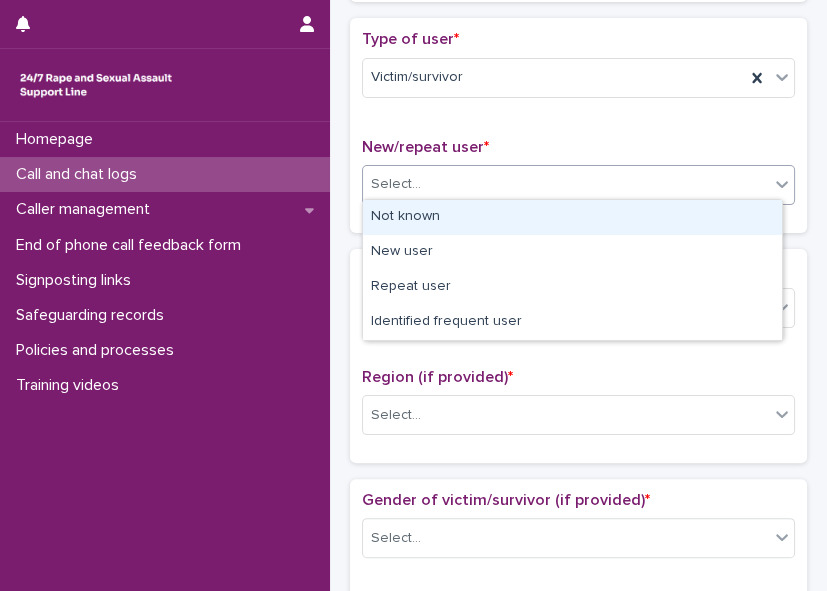 click on "Select..." at bounding box center (566, 184) 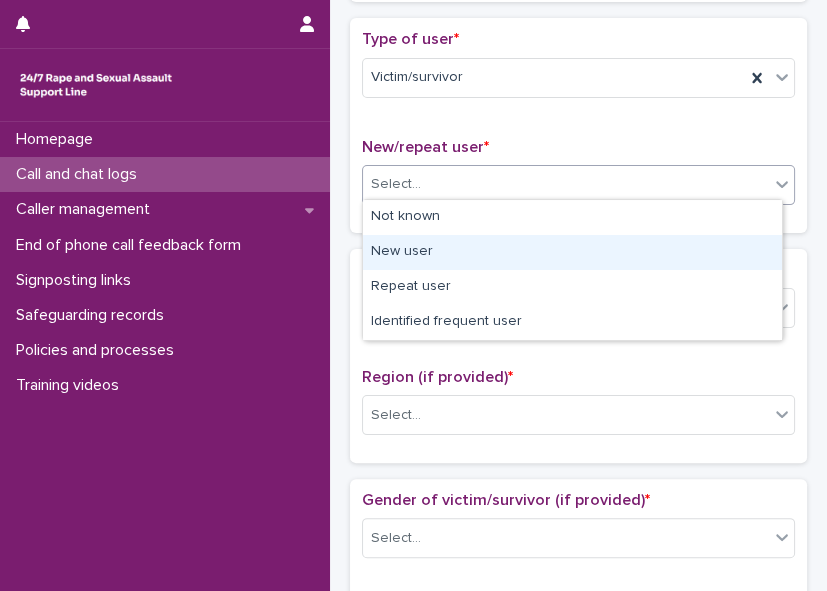 click on "New user" at bounding box center (572, 252) 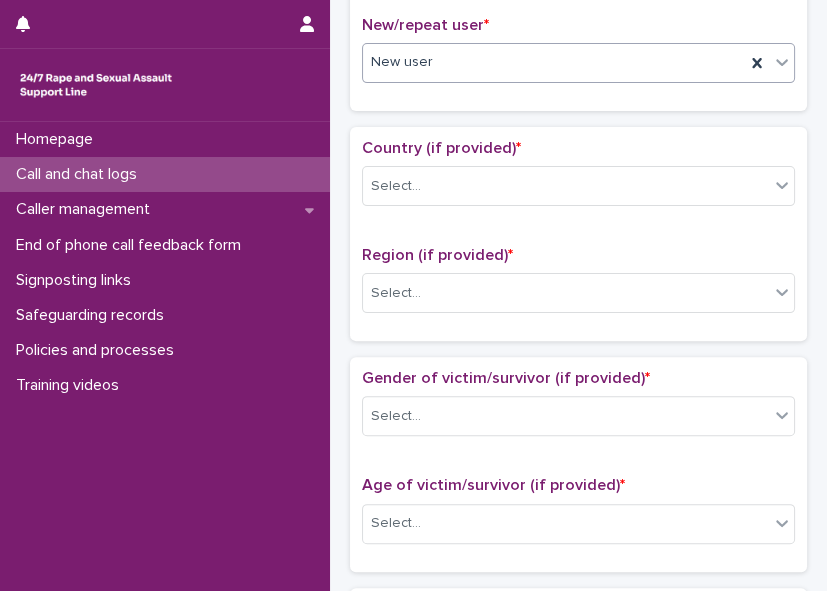 scroll, scrollTop: 560, scrollLeft: 0, axis: vertical 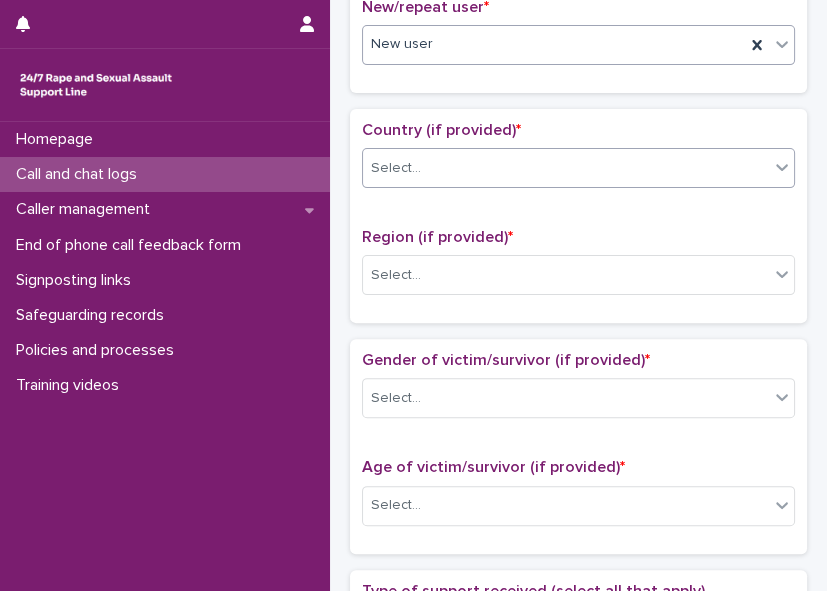 click 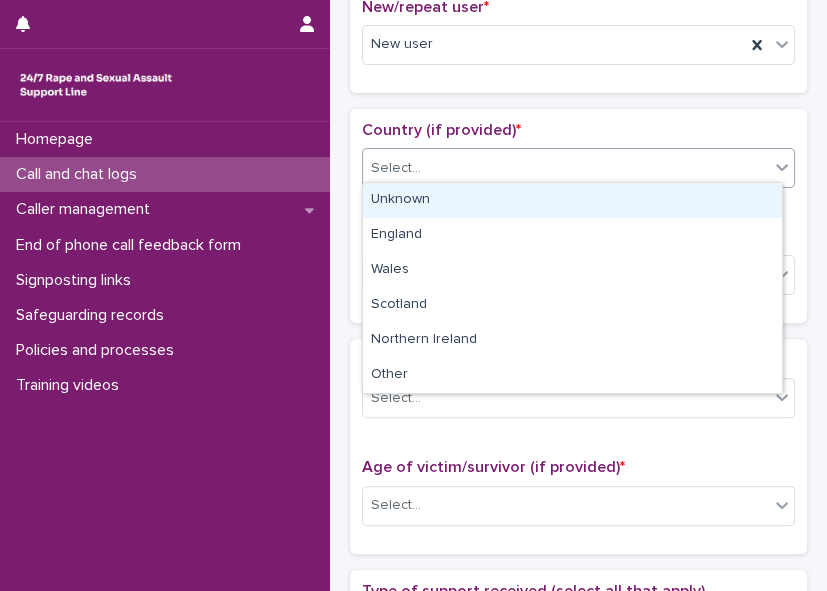 click on "Unknown" at bounding box center [572, 200] 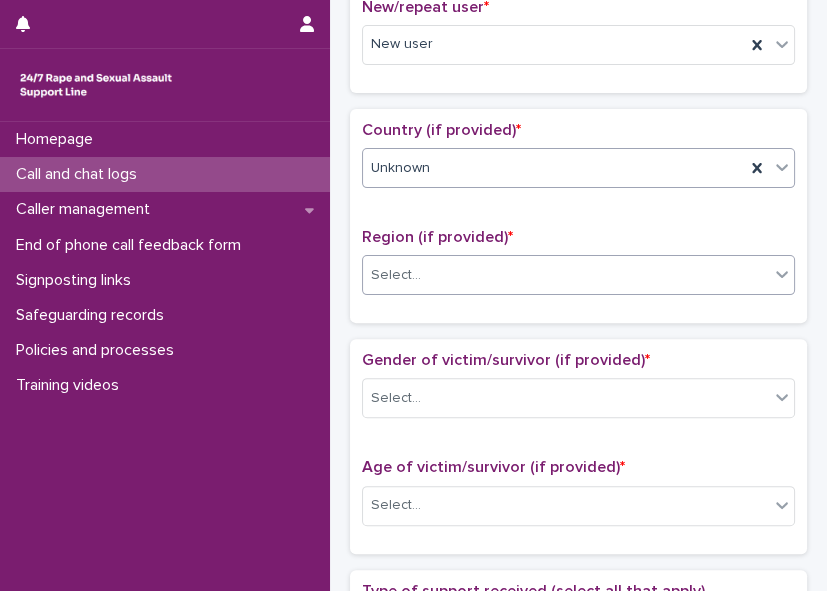 click at bounding box center (782, 274) 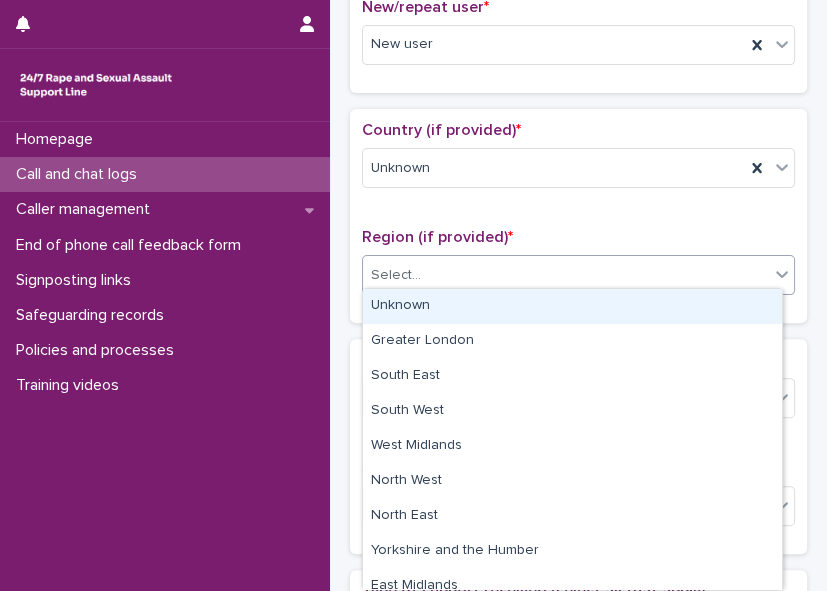 click on "Unknown" at bounding box center (572, 306) 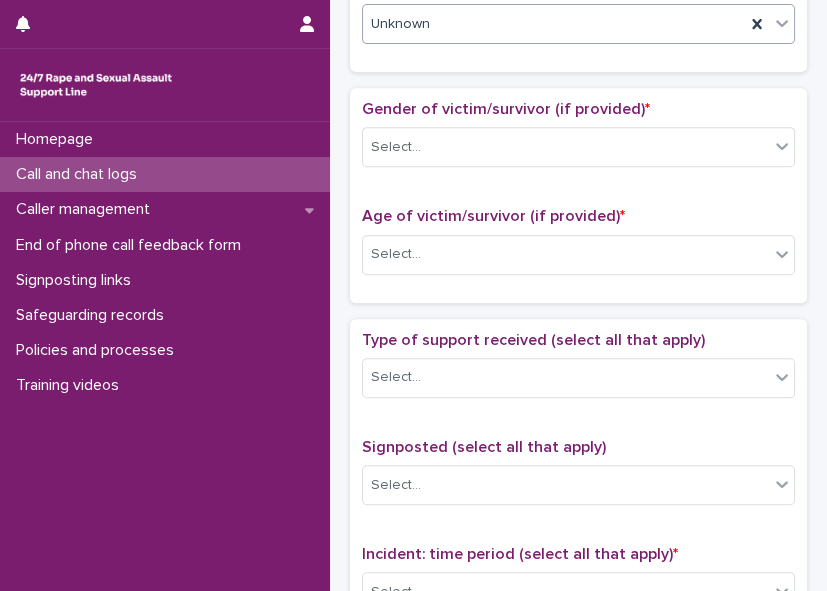 scroll, scrollTop: 821, scrollLeft: 0, axis: vertical 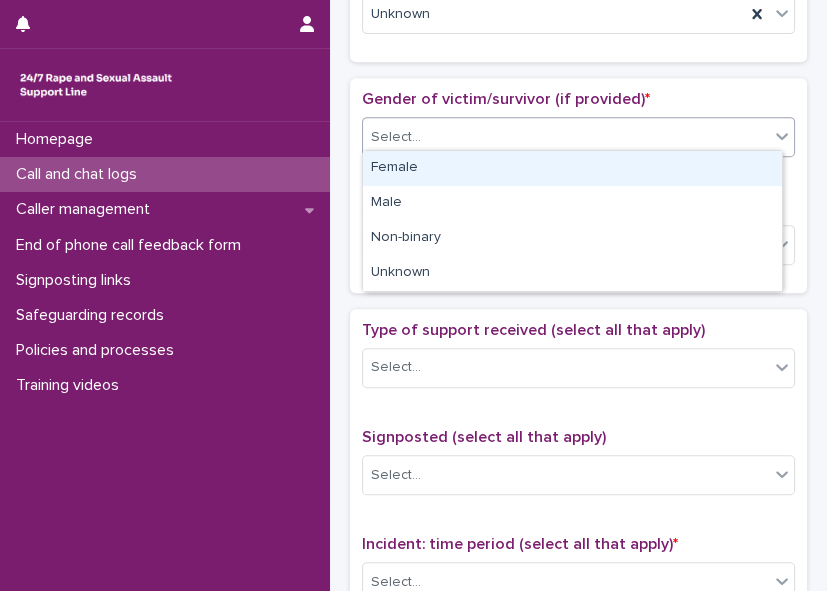click 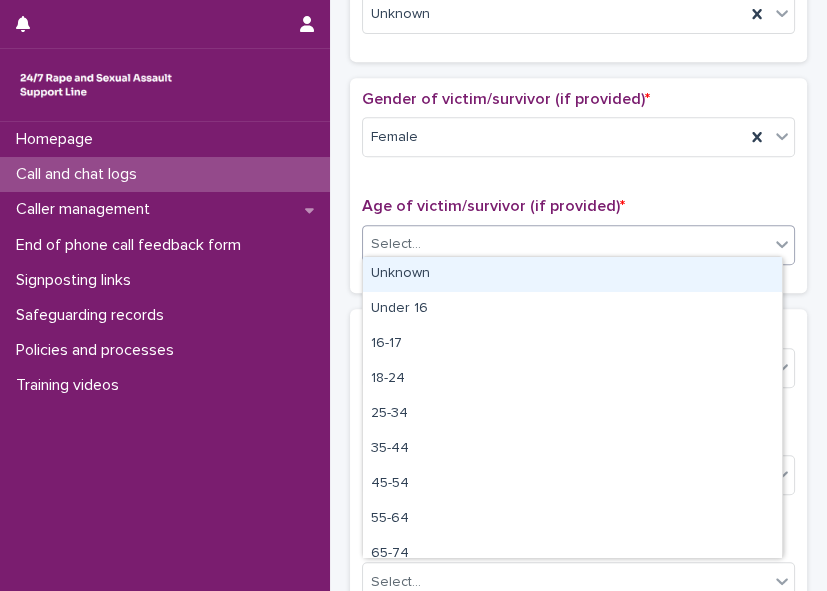 click on "Select..." at bounding box center [566, 244] 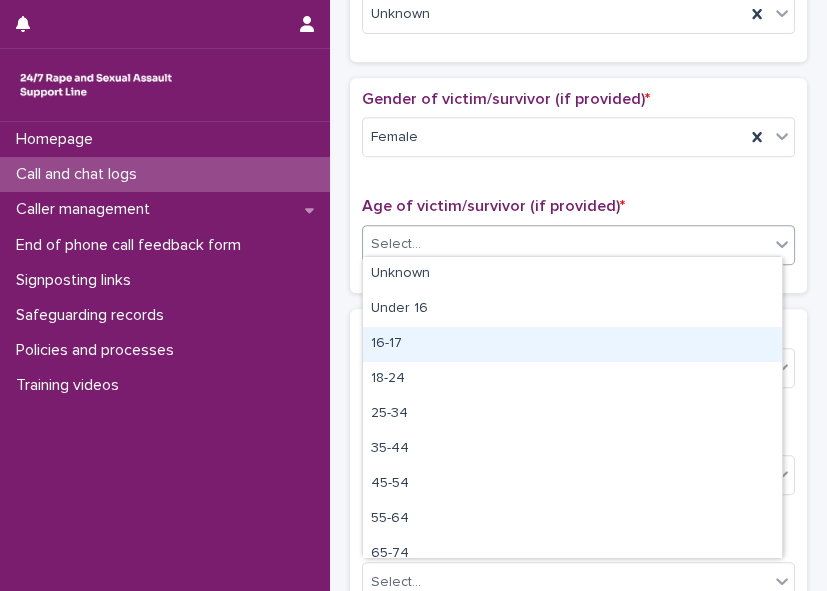 click on "16-17" at bounding box center (572, 344) 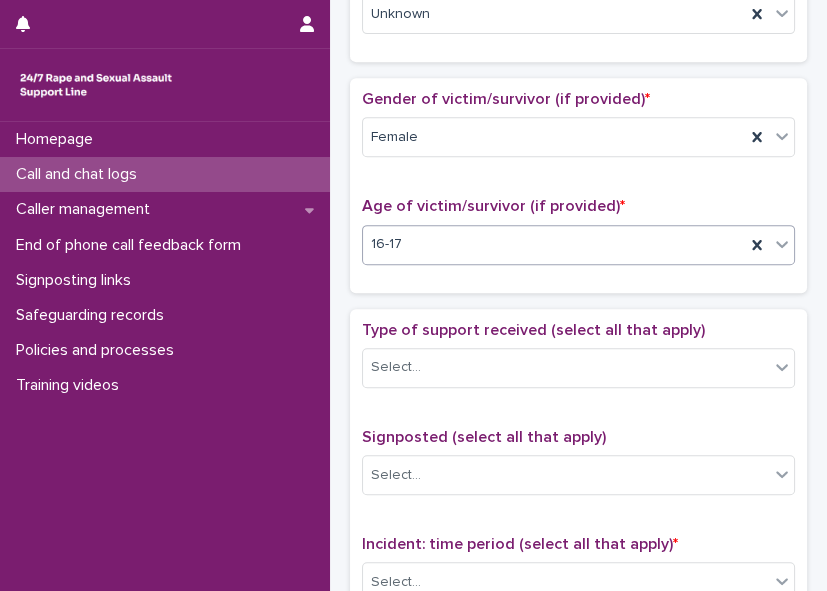 click on "Type of support received (select all that apply)" at bounding box center (533, 330) 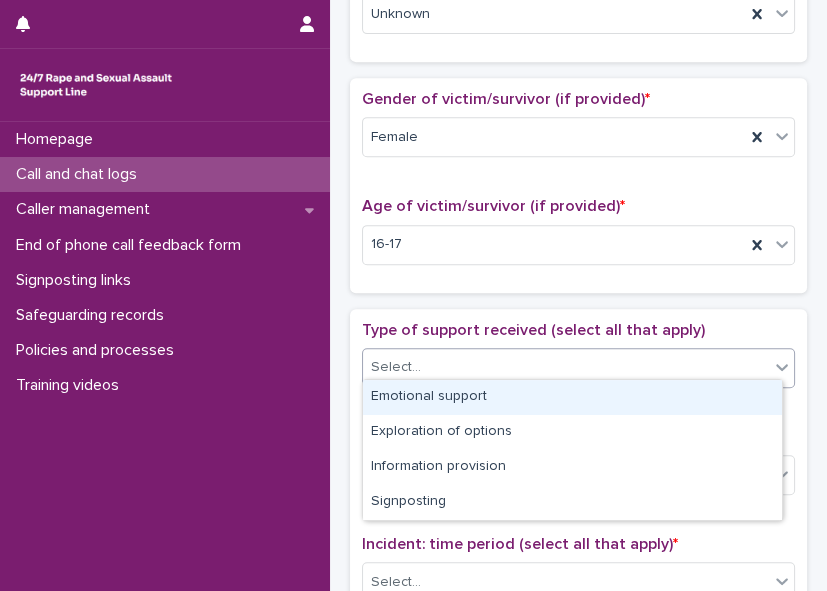 click on "Select..." at bounding box center [566, 367] 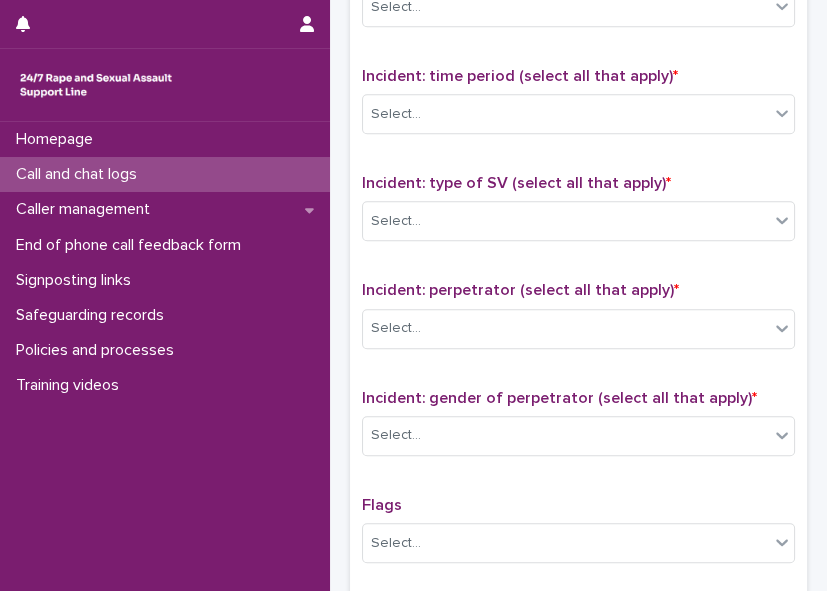 scroll, scrollTop: 1301, scrollLeft: 0, axis: vertical 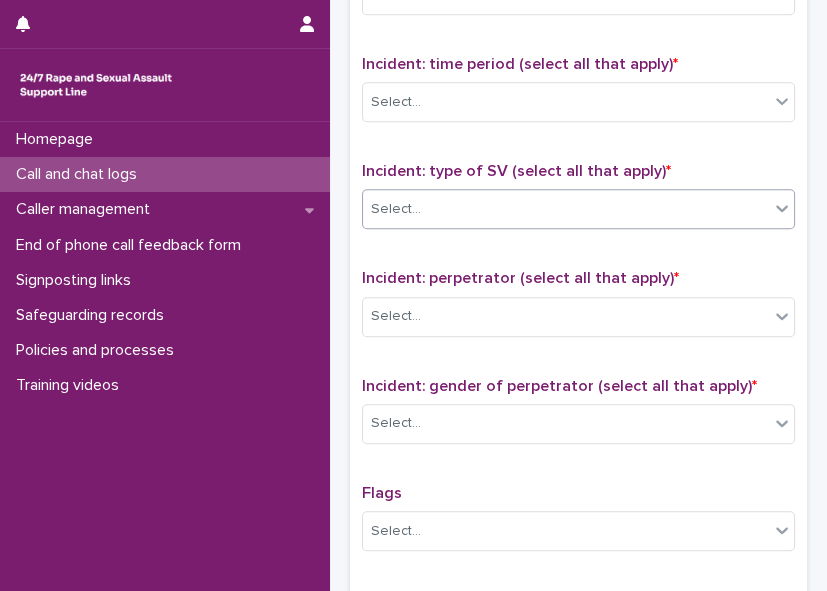 click 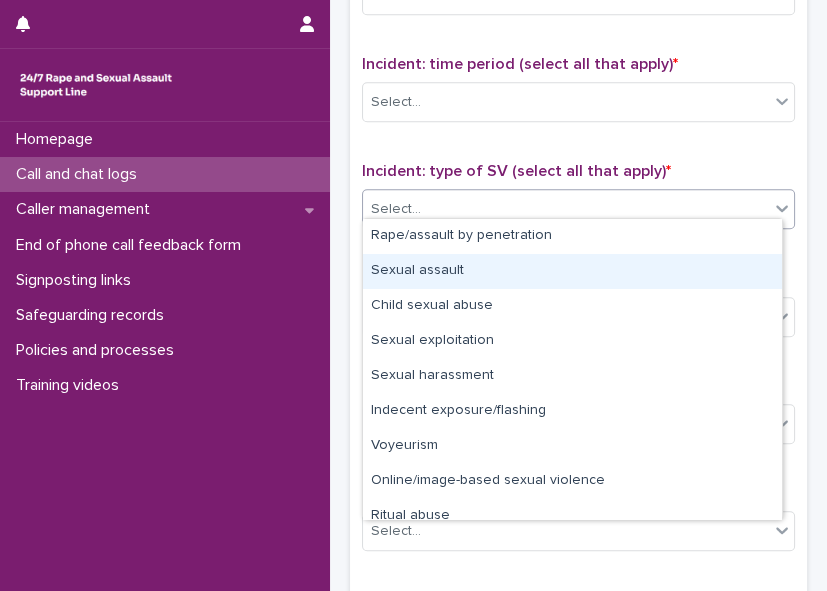 click on "Sexual assault" at bounding box center [572, 271] 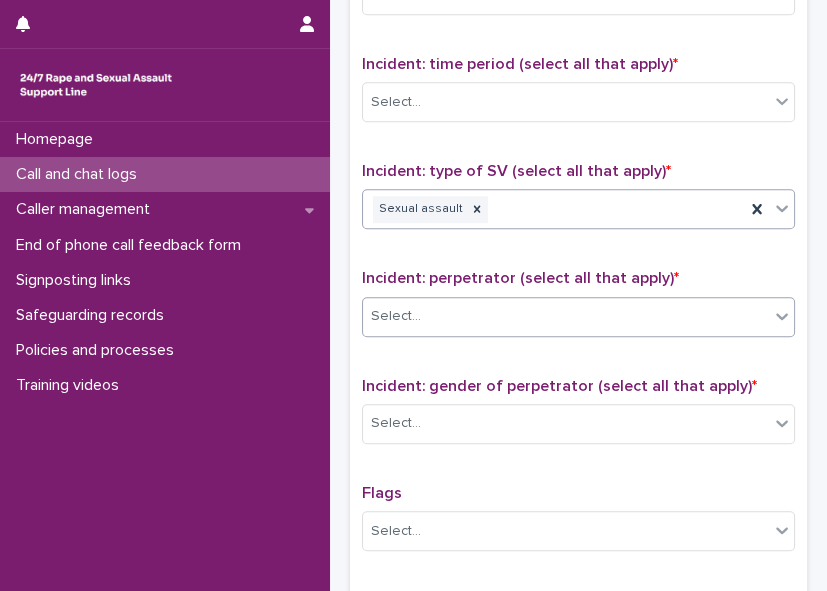 click on "Select..." at bounding box center (566, 316) 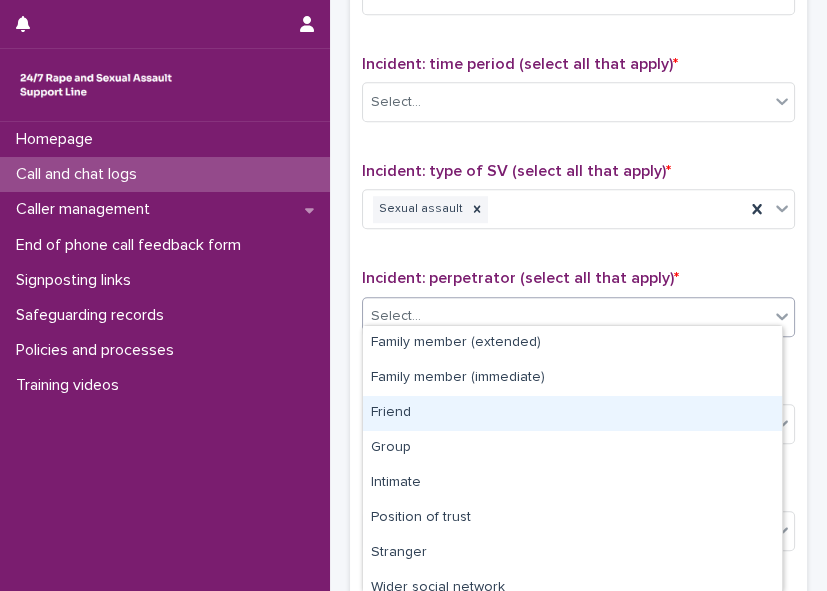 click on "Friend" at bounding box center [572, 413] 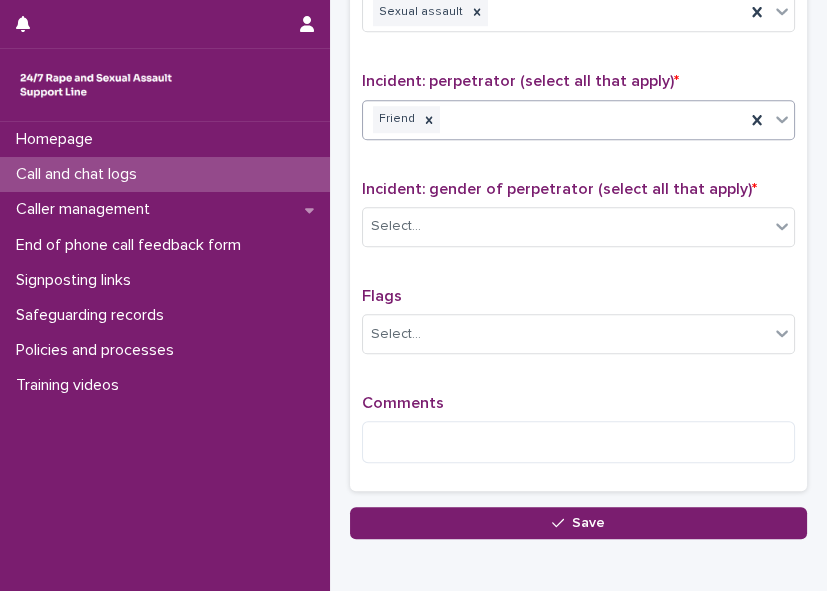 scroll, scrollTop: 1568, scrollLeft: 0, axis: vertical 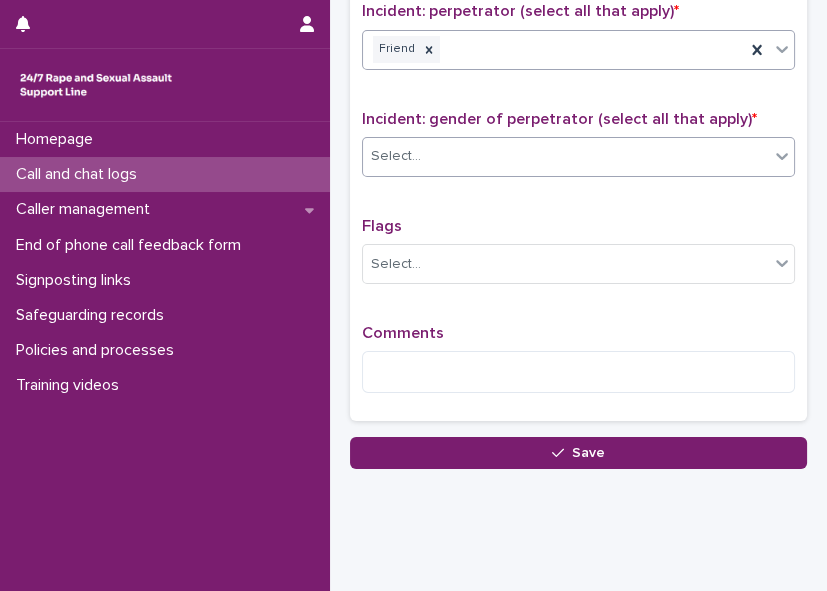 click on "Select..." at bounding box center [566, 156] 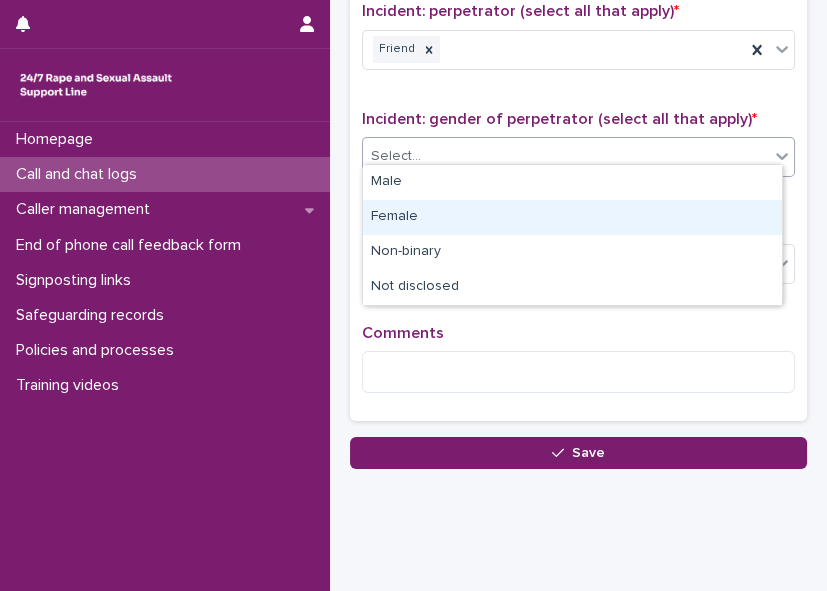click on "Female" at bounding box center [572, 217] 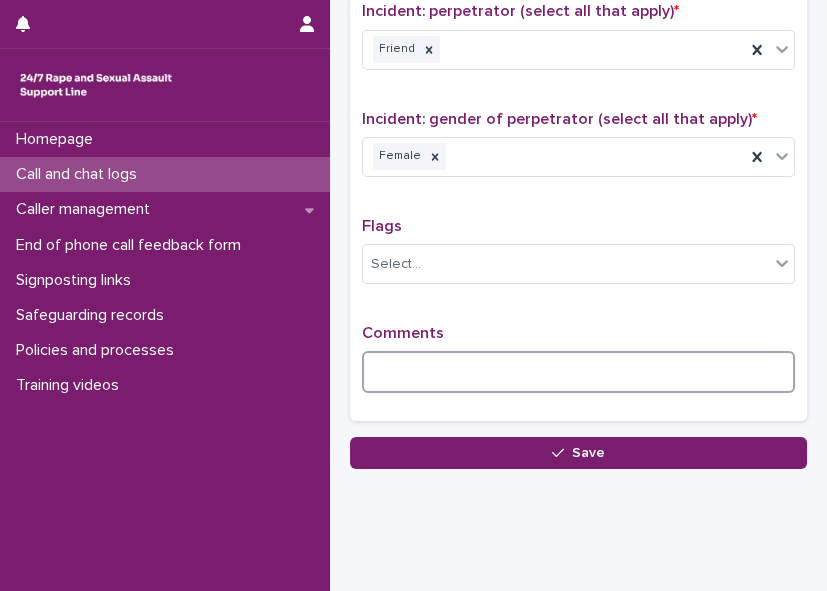 click at bounding box center (578, 372) 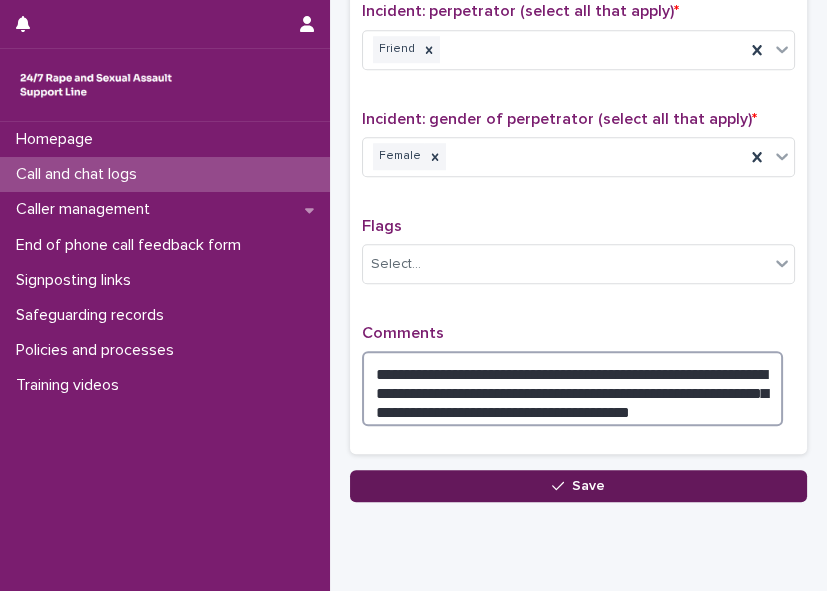 type on "**********" 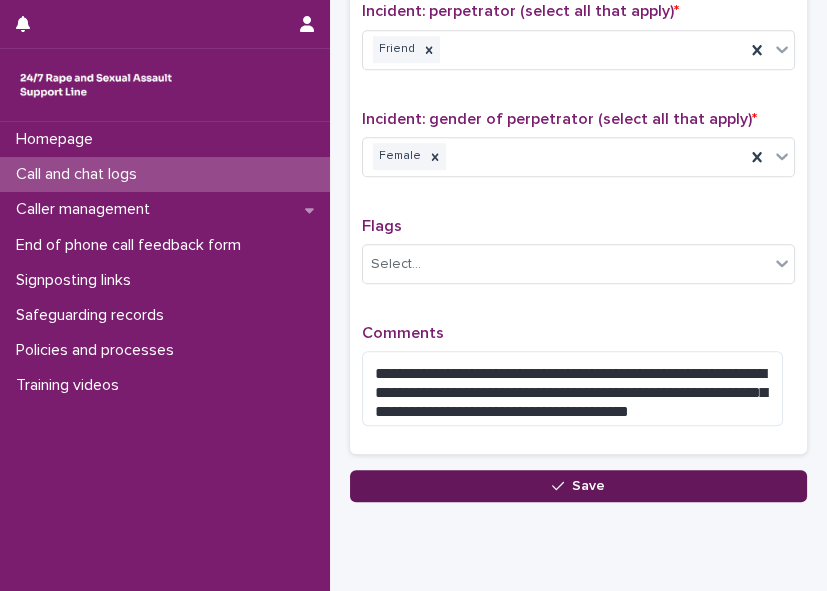click on "Save" at bounding box center [588, 486] 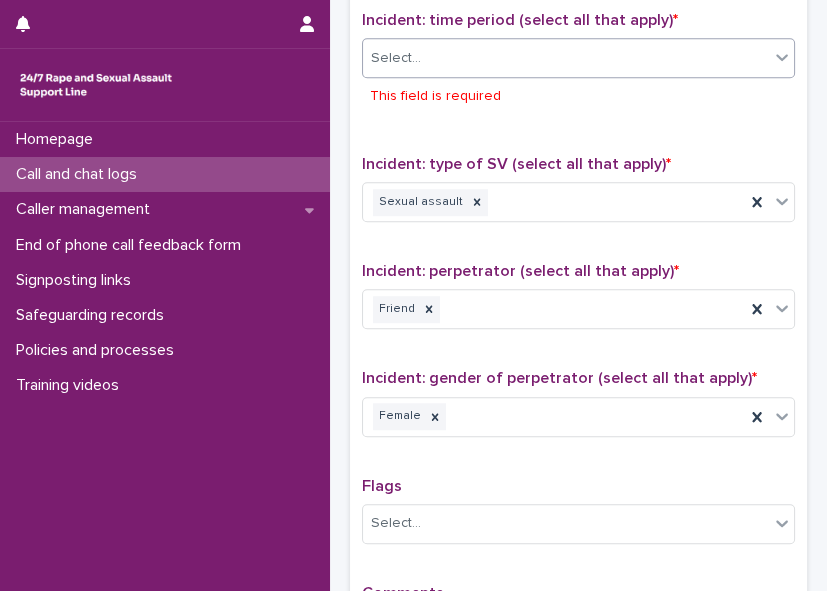 click on "Select..." at bounding box center (566, 58) 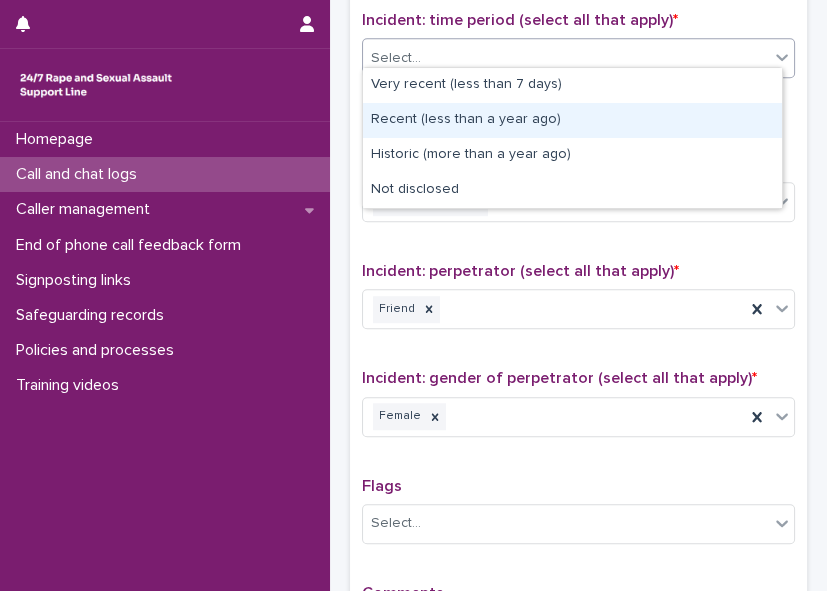 click on "Recent (less than a year ago)" at bounding box center [572, 120] 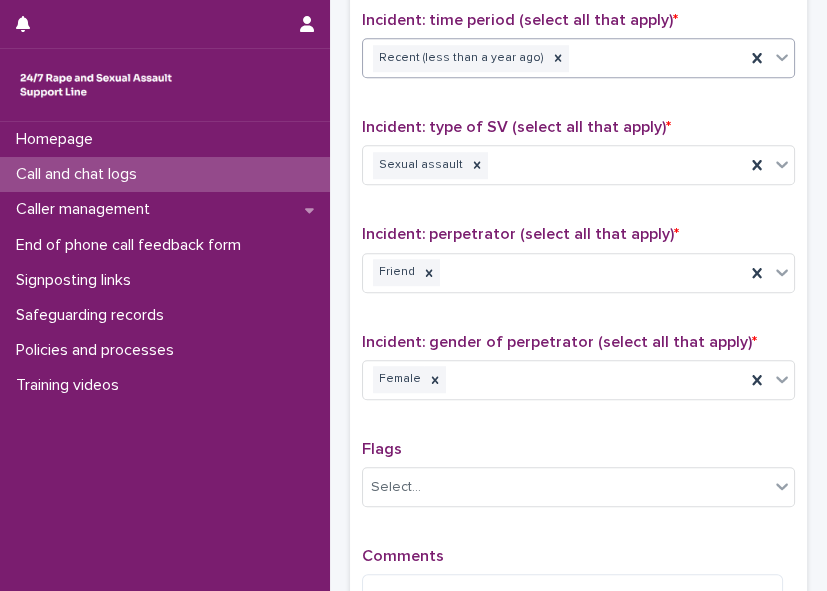 scroll, scrollTop: 1623, scrollLeft: 0, axis: vertical 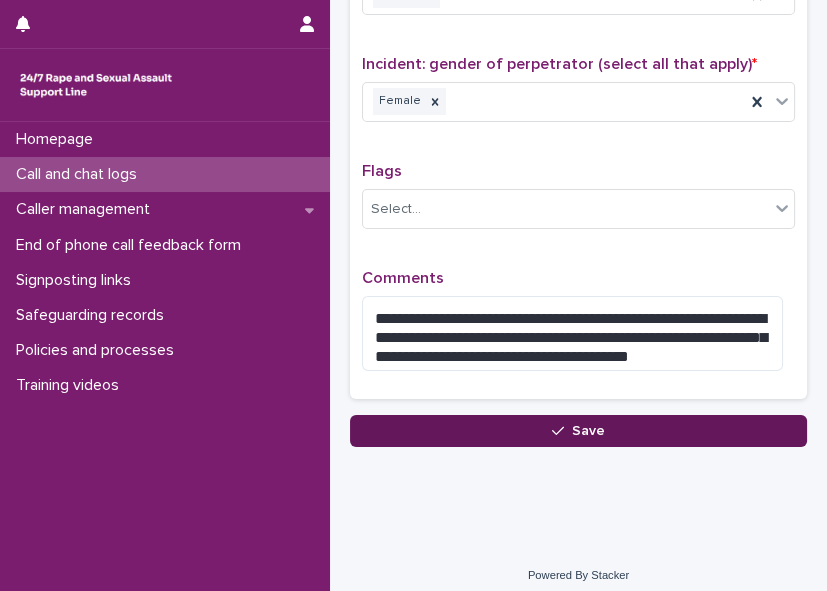 click on "Save" at bounding box center [578, 431] 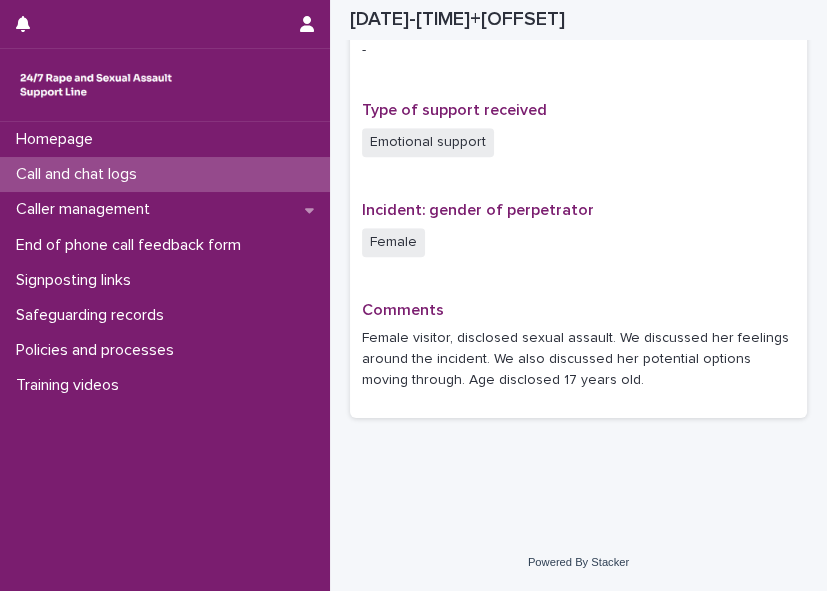 scroll, scrollTop: 1310, scrollLeft: 0, axis: vertical 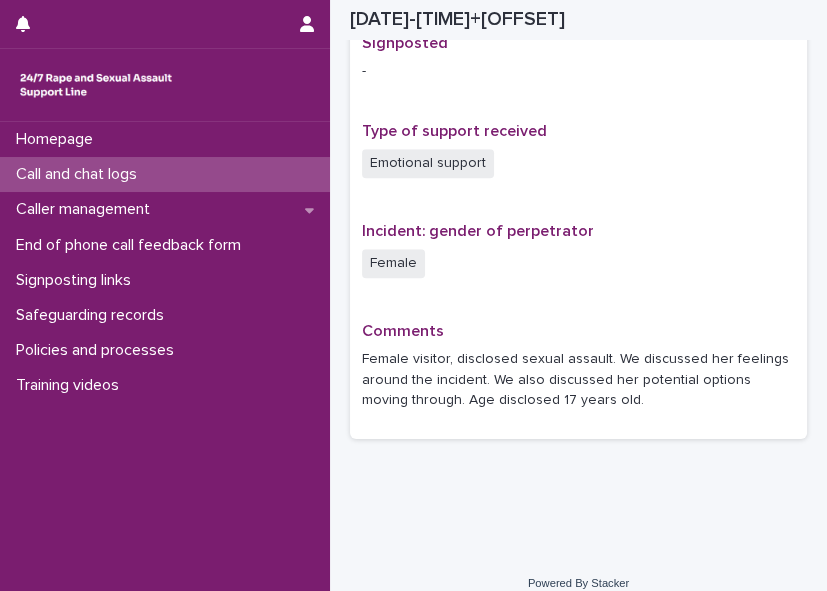 click on "Call and chat logs" at bounding box center [80, 174] 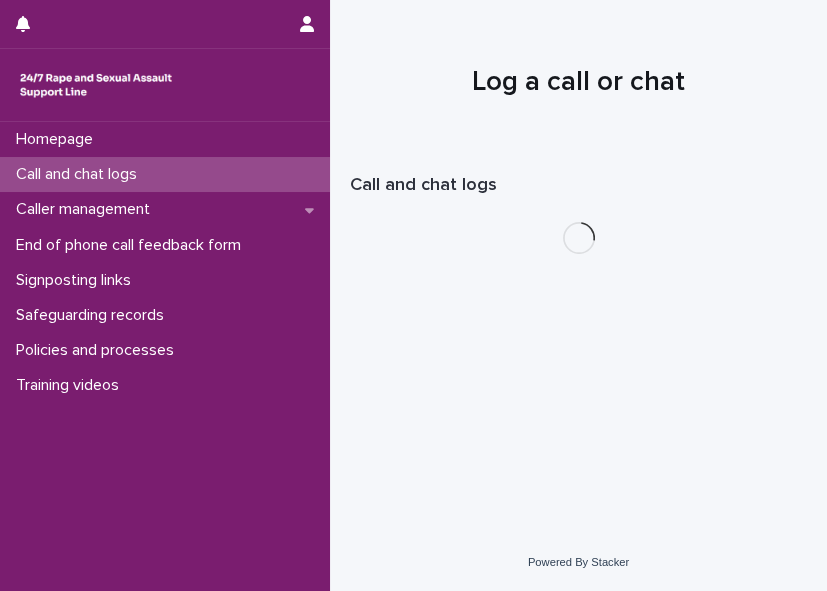 scroll, scrollTop: 0, scrollLeft: 0, axis: both 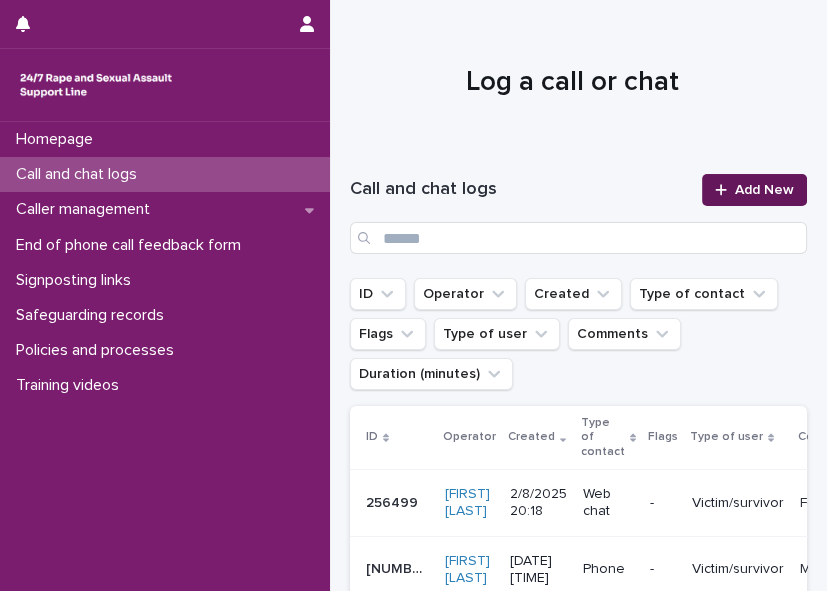 click on "Add New" at bounding box center (764, 190) 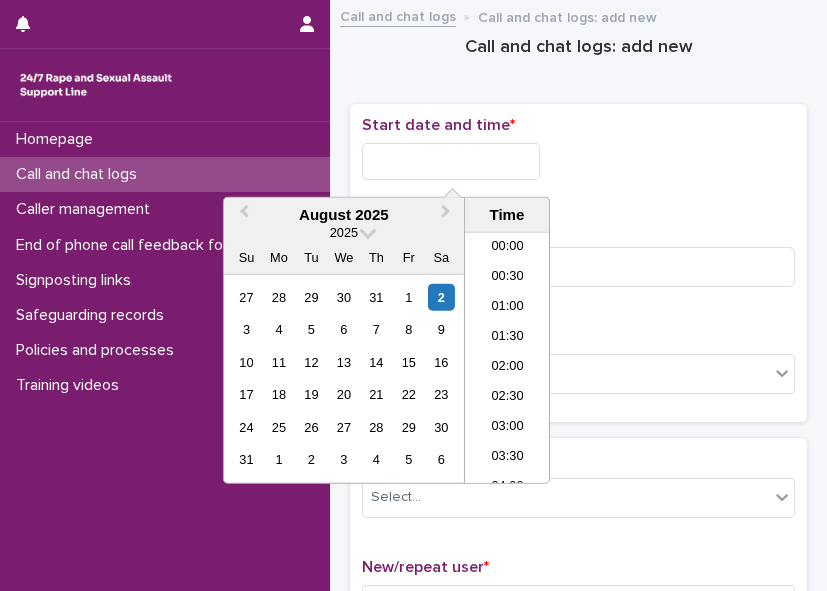 click at bounding box center [451, 161] 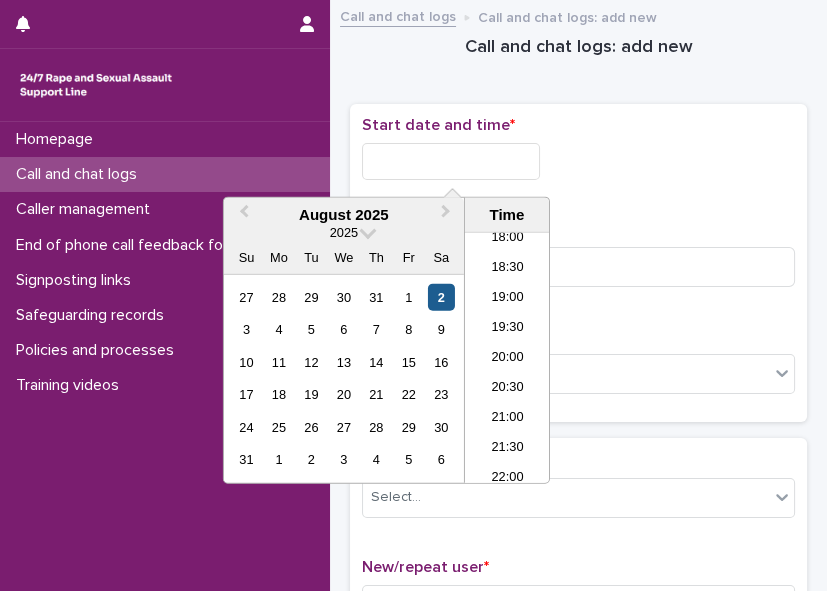 click on "2" at bounding box center (441, 297) 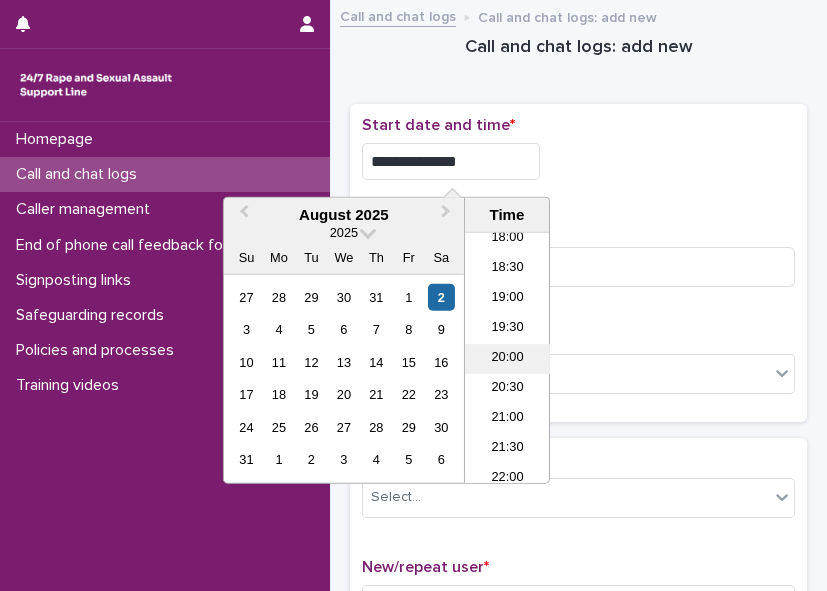 click on "20:00" at bounding box center [507, 359] 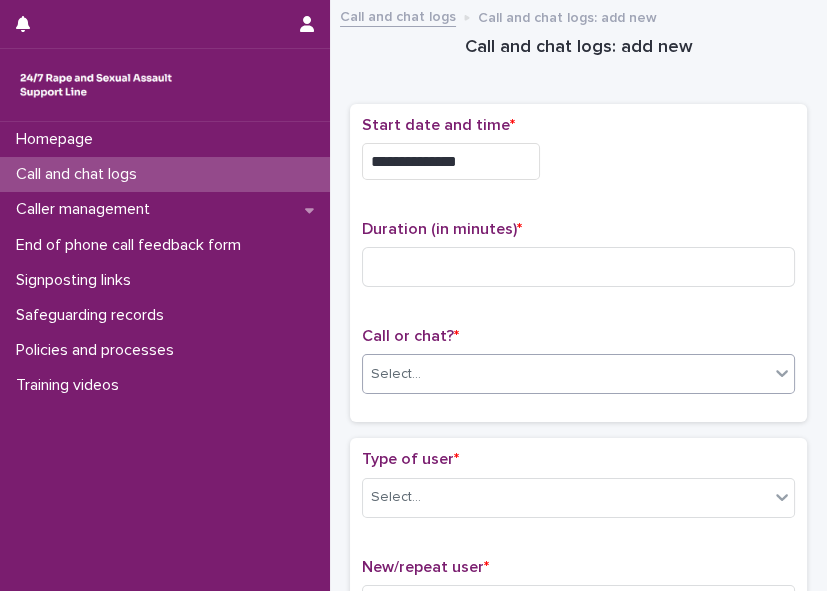 click on "Select..." at bounding box center [566, 374] 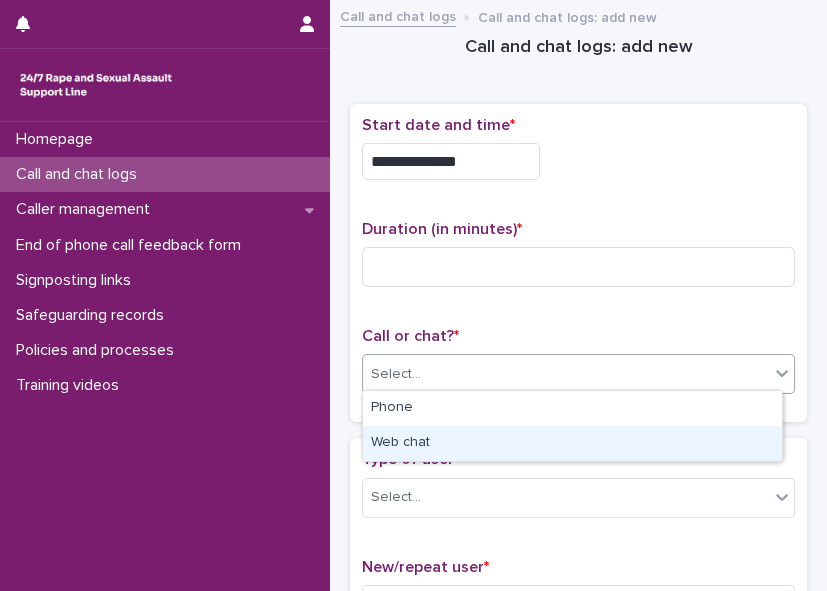 click on "Web chat" at bounding box center (572, 443) 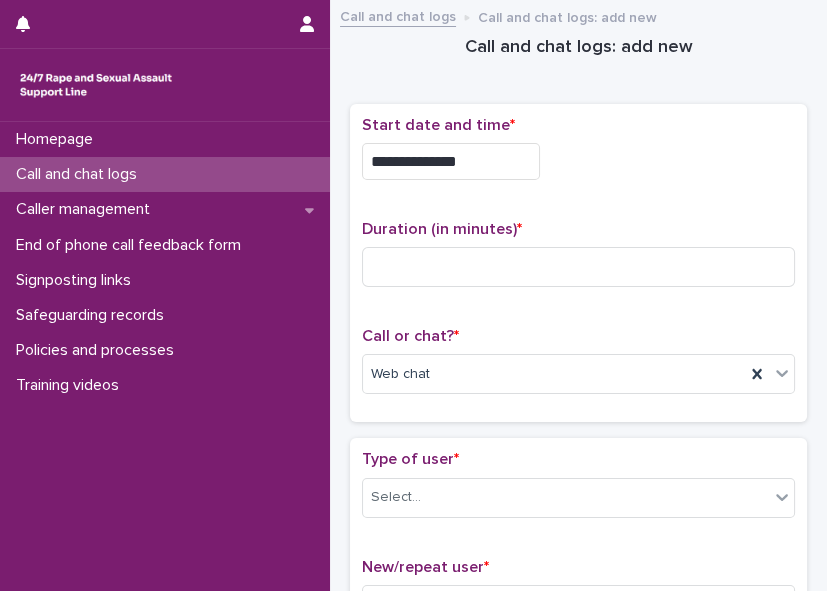 click on "**********" at bounding box center (451, 161) 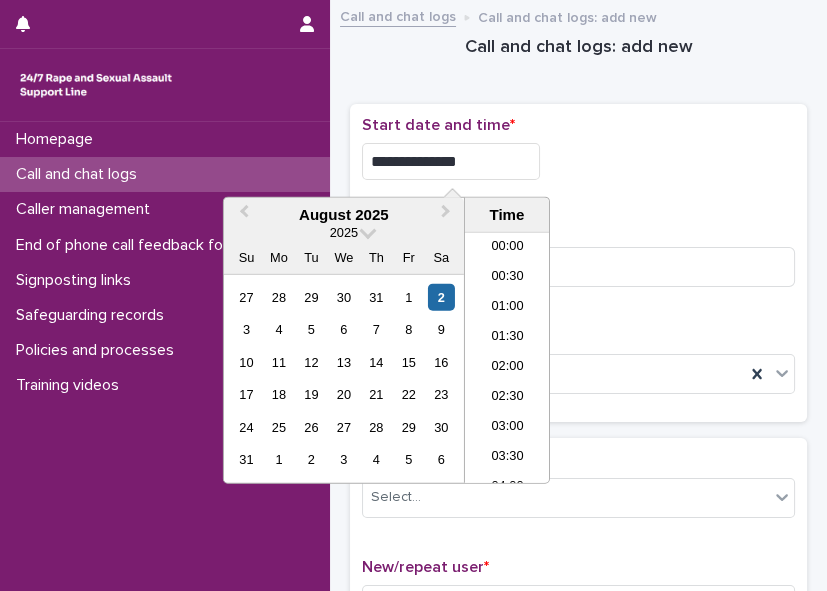 scroll, scrollTop: 1089, scrollLeft: 0, axis: vertical 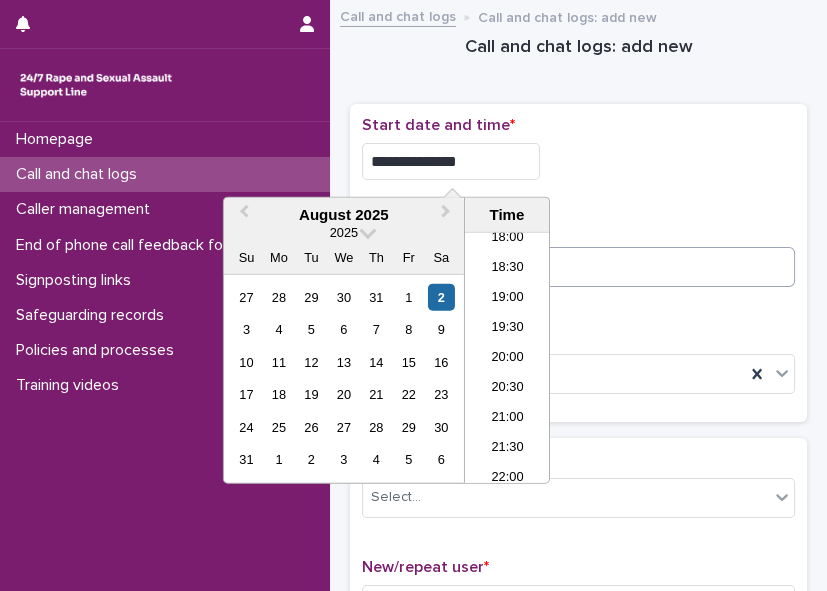 type on "**********" 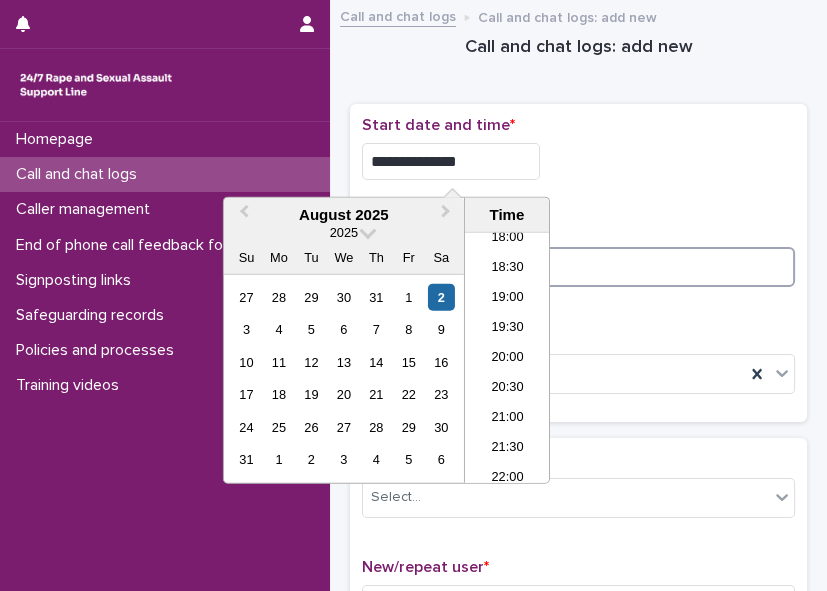 click at bounding box center [578, 267] 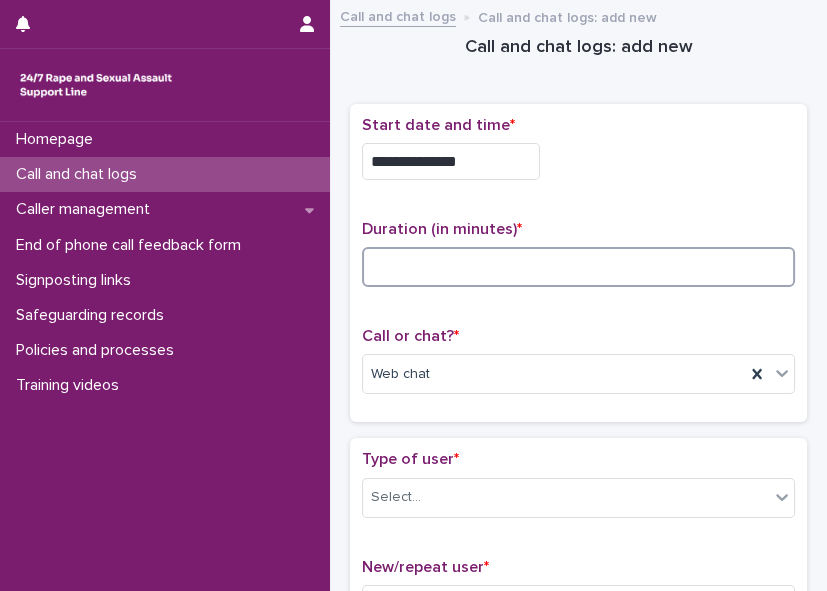 click at bounding box center (578, 267) 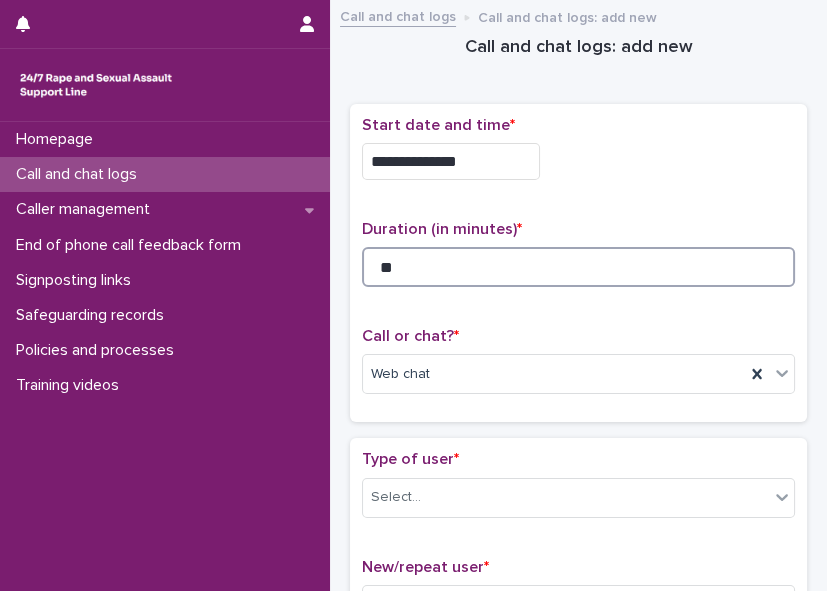 type on "**" 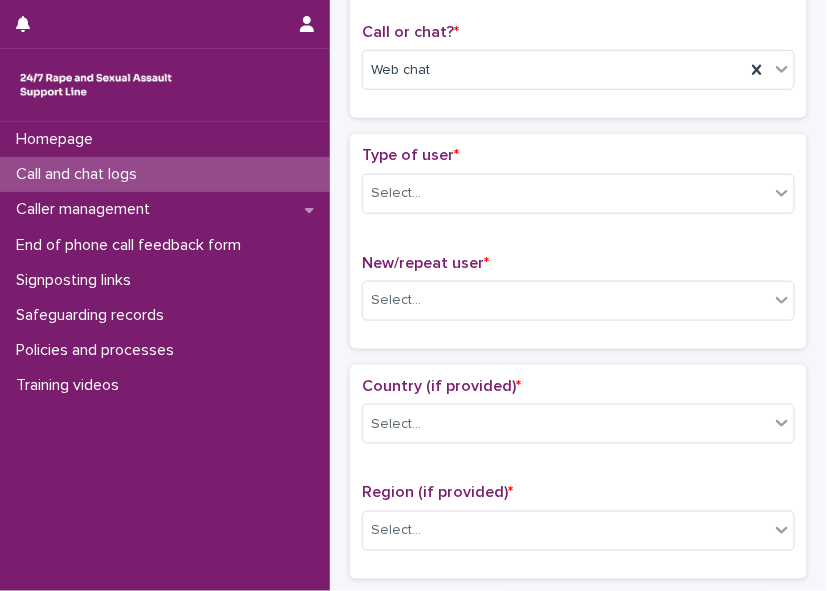 scroll, scrollTop: 353, scrollLeft: 0, axis: vertical 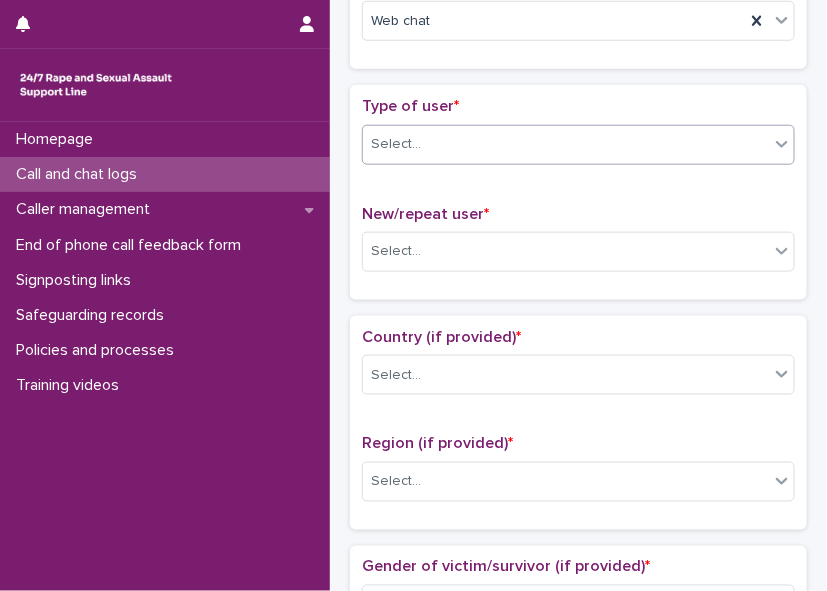 click on "Select..." at bounding box center [396, 144] 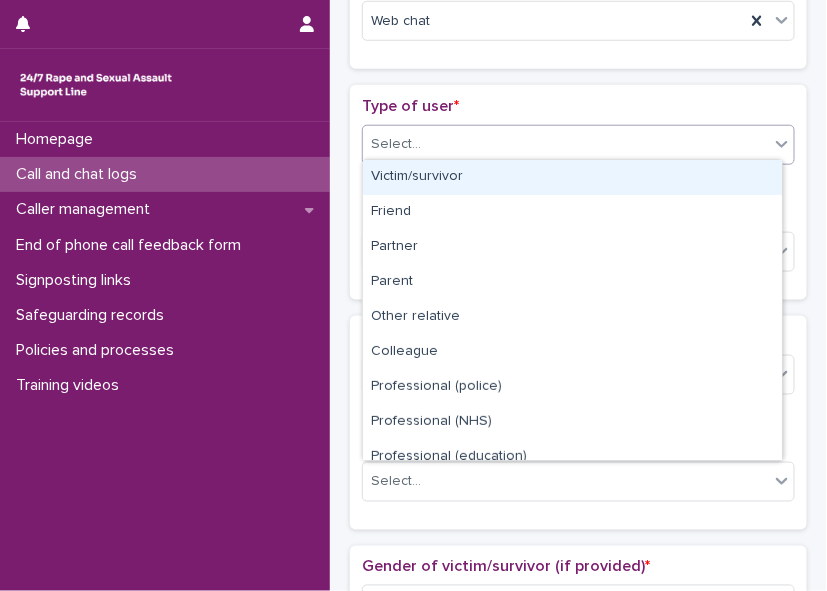 click on "Victim/survivor" at bounding box center [572, 177] 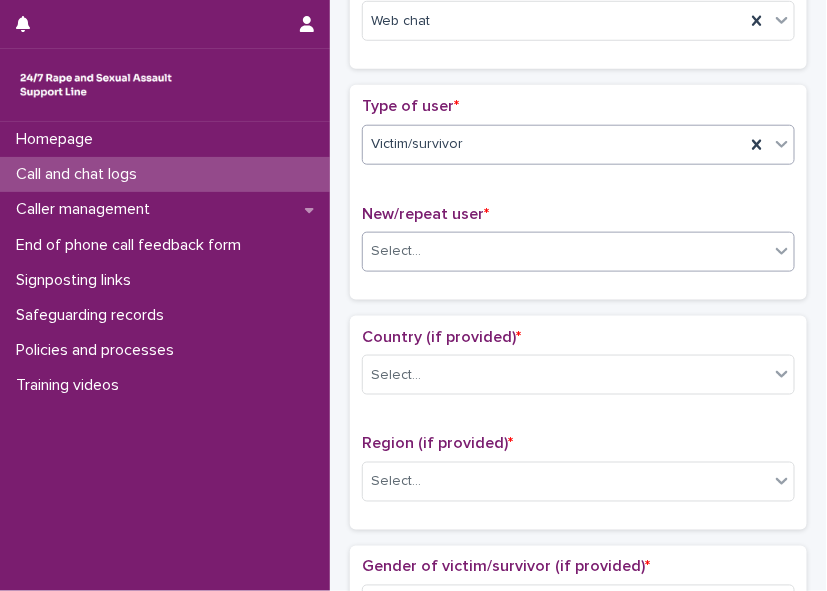 click on "Select..." at bounding box center [396, 251] 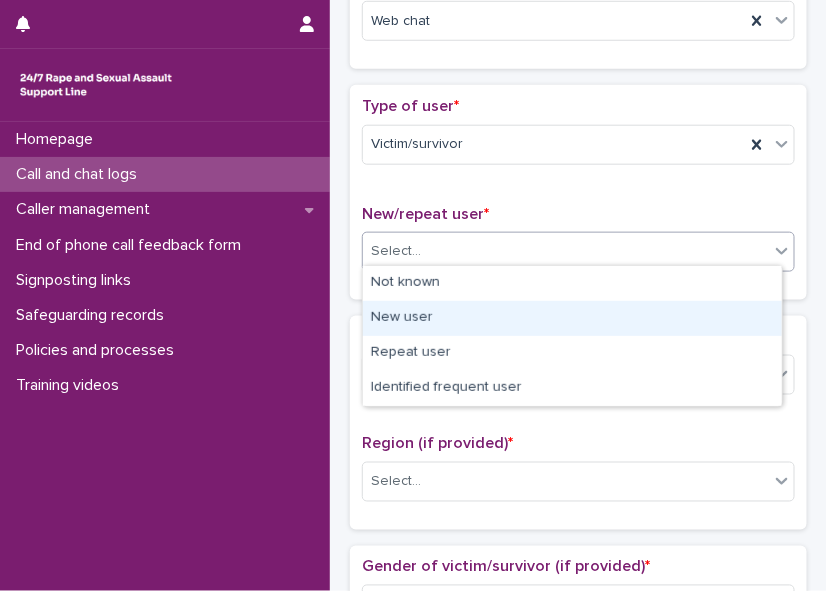 click on "New user" at bounding box center (572, 318) 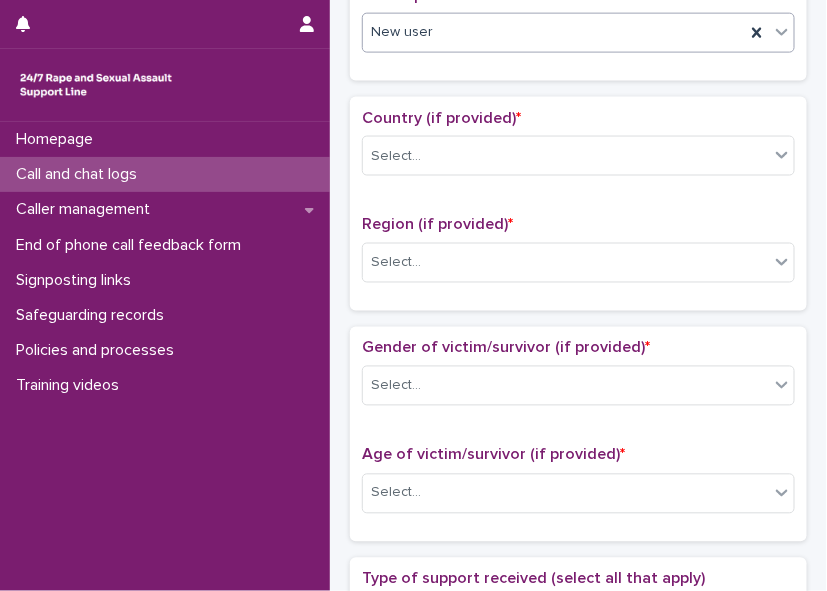 scroll, scrollTop: 595, scrollLeft: 0, axis: vertical 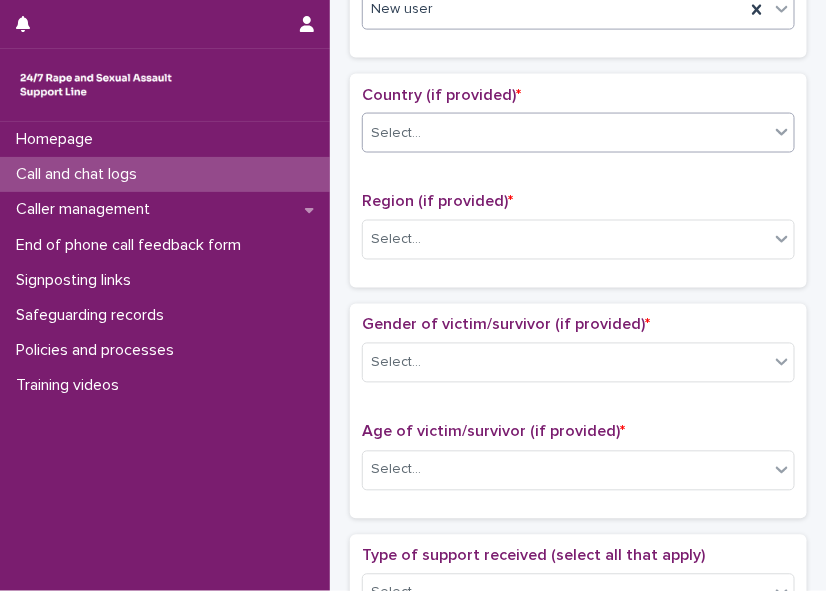 click 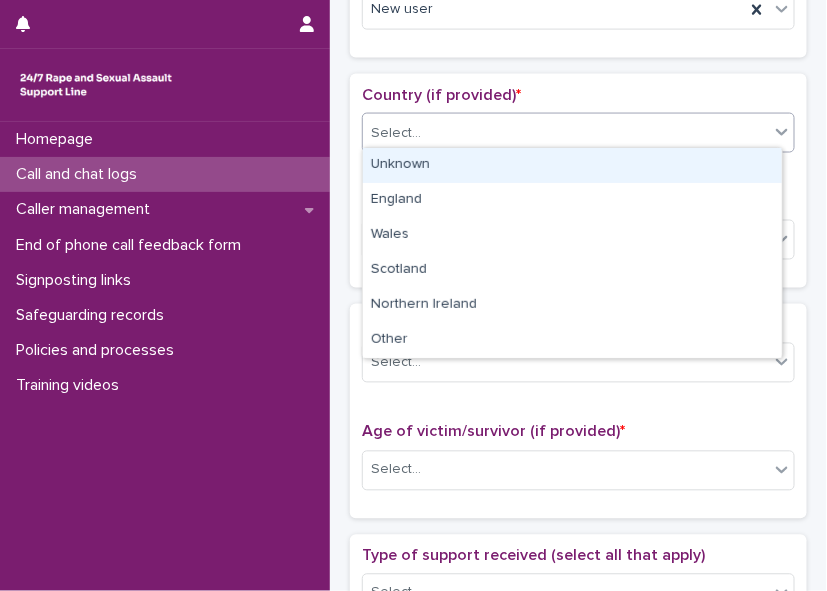 click on "Unknown" at bounding box center [572, 165] 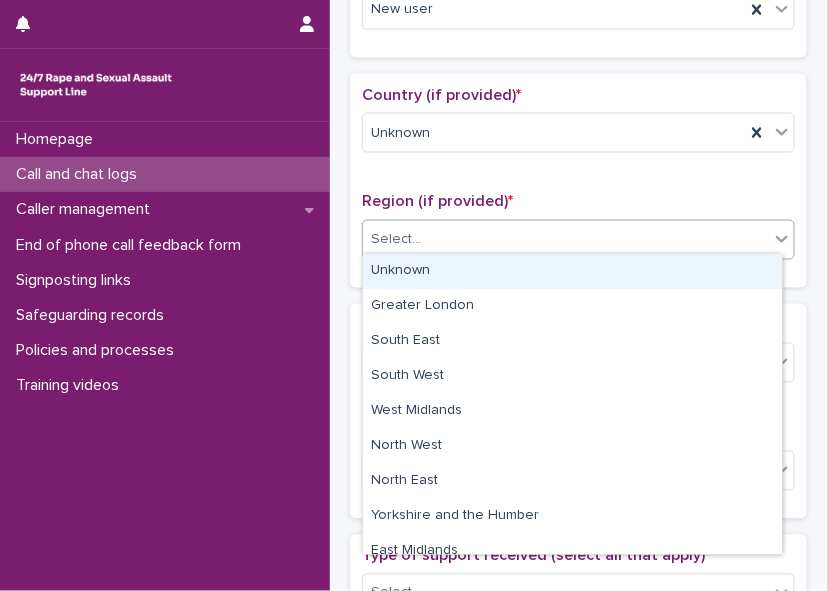 click on "Select..." at bounding box center [566, 240] 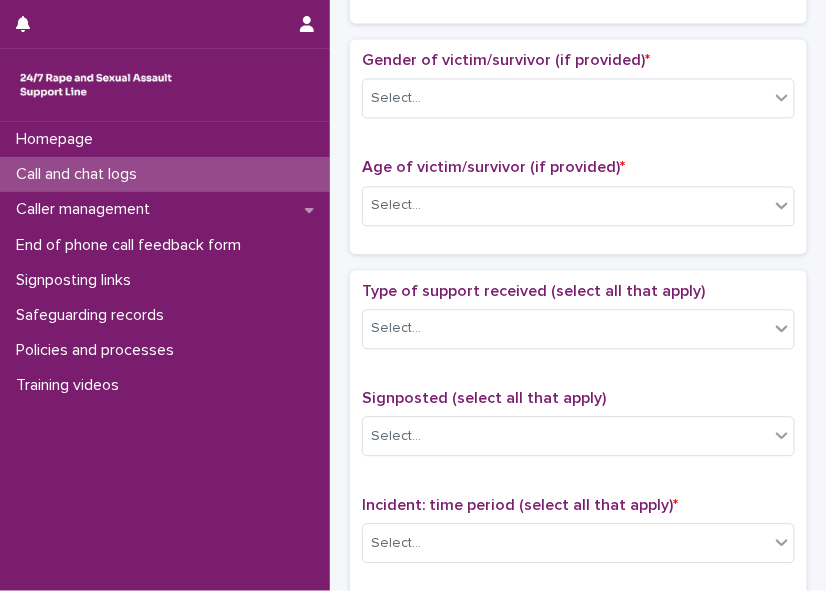scroll, scrollTop: 864, scrollLeft: 0, axis: vertical 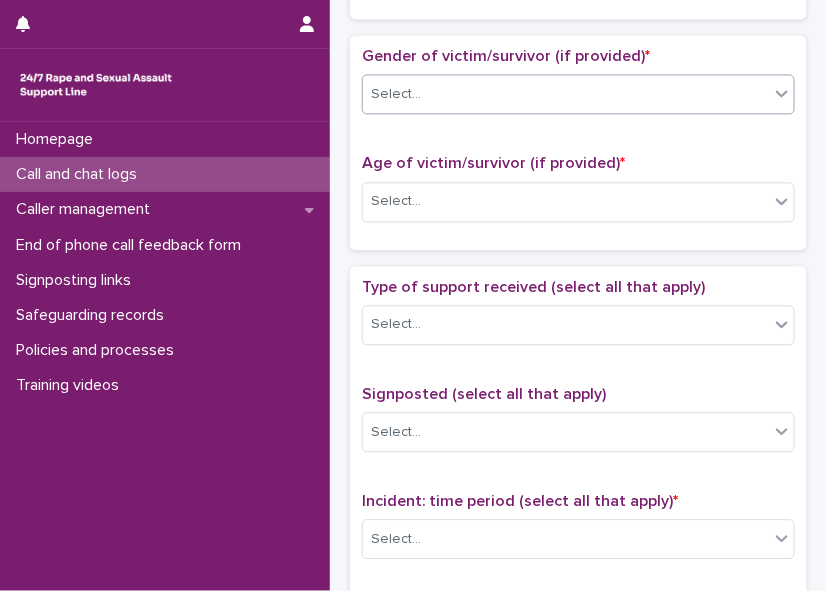 click on "Select..." at bounding box center [566, 94] 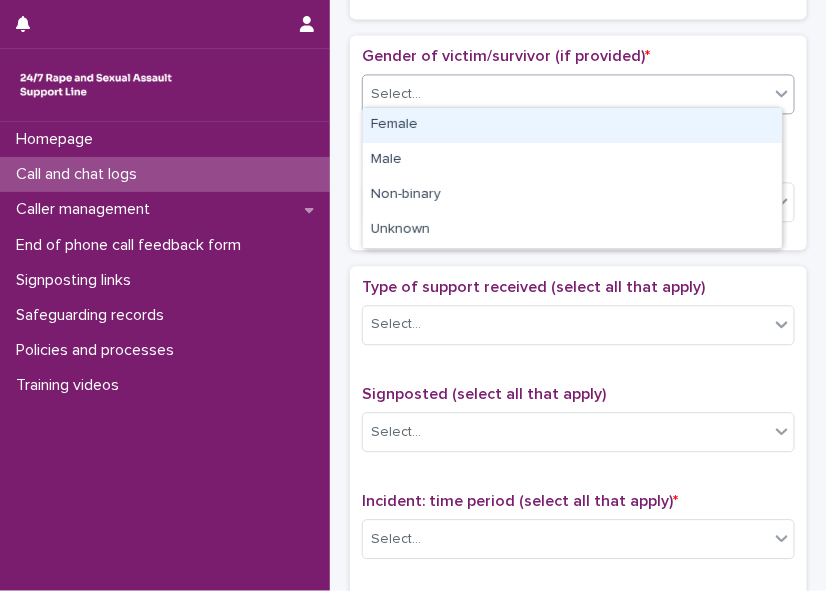 click on "Female" at bounding box center [572, 125] 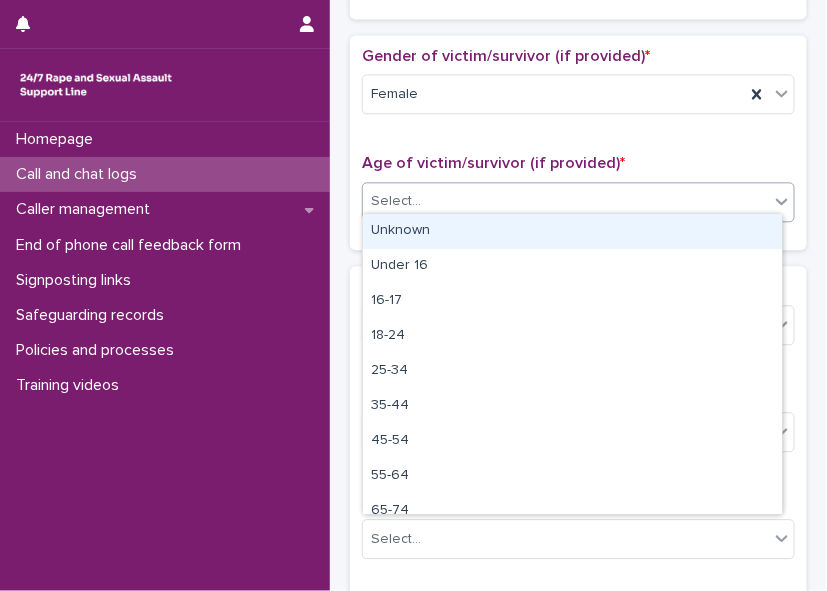 click on "Select..." at bounding box center [566, 201] 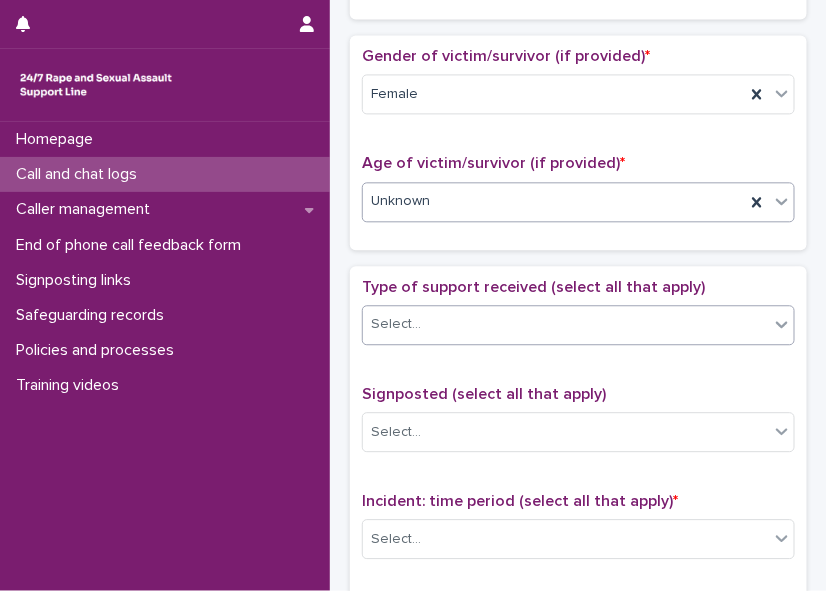 click on "Select..." at bounding box center (566, 324) 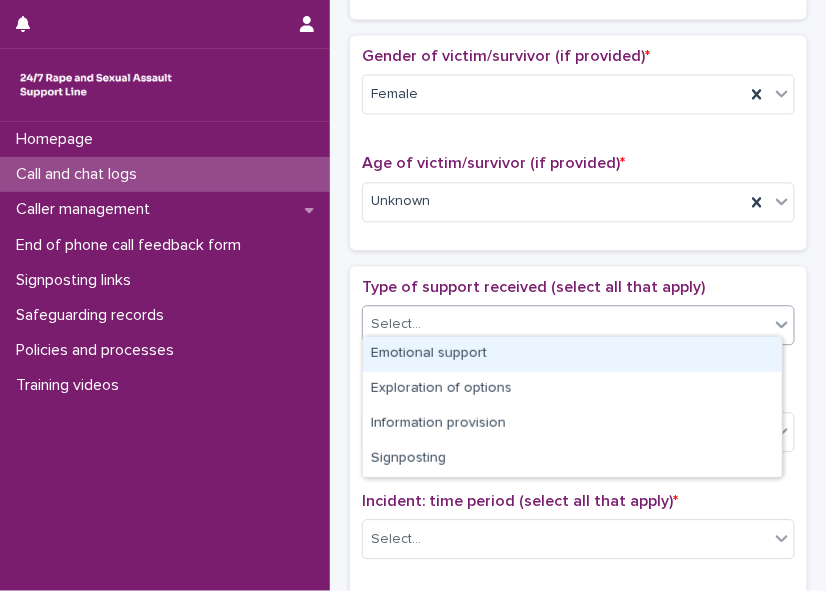 click on "Emotional support" at bounding box center (572, 354) 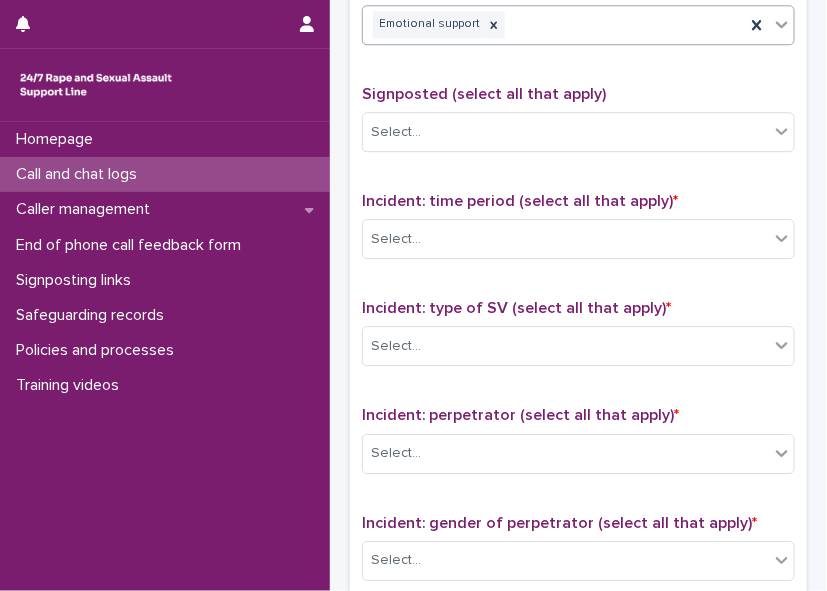 scroll, scrollTop: 1167, scrollLeft: 0, axis: vertical 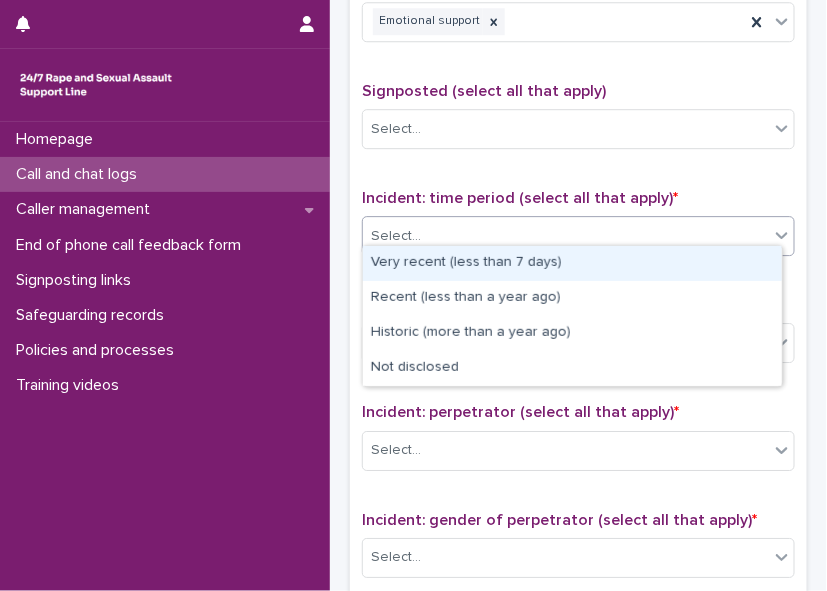 click on "Select..." at bounding box center (566, 236) 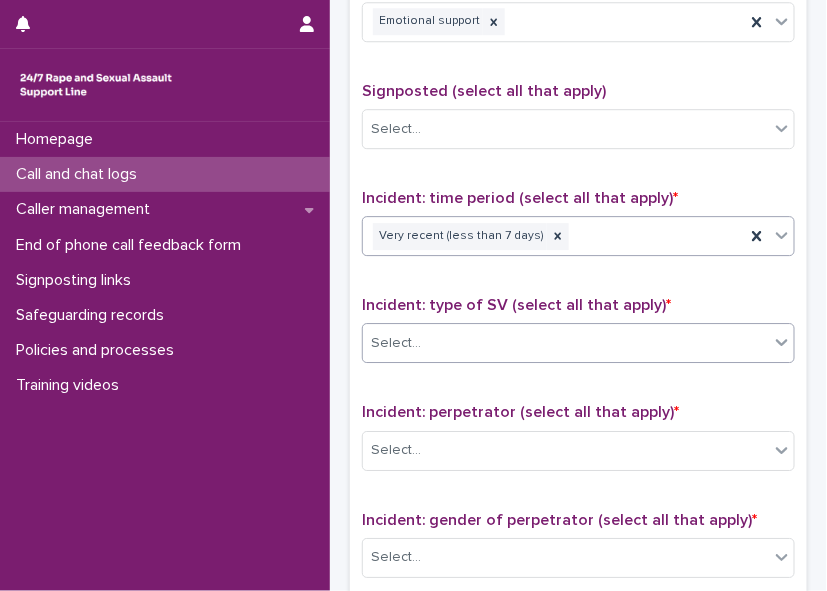 click on "Select..." at bounding box center [566, 343] 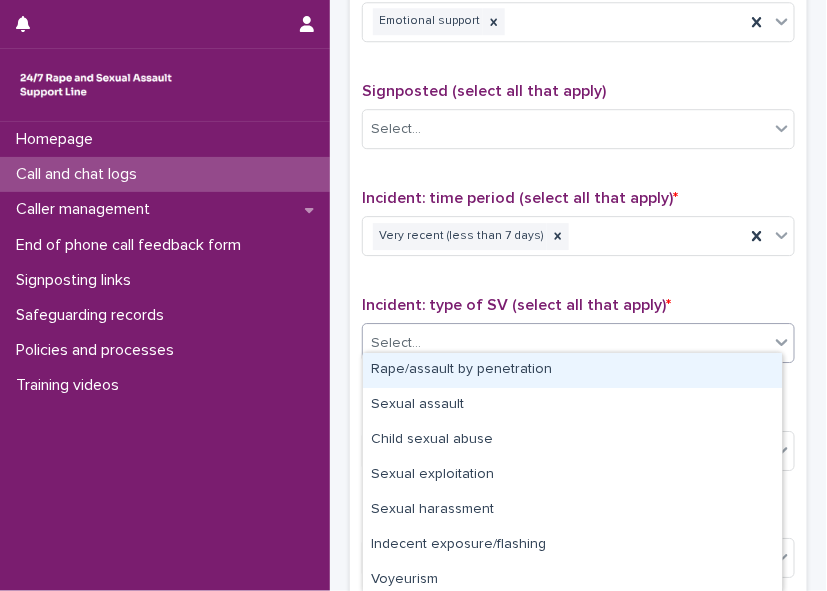 click on "Rape/assault by penetration" at bounding box center [572, 370] 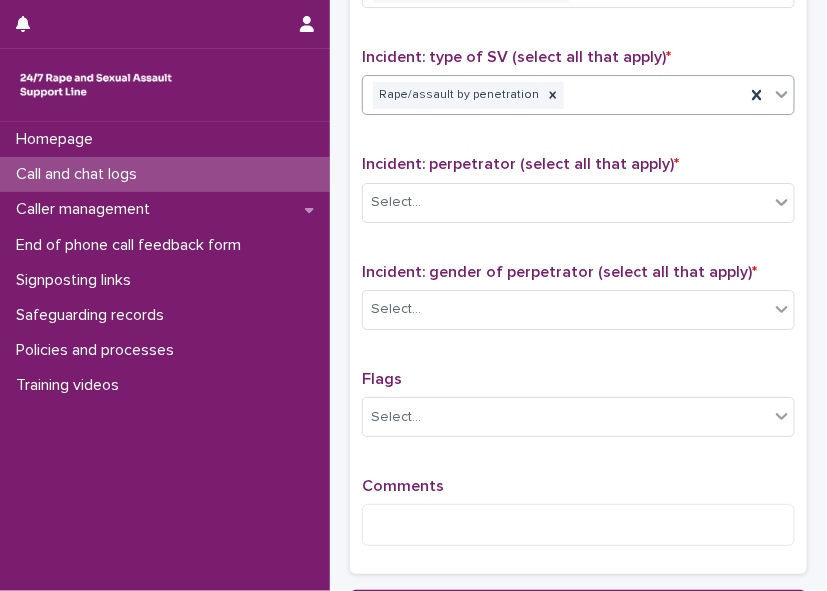 scroll, scrollTop: 1458, scrollLeft: 0, axis: vertical 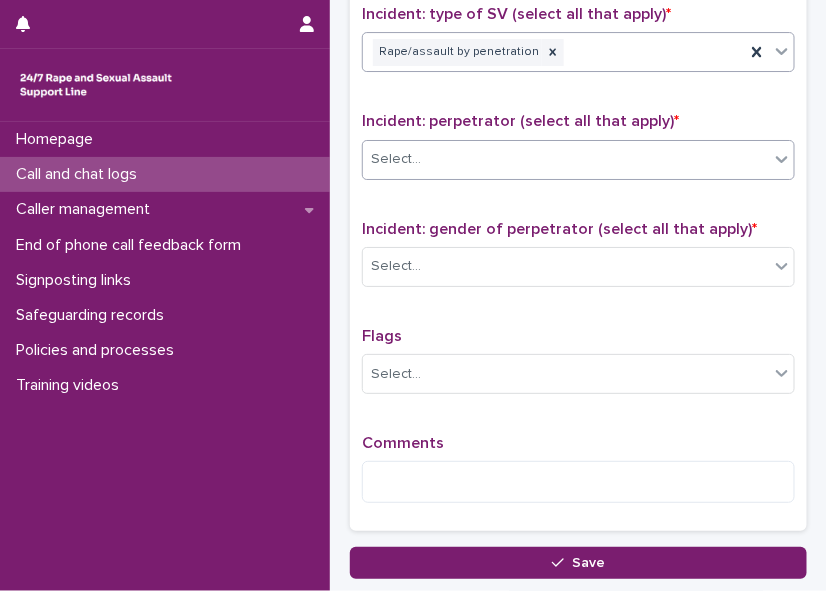 click on "Select..." at bounding box center (566, 159) 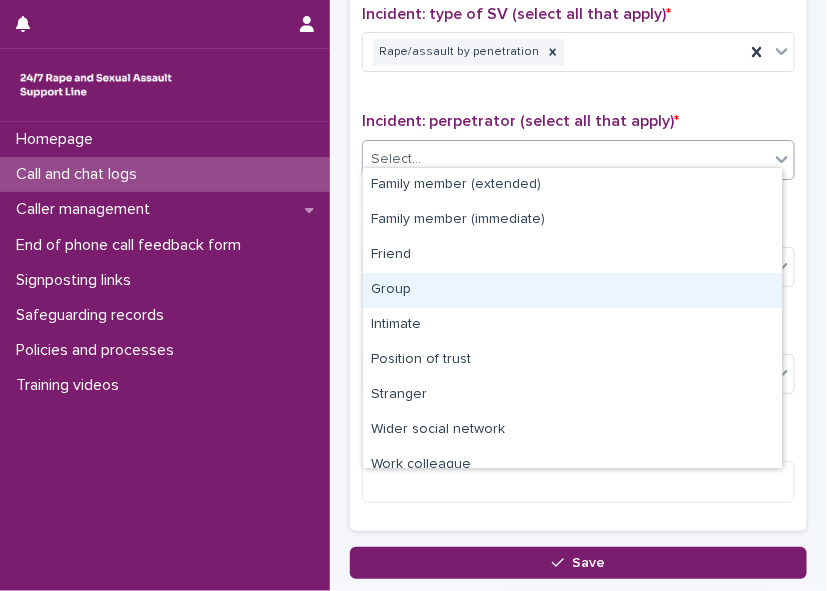 click on "Group" at bounding box center (572, 290) 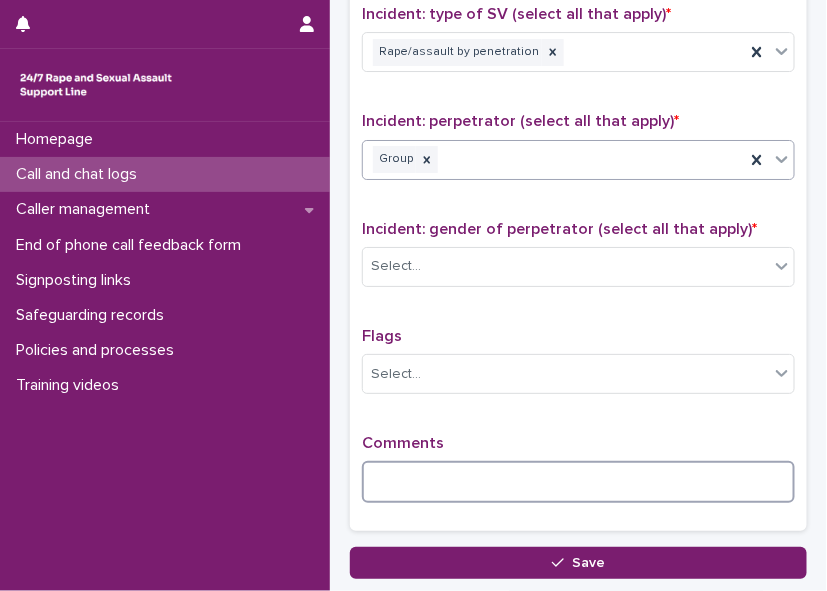 click at bounding box center (578, 482) 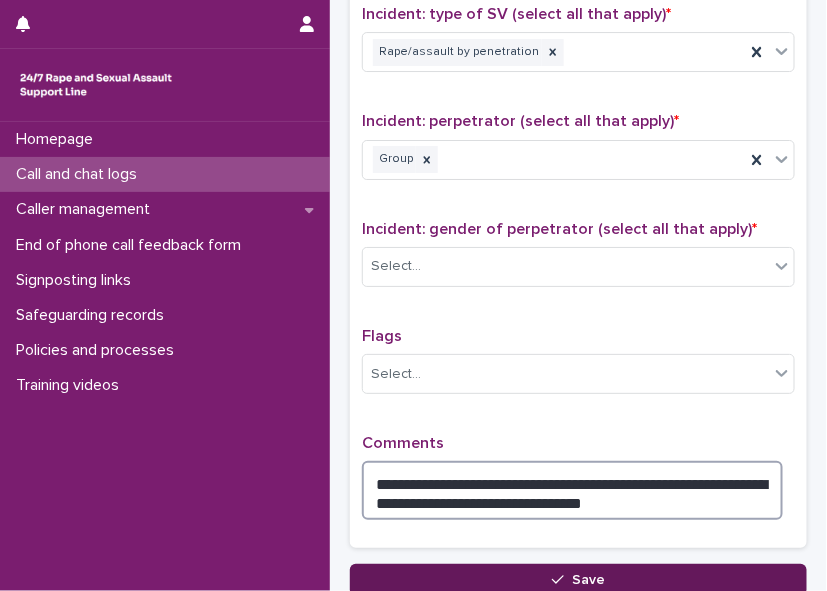 type on "**********" 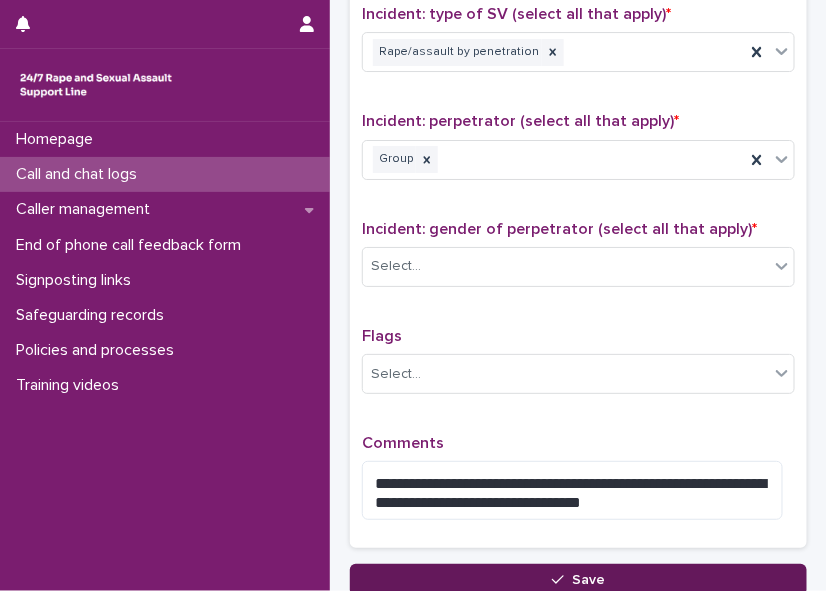 click on "Save" at bounding box center (578, 580) 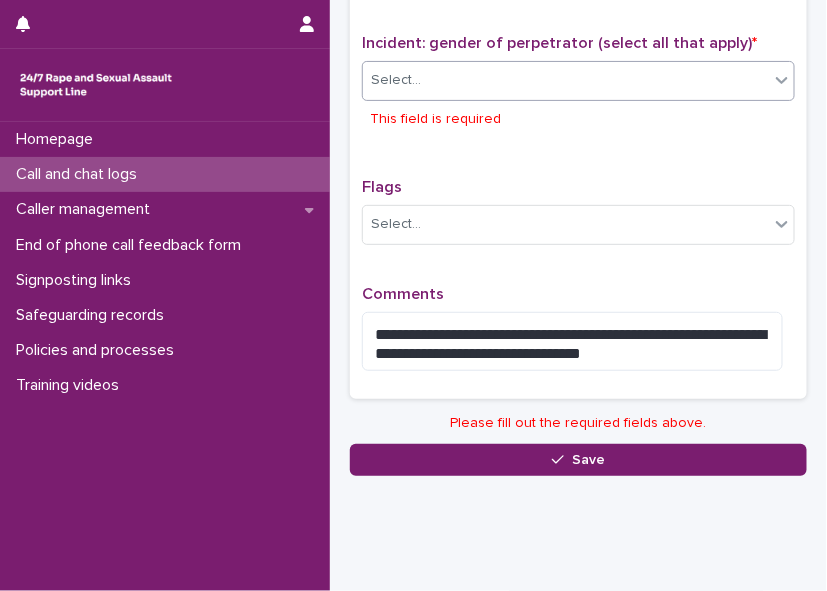 click on "Select..." at bounding box center (566, 80) 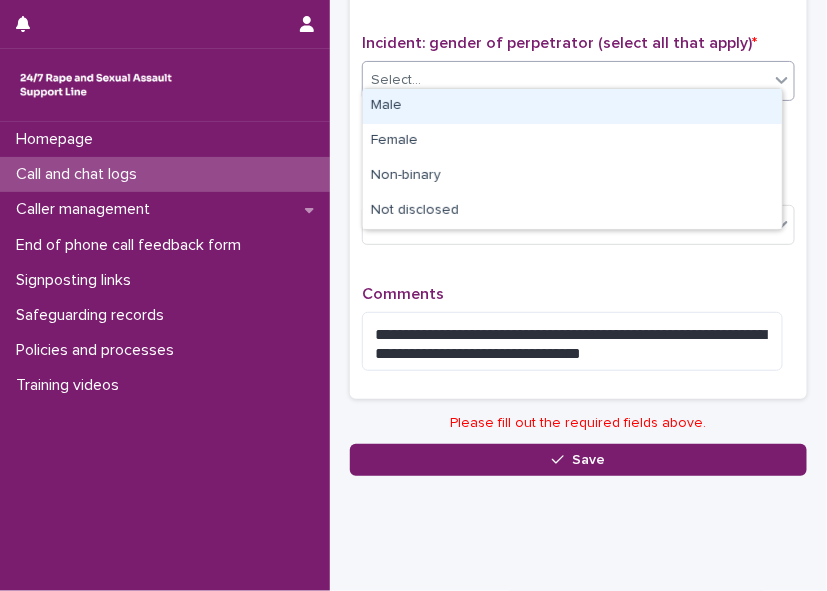 click on "Male" at bounding box center (572, 106) 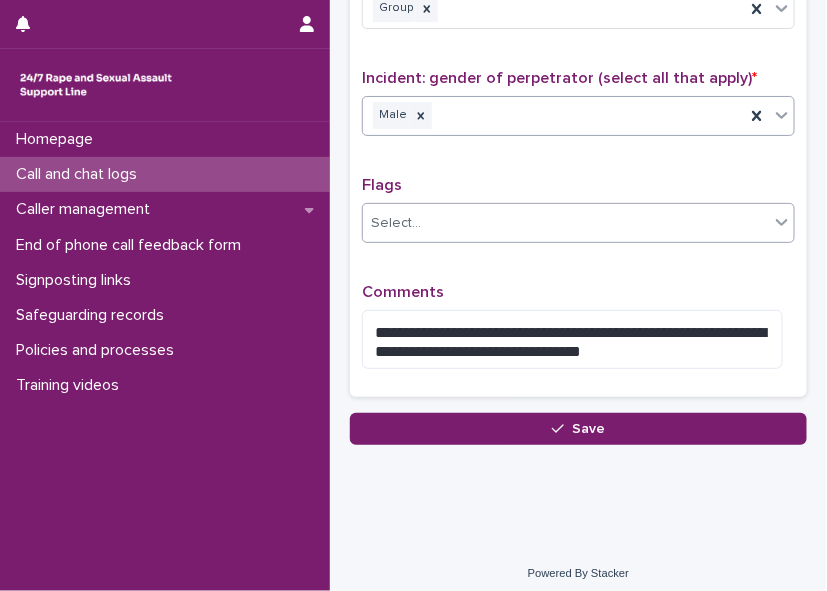 scroll, scrollTop: 1607, scrollLeft: 0, axis: vertical 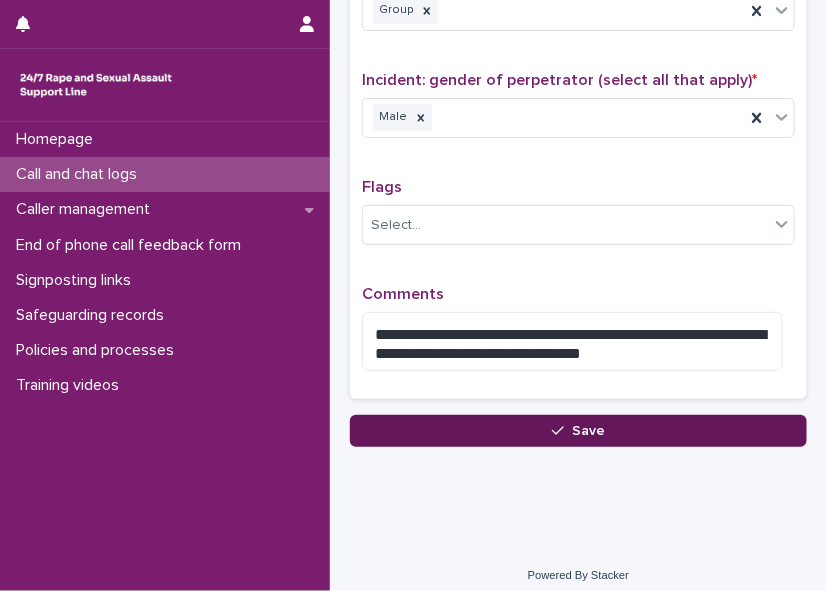 click on "Save" at bounding box center [578, 431] 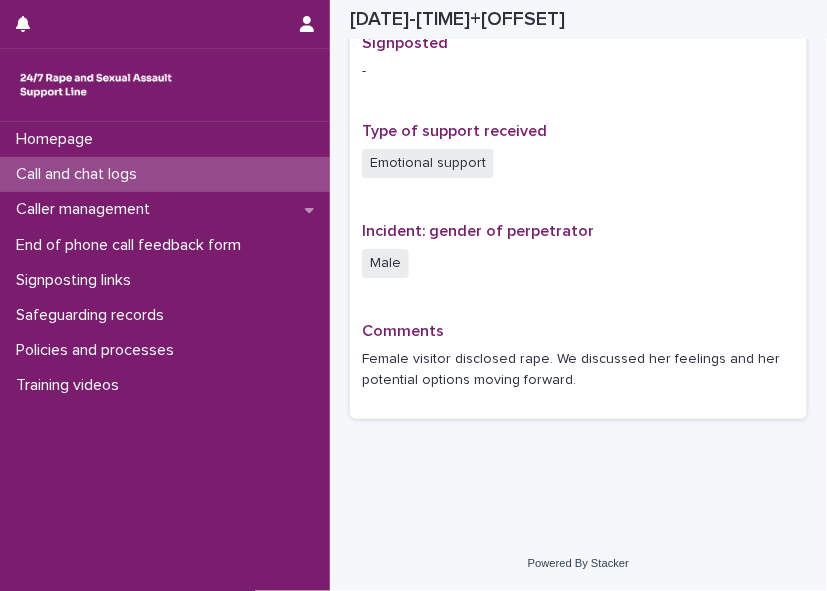 scroll, scrollTop: 1289, scrollLeft: 0, axis: vertical 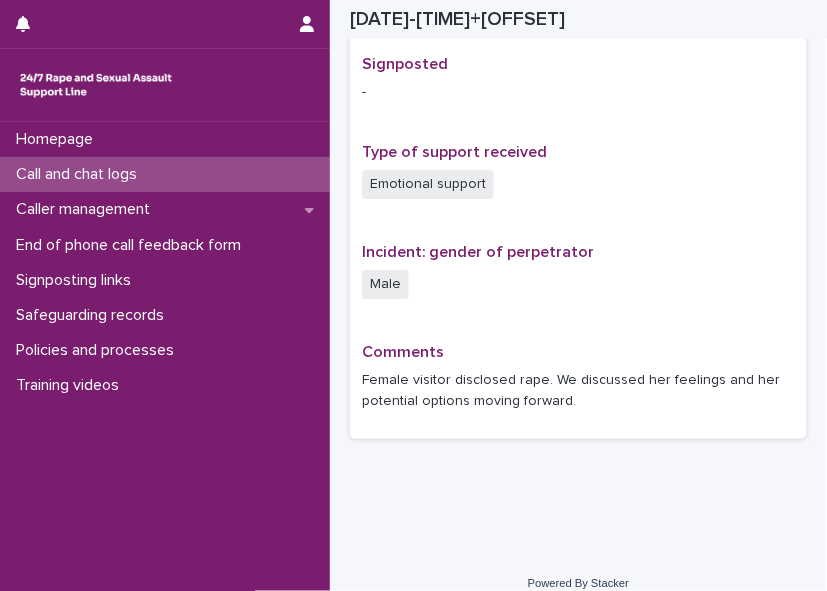 click on "Call and chat logs" at bounding box center [80, 174] 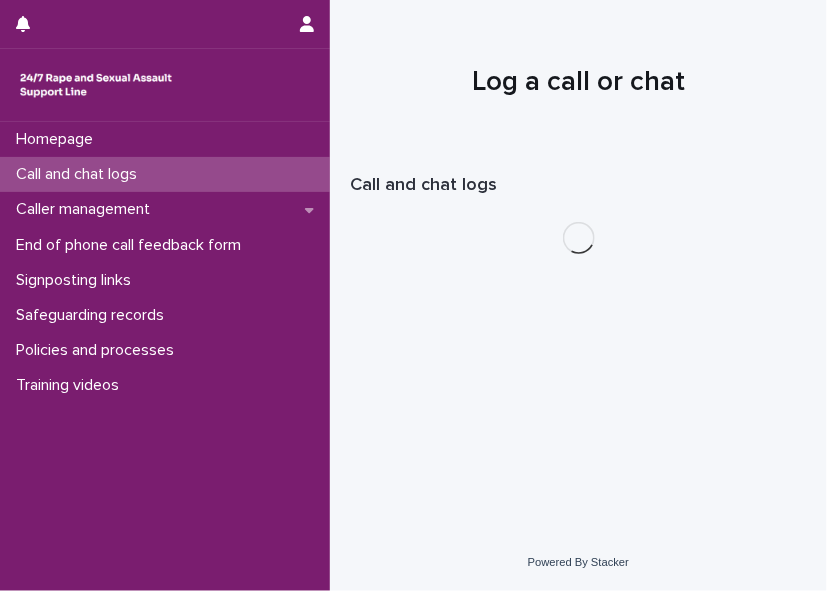 scroll, scrollTop: 0, scrollLeft: 0, axis: both 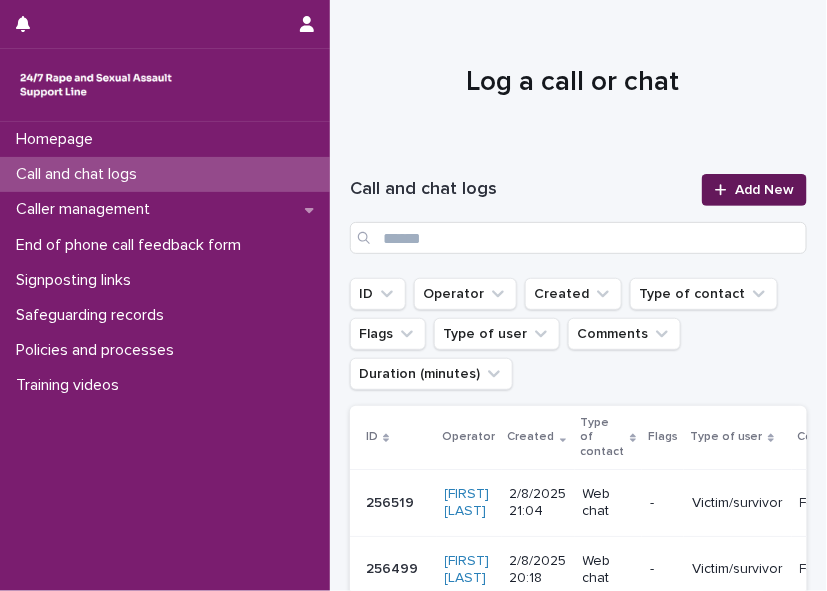 click on "Add New" at bounding box center [764, 190] 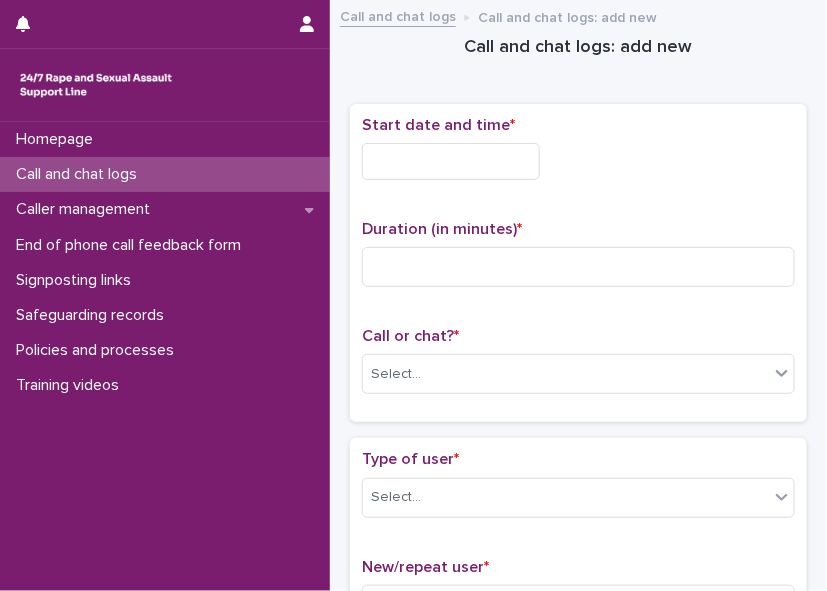 click at bounding box center [451, 161] 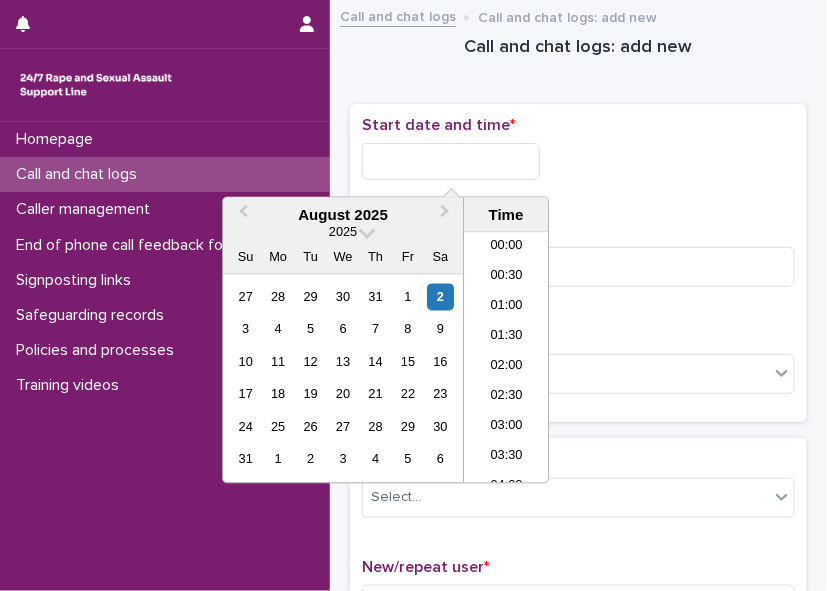 scroll, scrollTop: 1150, scrollLeft: 0, axis: vertical 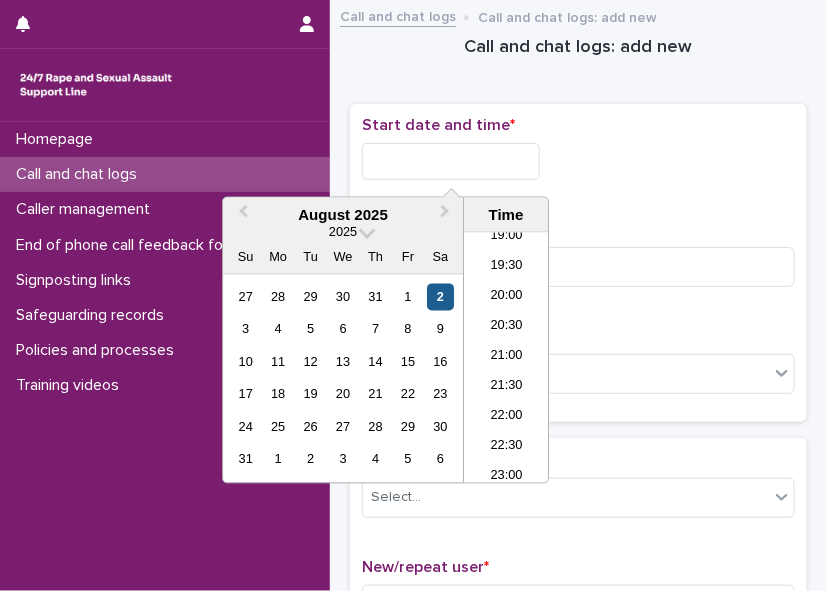 click on "2" at bounding box center [440, 297] 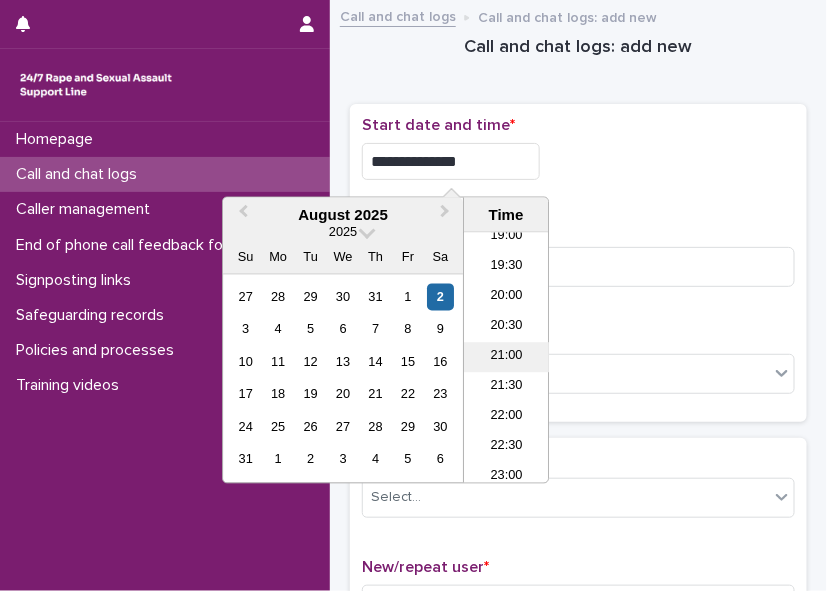 click on "21:00" at bounding box center (506, 358) 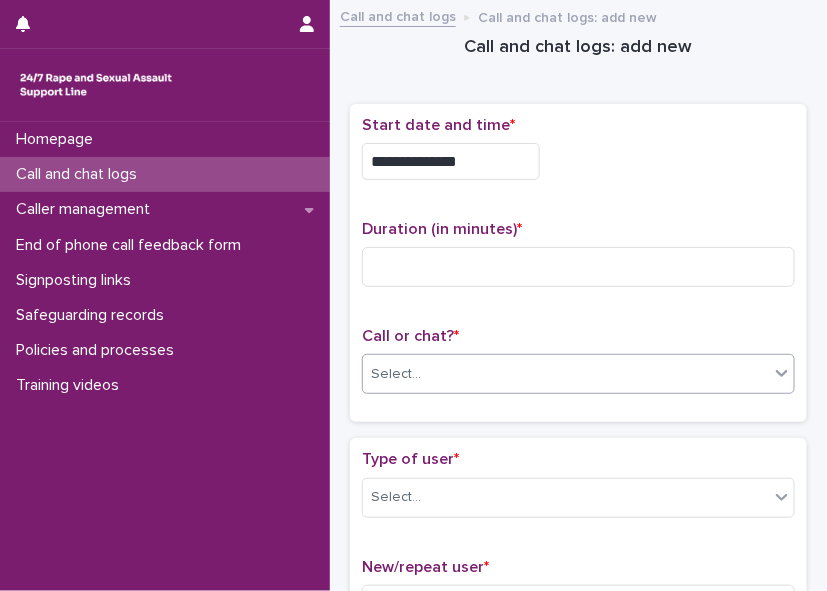 click on "Select..." at bounding box center [578, 374] 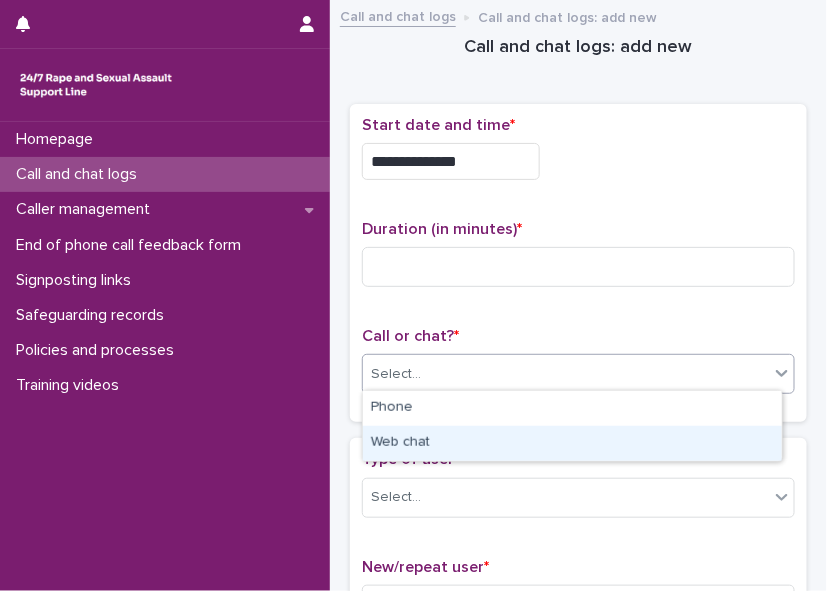 click on "Web chat" at bounding box center [572, 443] 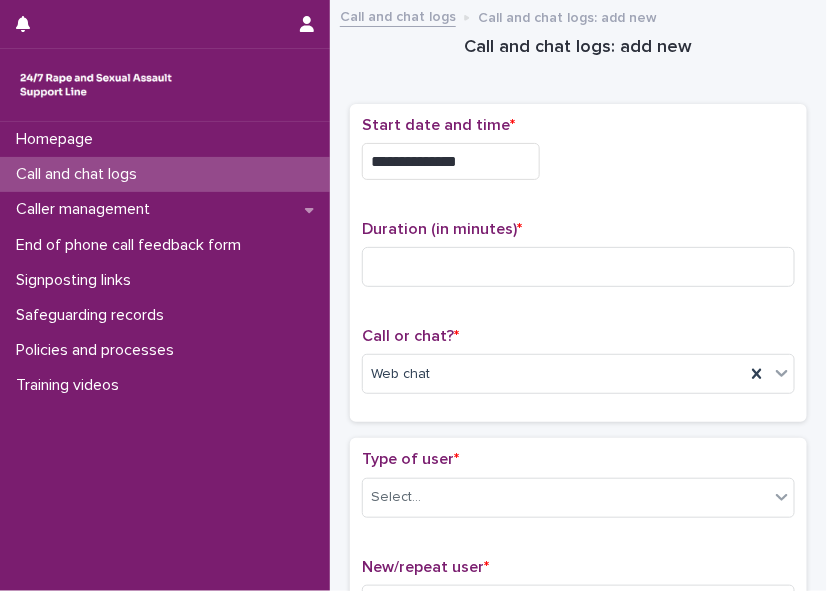 click on "**********" at bounding box center [451, 161] 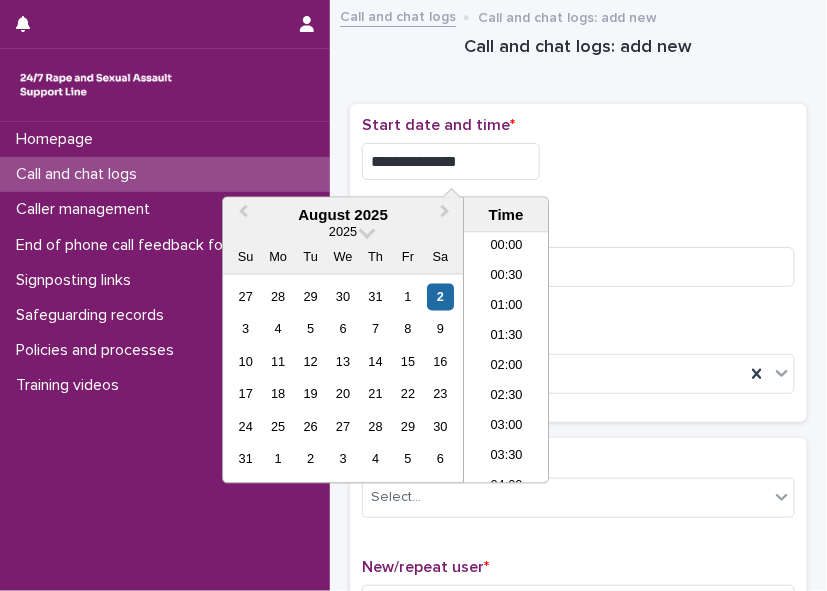 scroll, scrollTop: 1150, scrollLeft: 0, axis: vertical 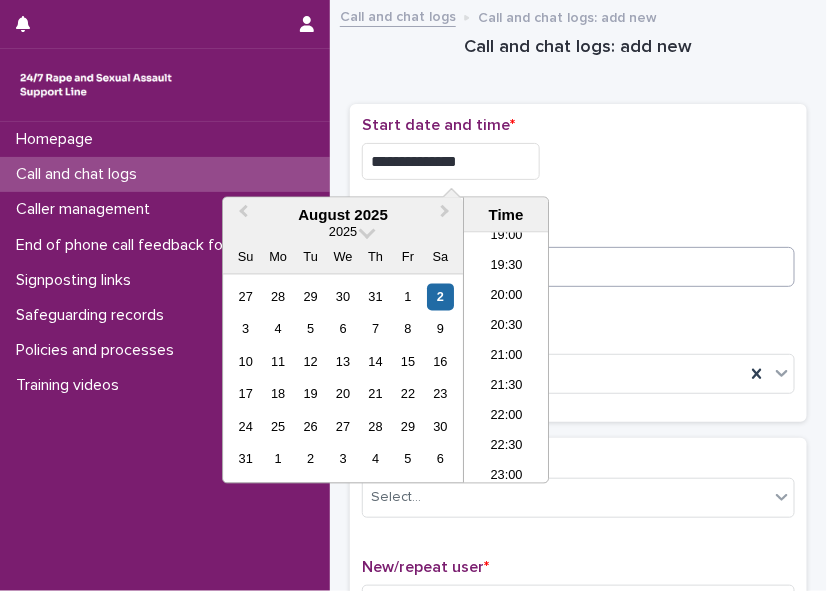 type on "**********" 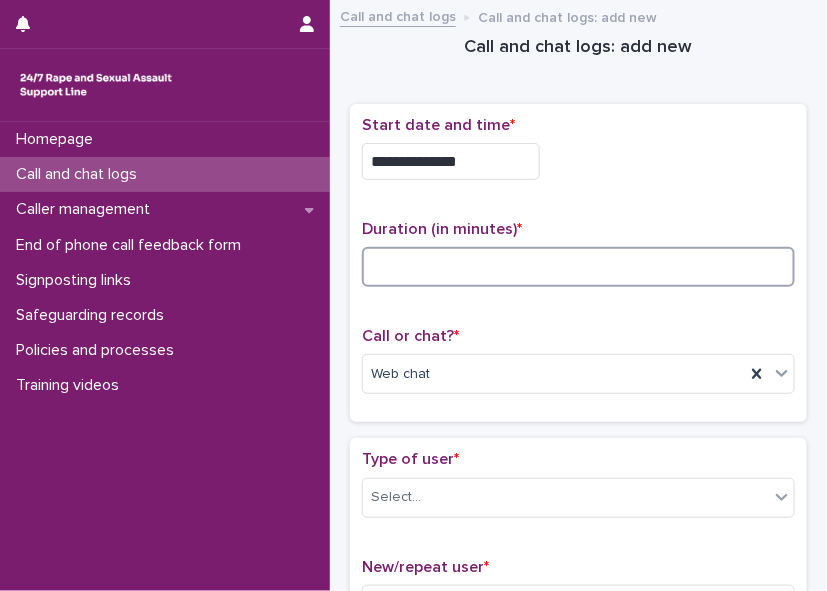 click at bounding box center (578, 267) 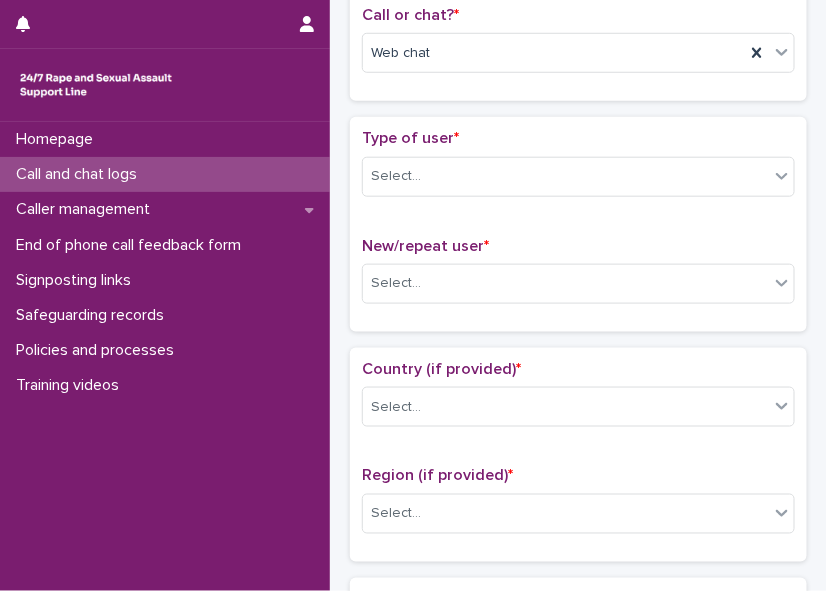 scroll, scrollTop: 330, scrollLeft: 0, axis: vertical 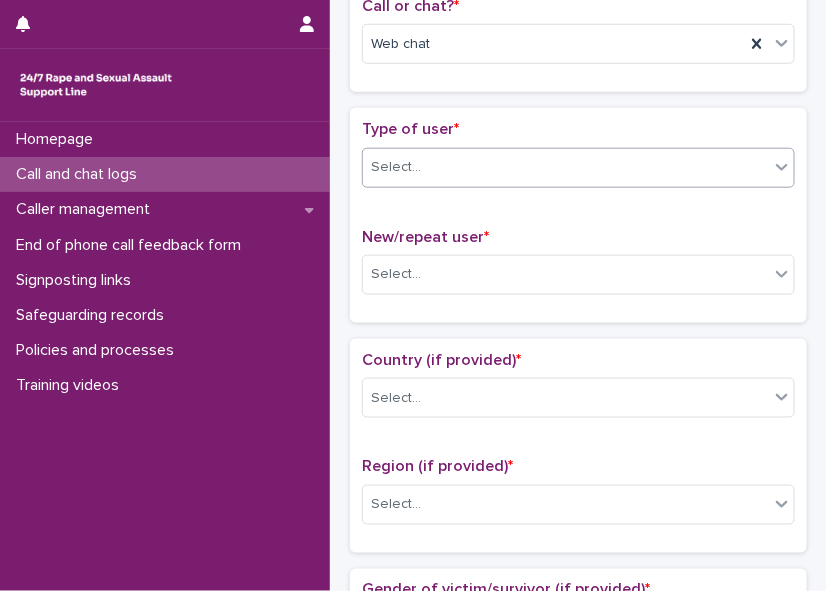 type on "*" 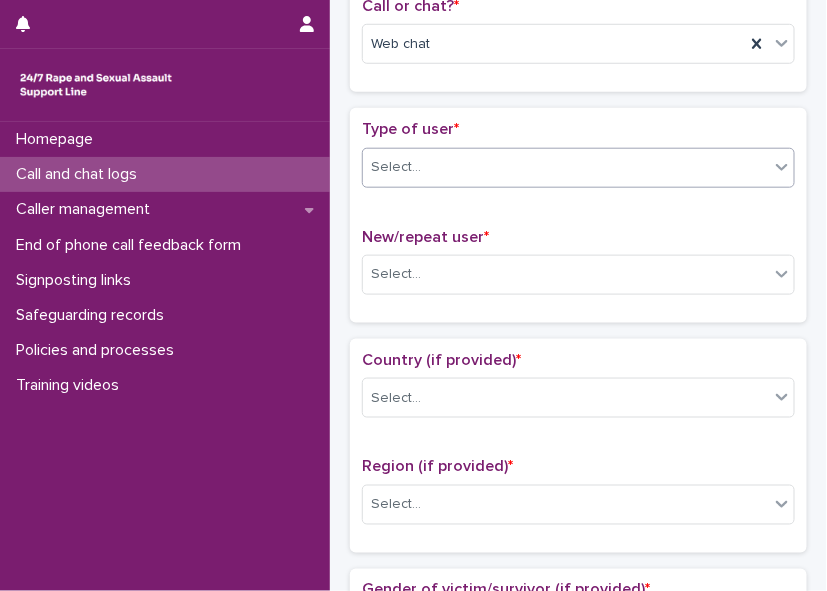 click 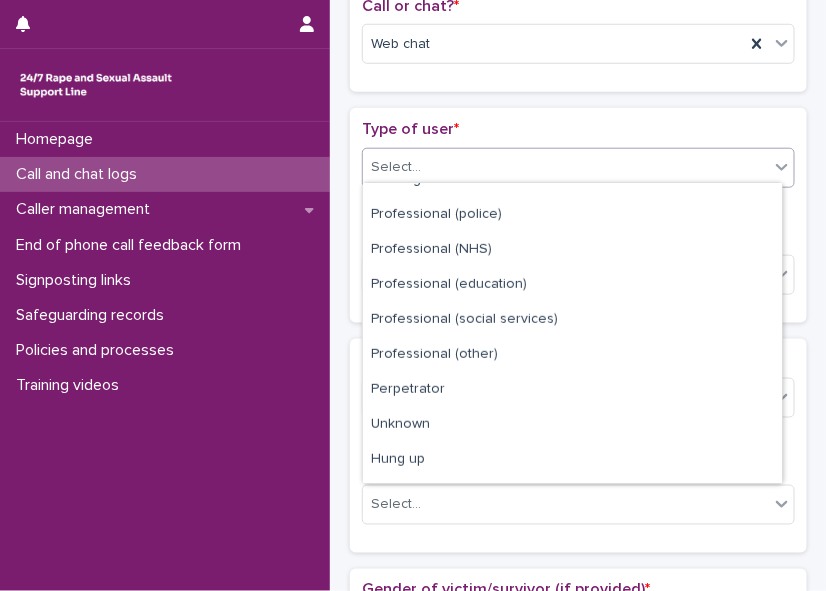 scroll, scrollTop: 224, scrollLeft: 0, axis: vertical 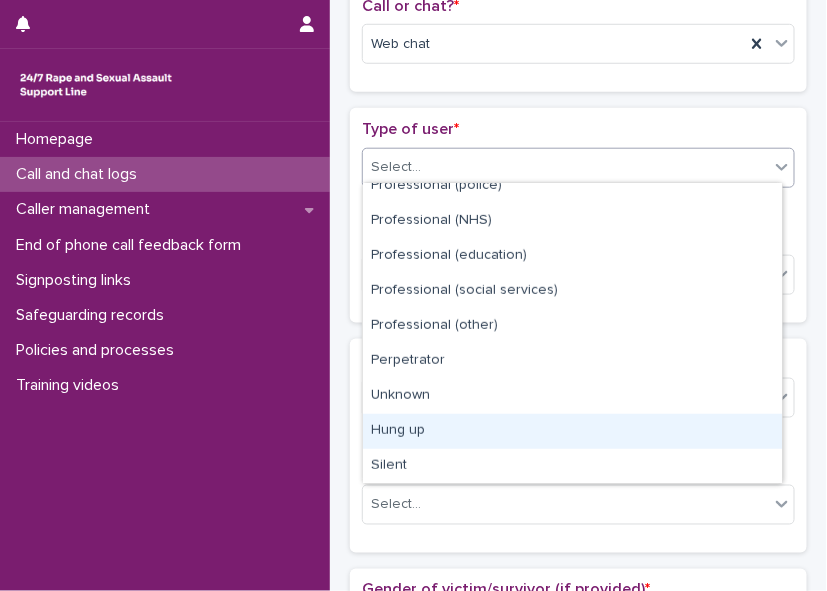click on "Hung up" at bounding box center [572, 431] 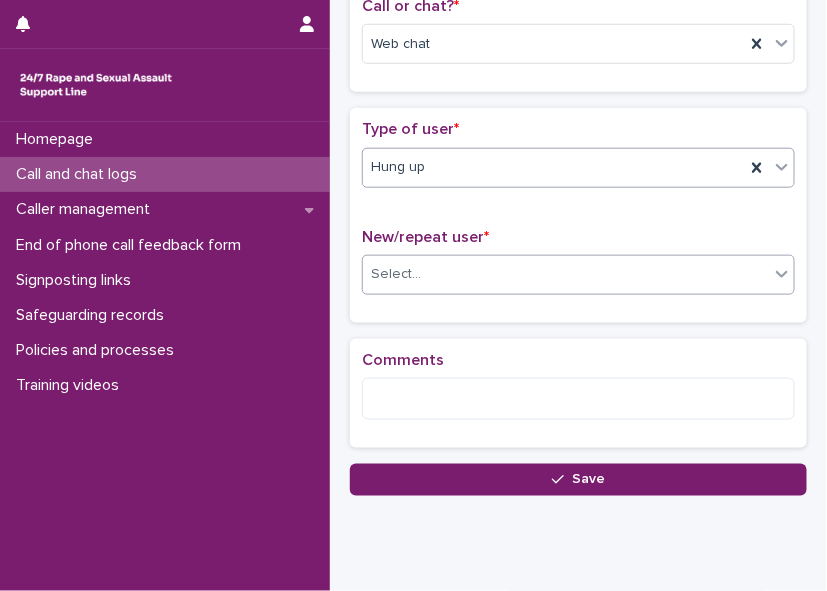 click on "Select..." at bounding box center (566, 274) 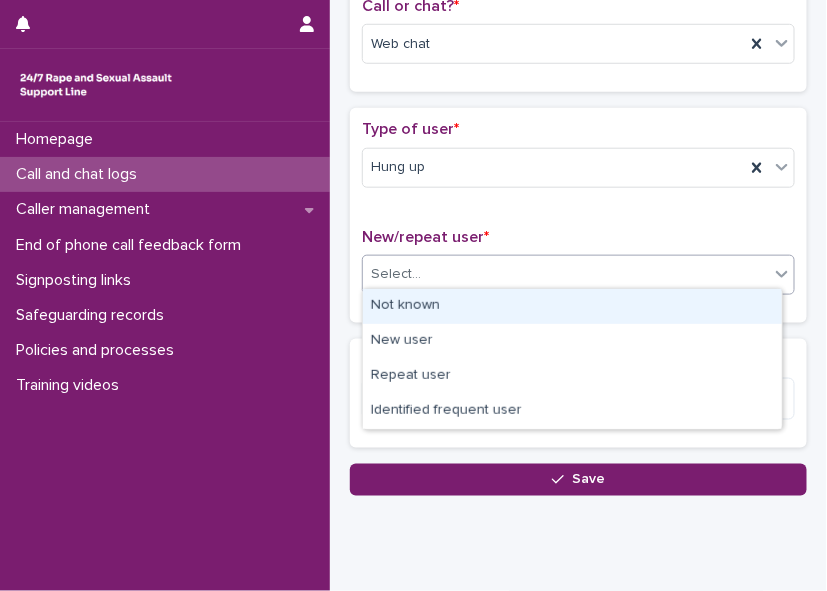 click on "Not known" at bounding box center (572, 306) 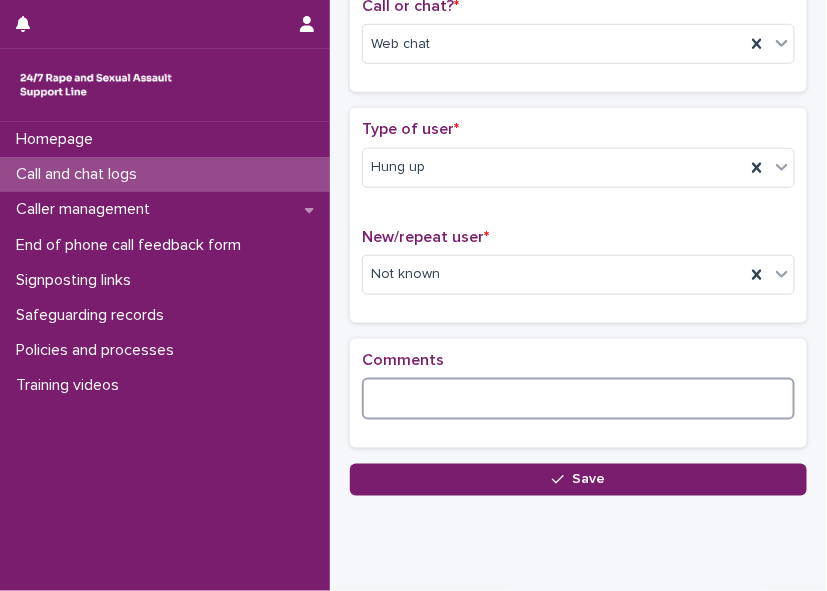 click at bounding box center [578, 399] 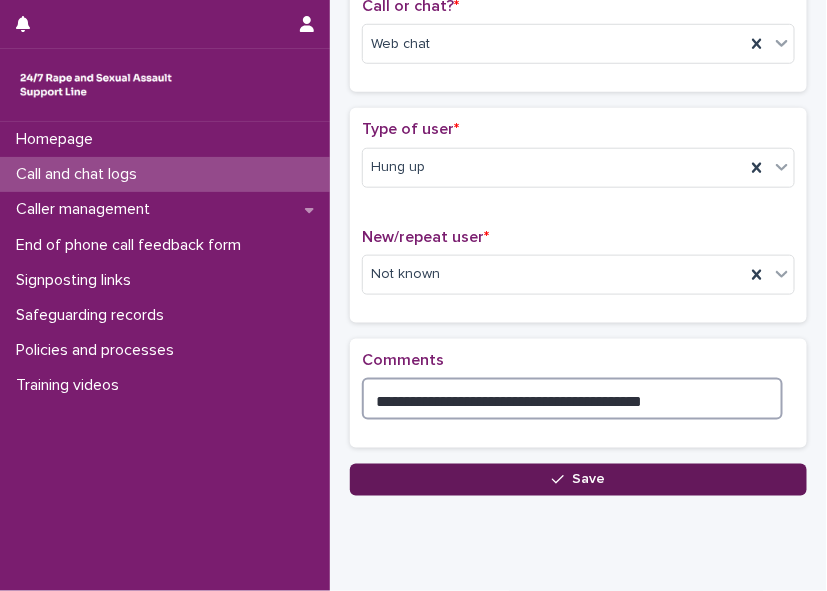 type on "**********" 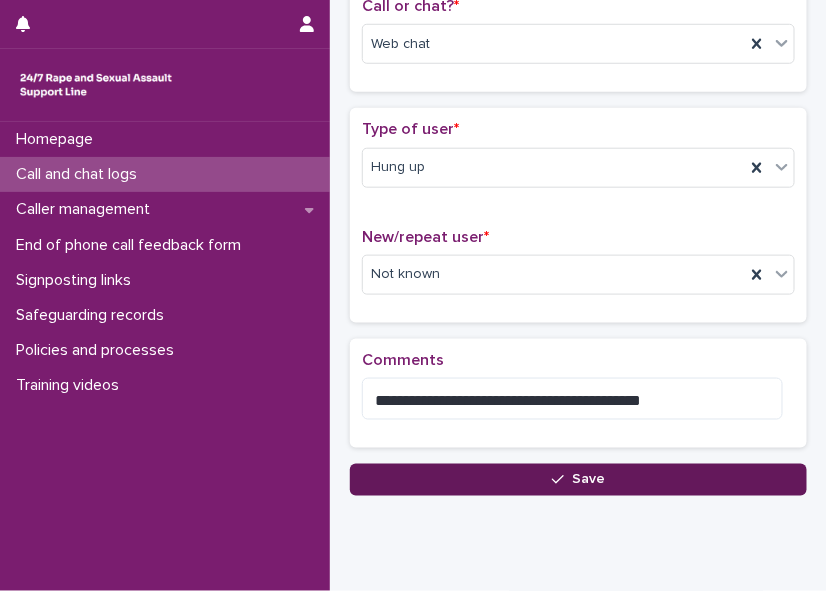 click at bounding box center (562, 480) 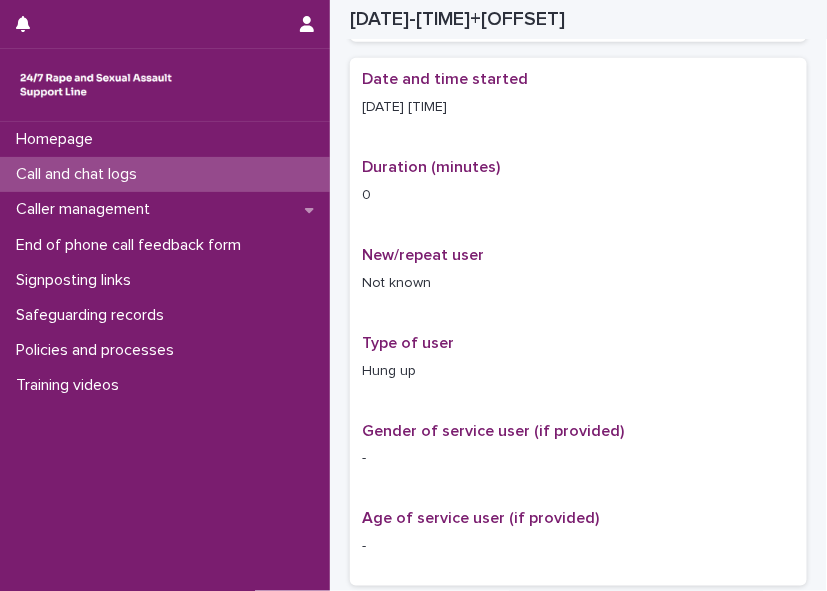scroll, scrollTop: 352, scrollLeft: 0, axis: vertical 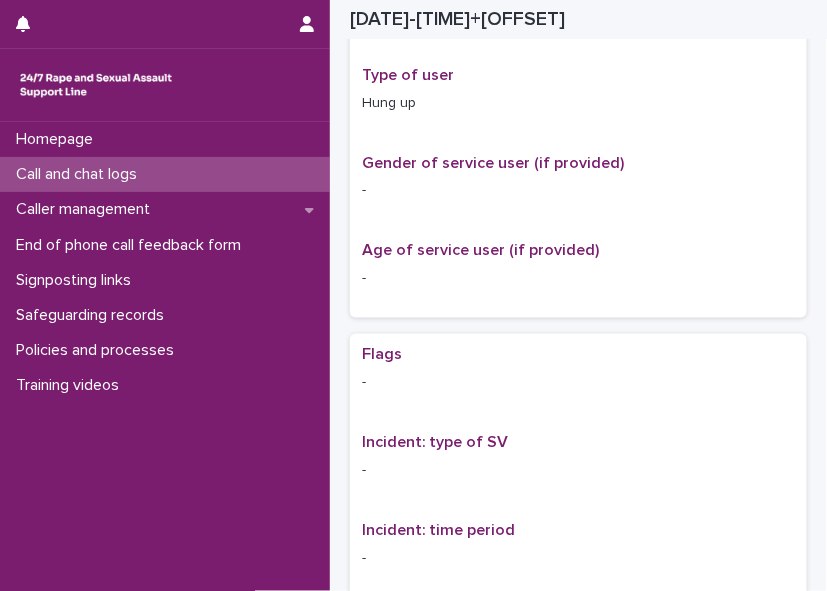 click on "Call and chat logs" at bounding box center [80, 174] 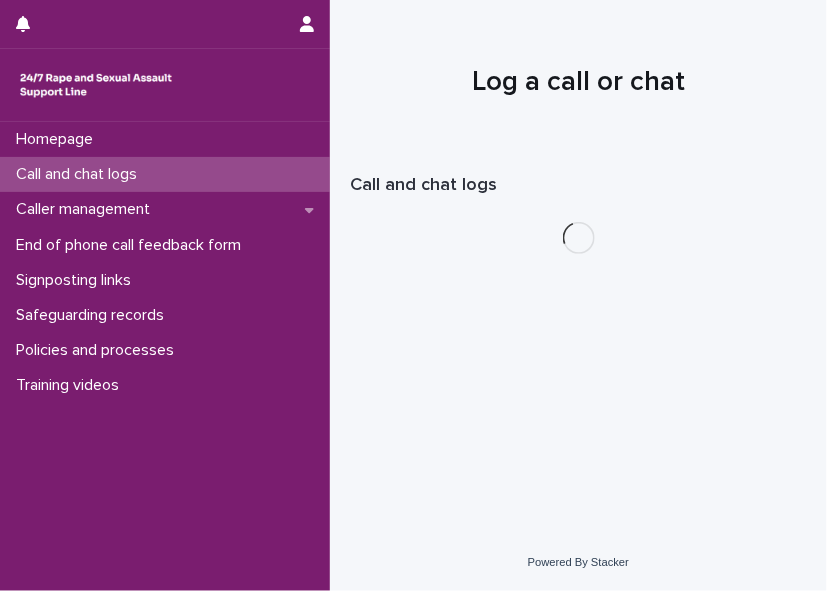 scroll, scrollTop: 0, scrollLeft: 0, axis: both 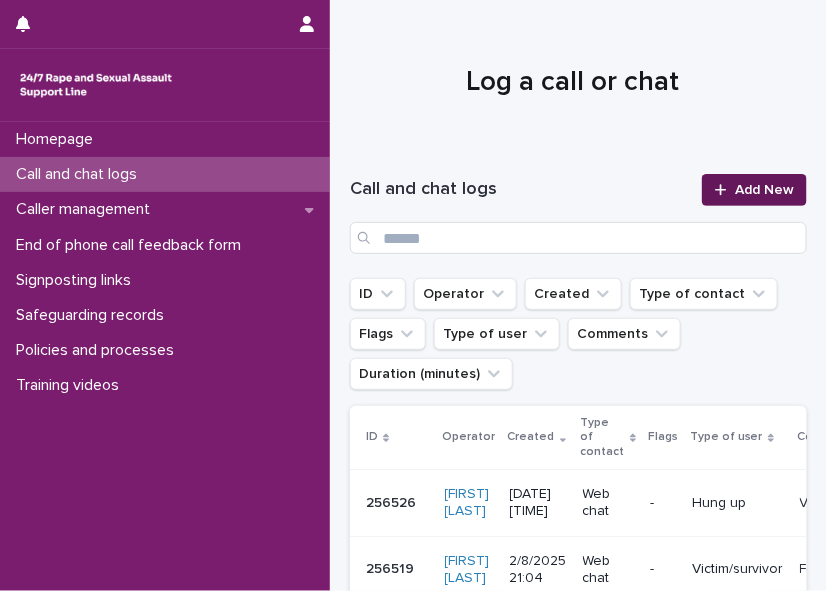 click on "Add New" at bounding box center (764, 190) 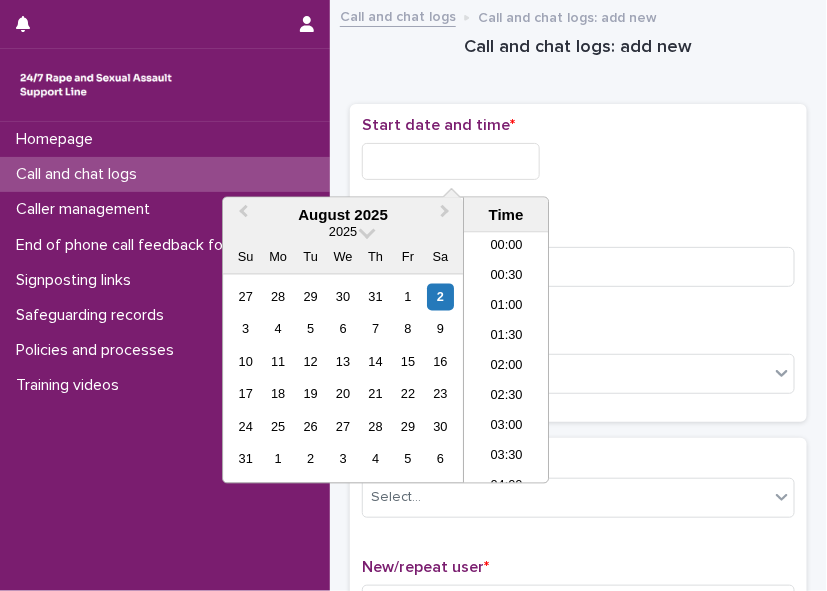 click at bounding box center [451, 161] 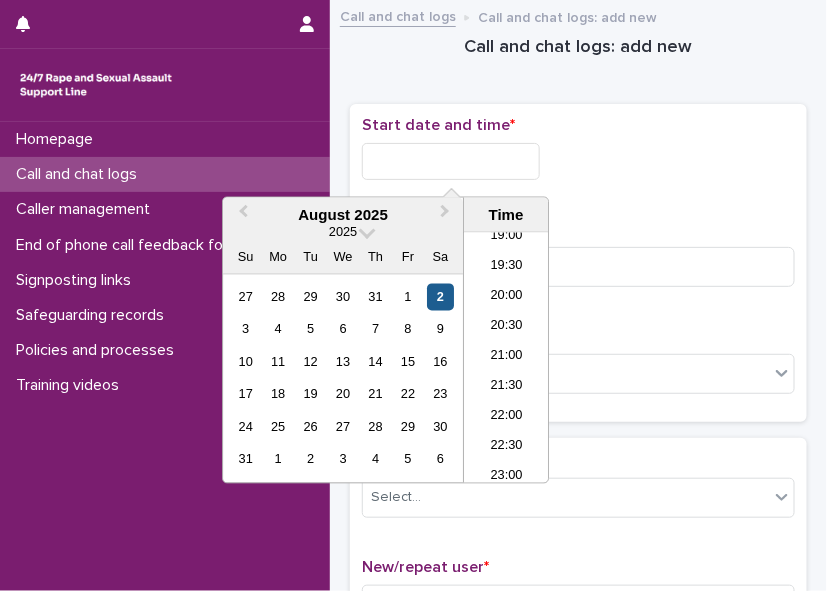 click on "2" at bounding box center [440, 297] 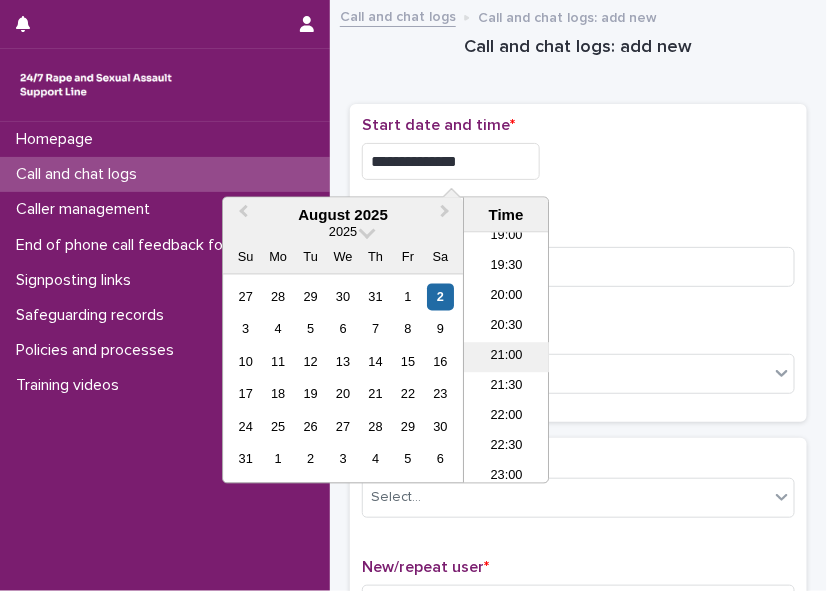 click on "21:00" at bounding box center [506, 358] 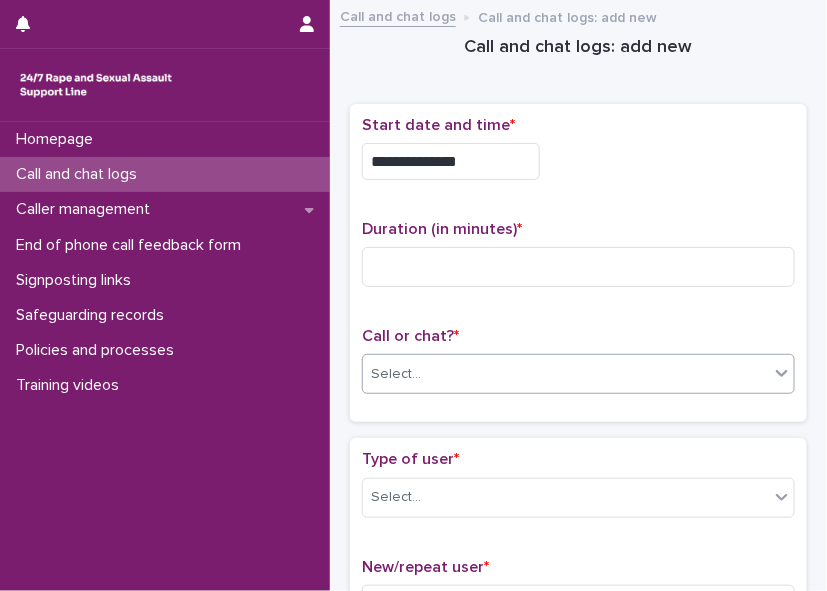 click on "Select..." at bounding box center (566, 374) 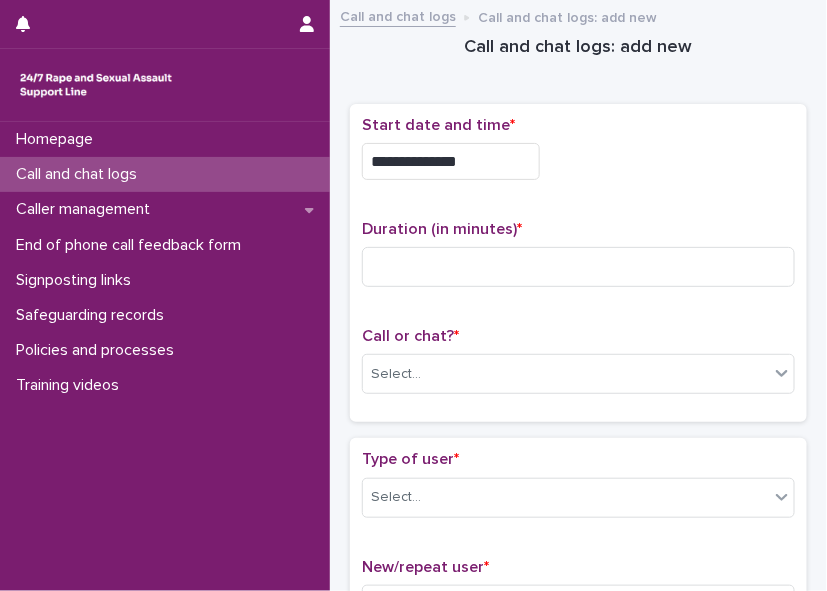 click on "**********" at bounding box center [451, 161] 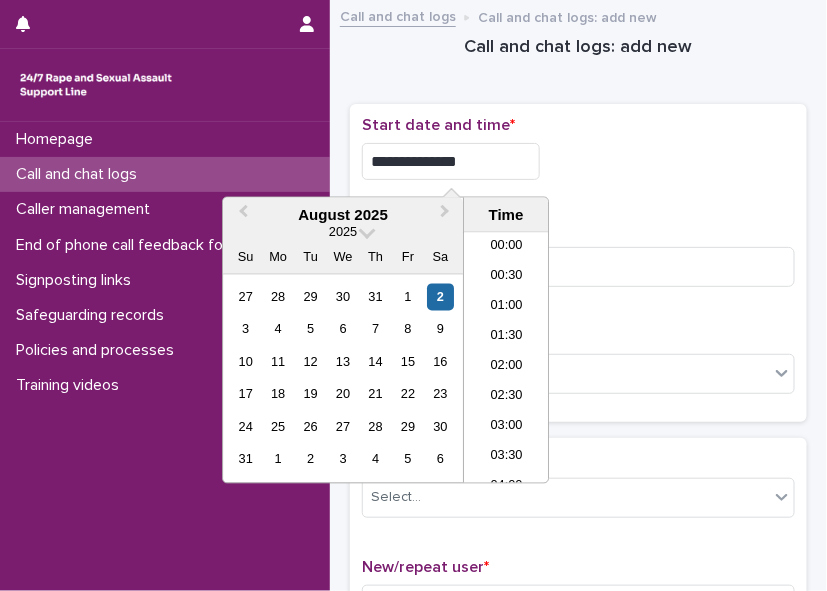 scroll, scrollTop: 1150, scrollLeft: 0, axis: vertical 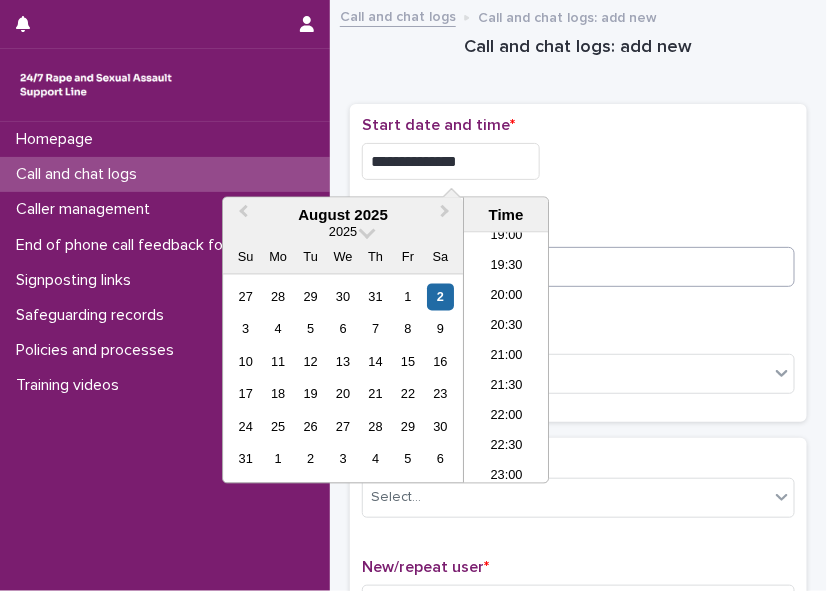 type on "**********" 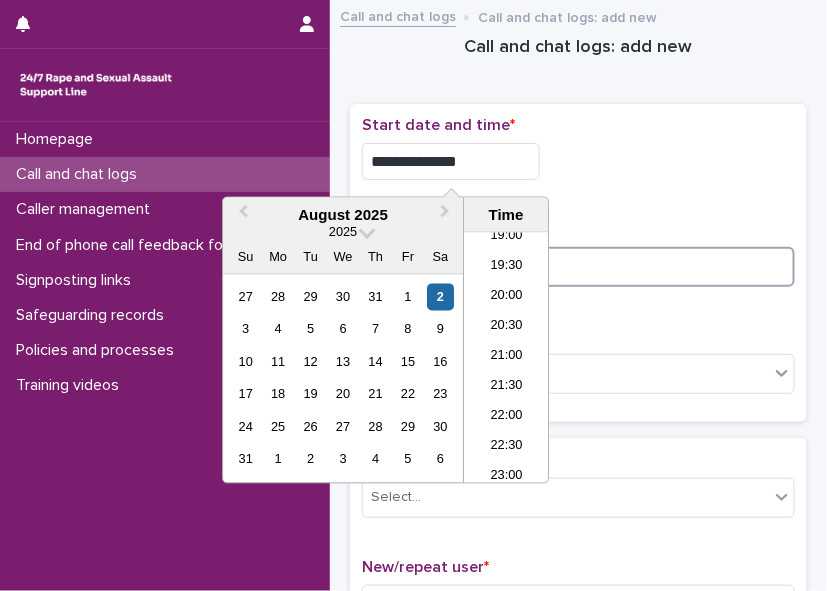 click at bounding box center (578, 267) 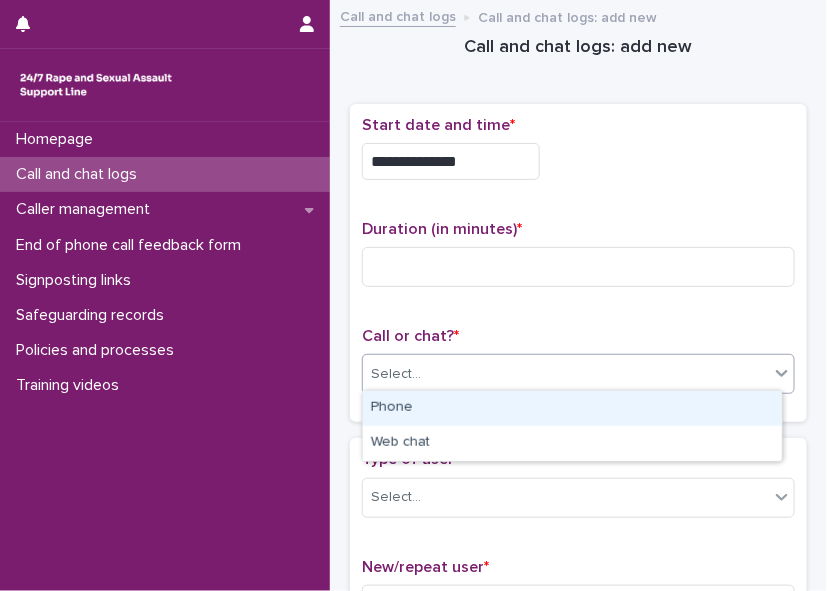 click on "Select..." at bounding box center [566, 374] 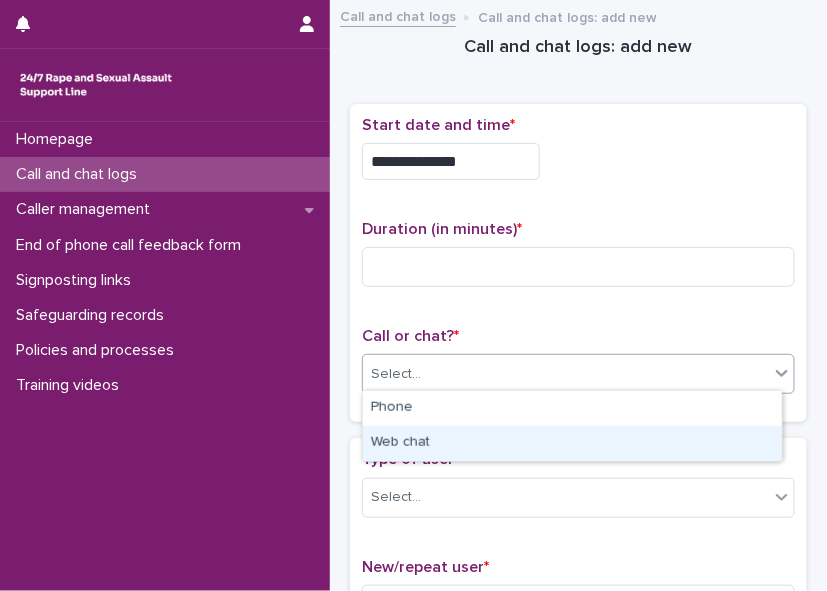 click on "Web chat" at bounding box center [572, 443] 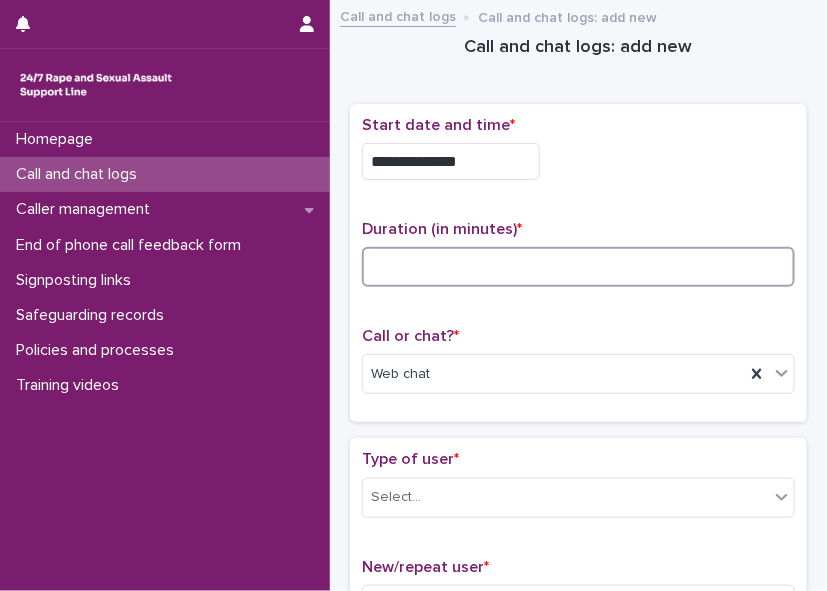 click at bounding box center [578, 267] 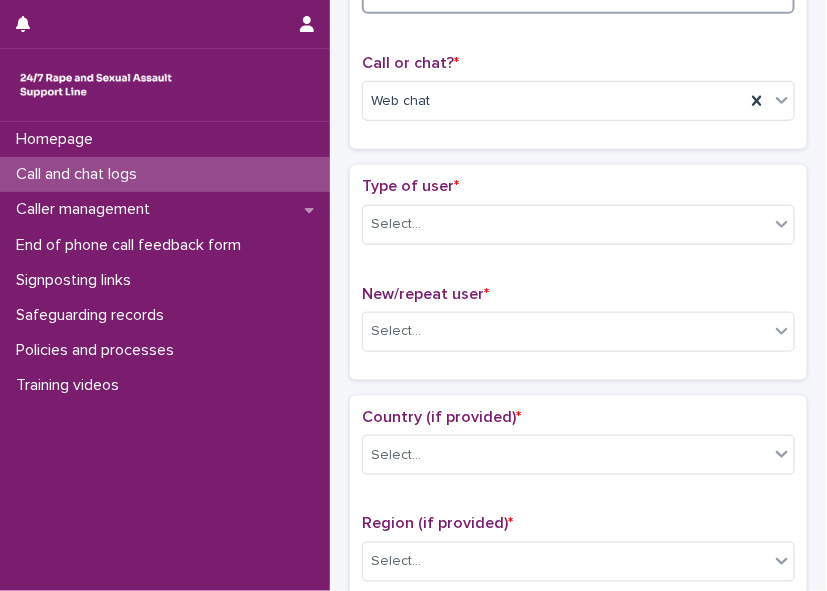 scroll, scrollTop: 278, scrollLeft: 0, axis: vertical 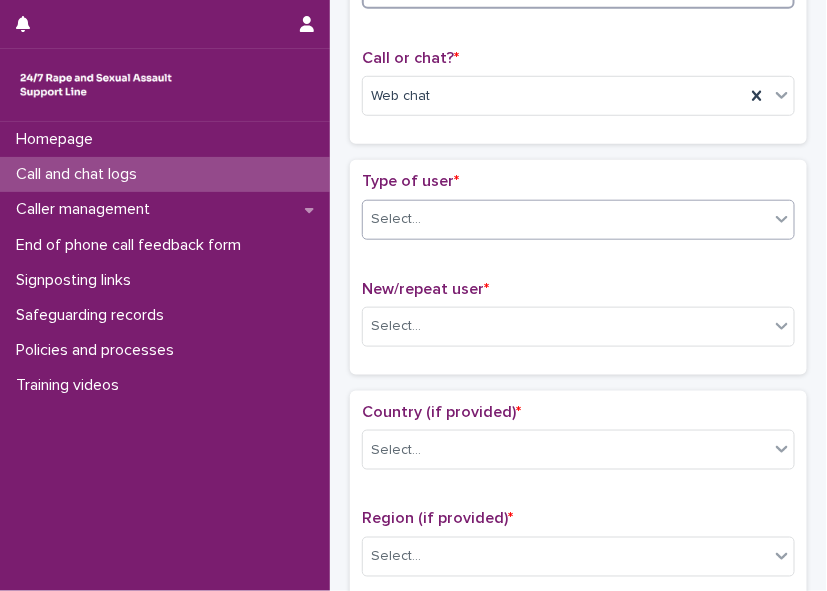 type on "*" 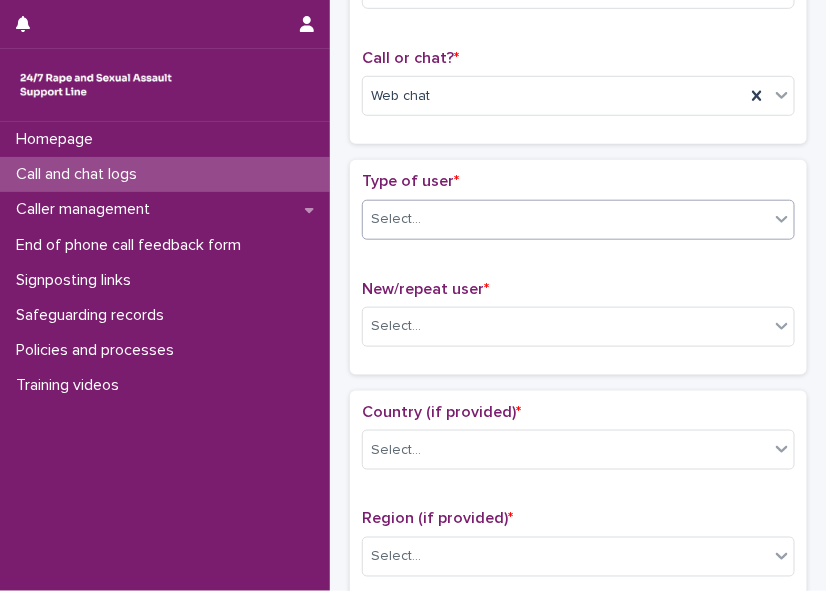 click 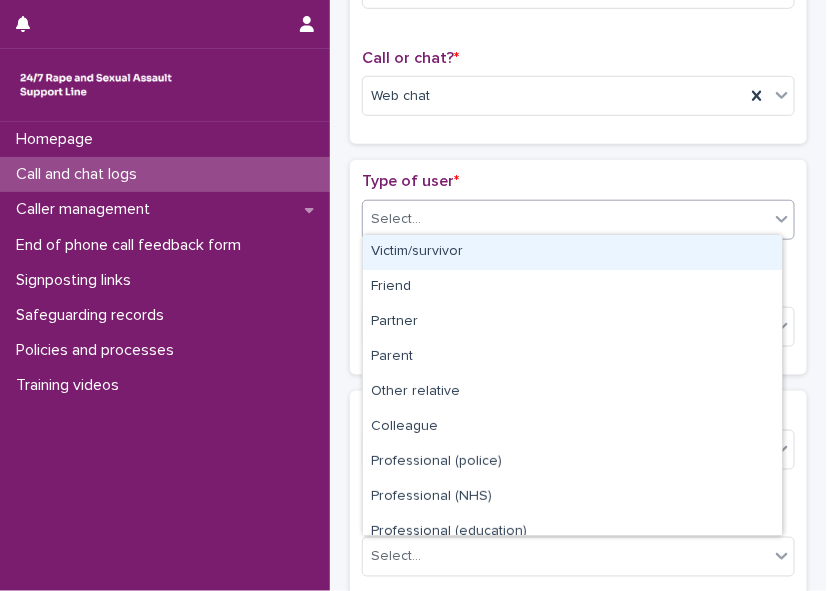 scroll, scrollTop: 224, scrollLeft: 0, axis: vertical 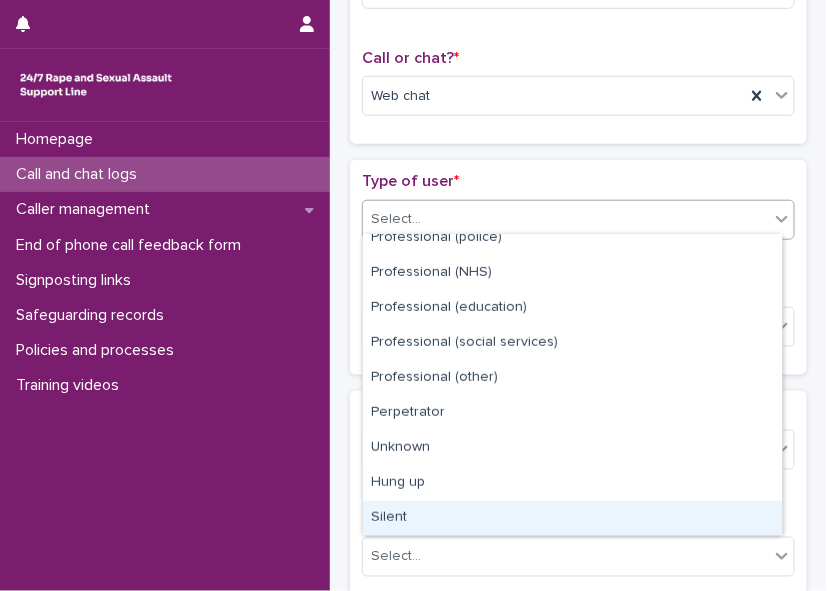 click on "Silent" at bounding box center [572, 518] 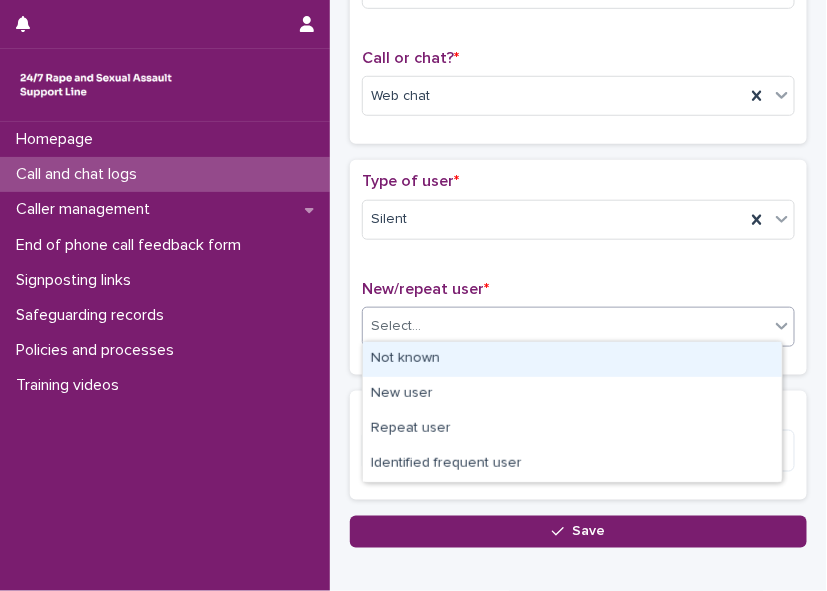 click on "Select..." at bounding box center [566, 326] 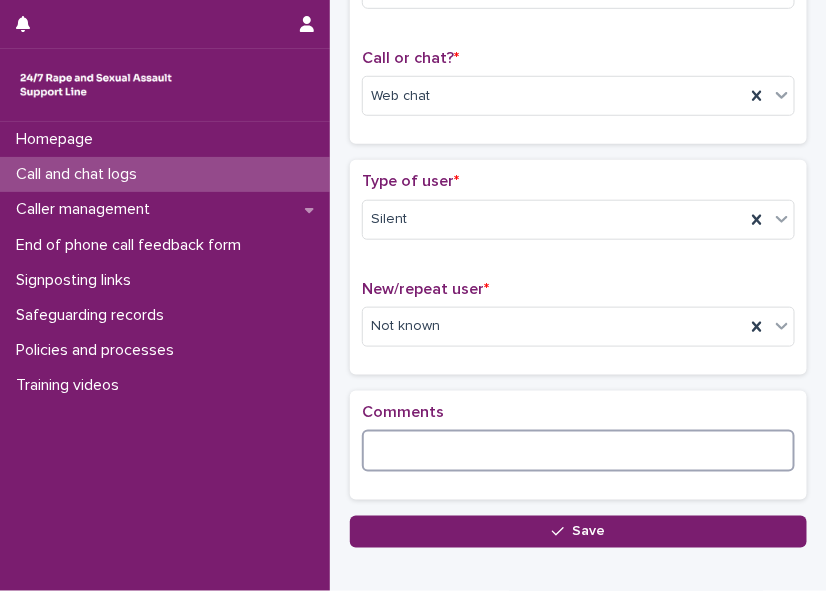 click at bounding box center [578, 451] 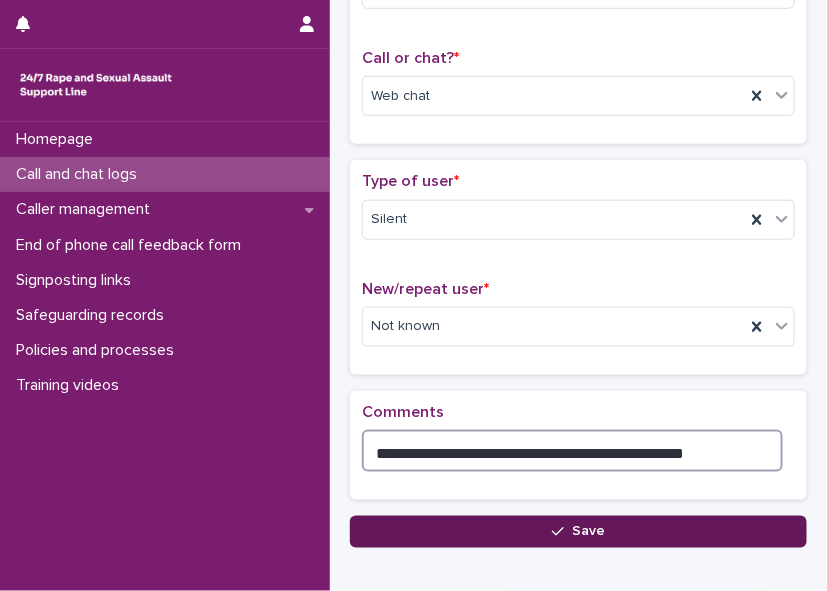 type on "**********" 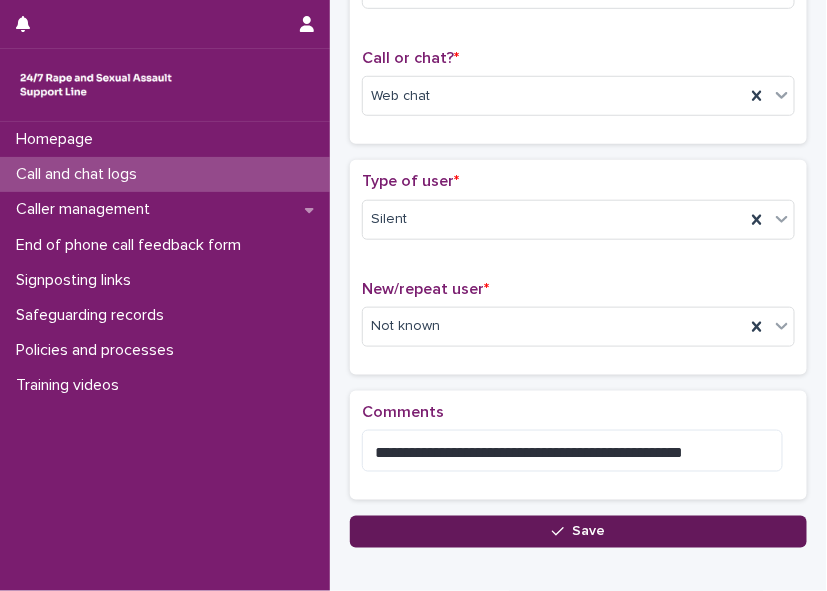 click 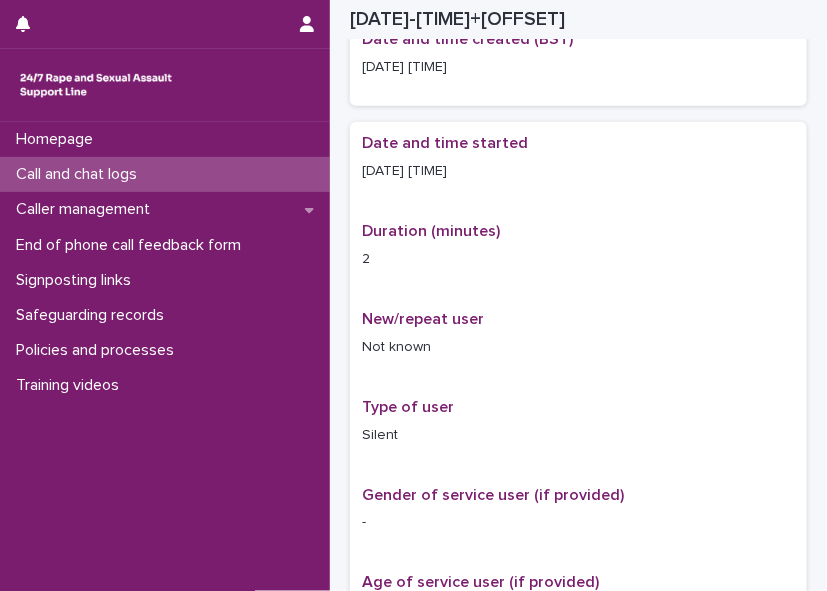 scroll, scrollTop: 289, scrollLeft: 0, axis: vertical 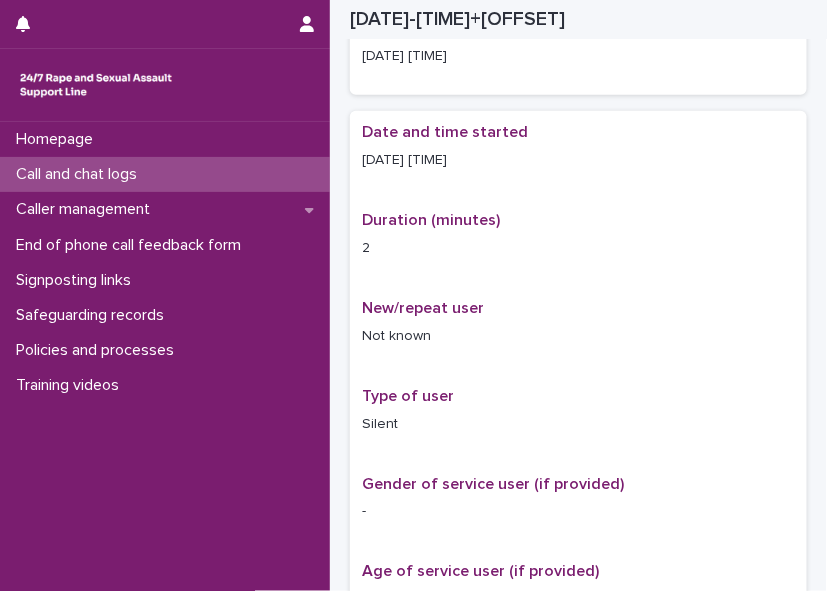 click on "Call and chat logs" at bounding box center (80, 174) 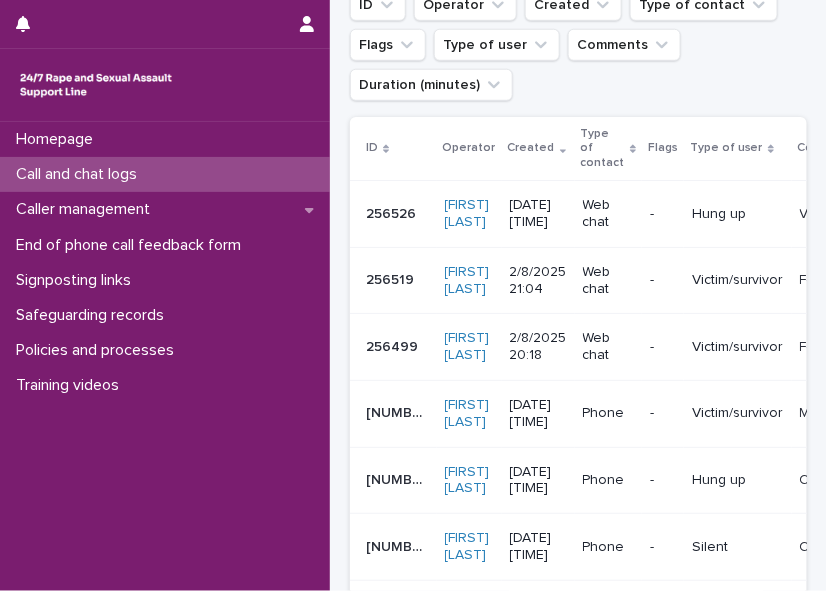 scroll, scrollTop: 0, scrollLeft: 0, axis: both 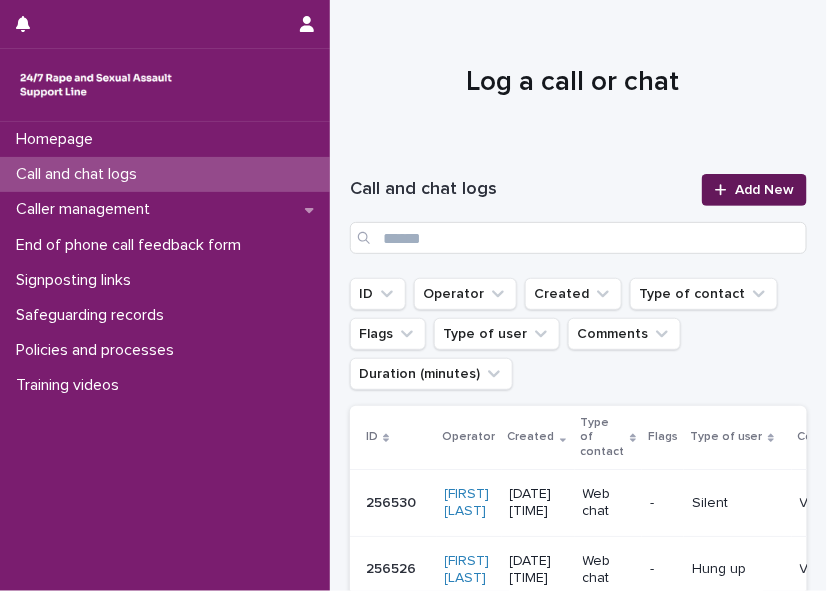 click at bounding box center (725, 190) 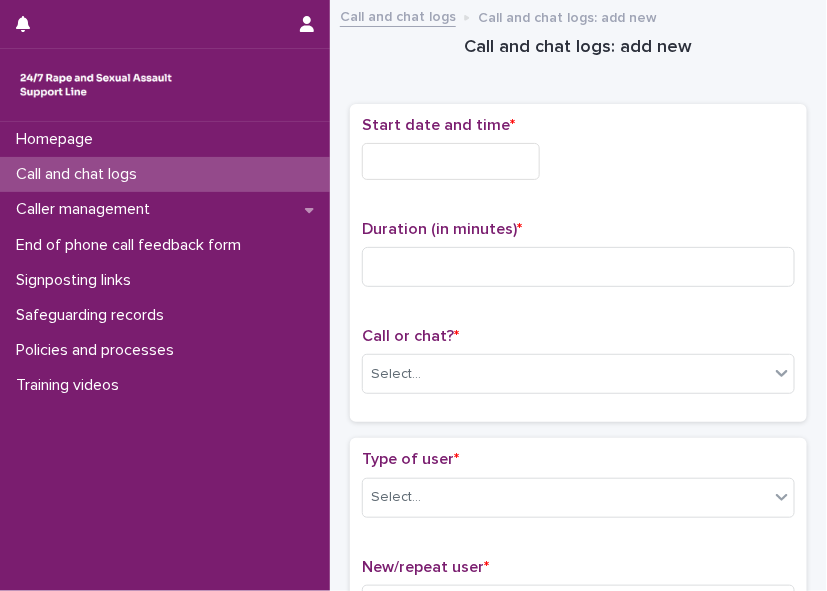 click at bounding box center [451, 161] 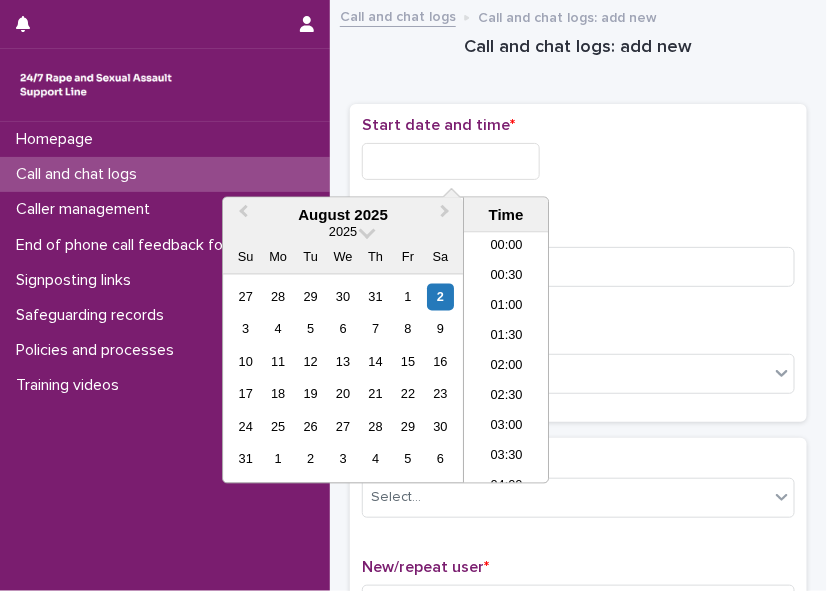 scroll, scrollTop: 1150, scrollLeft: 0, axis: vertical 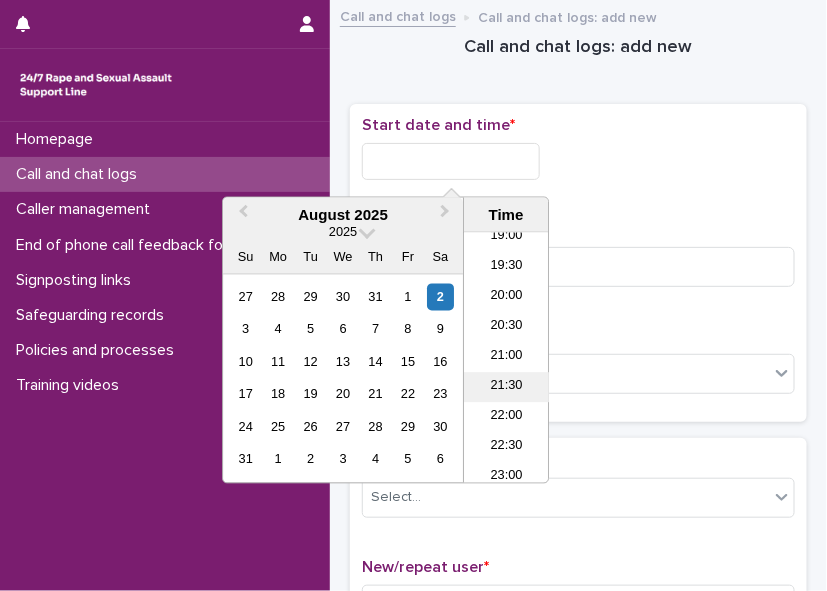 click on "21:30" at bounding box center [506, 388] 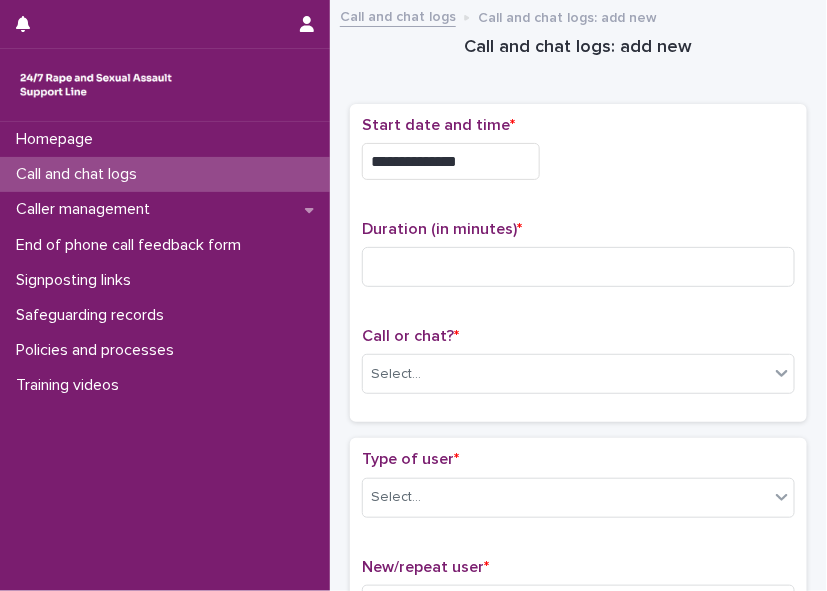 click on "**********" at bounding box center [451, 161] 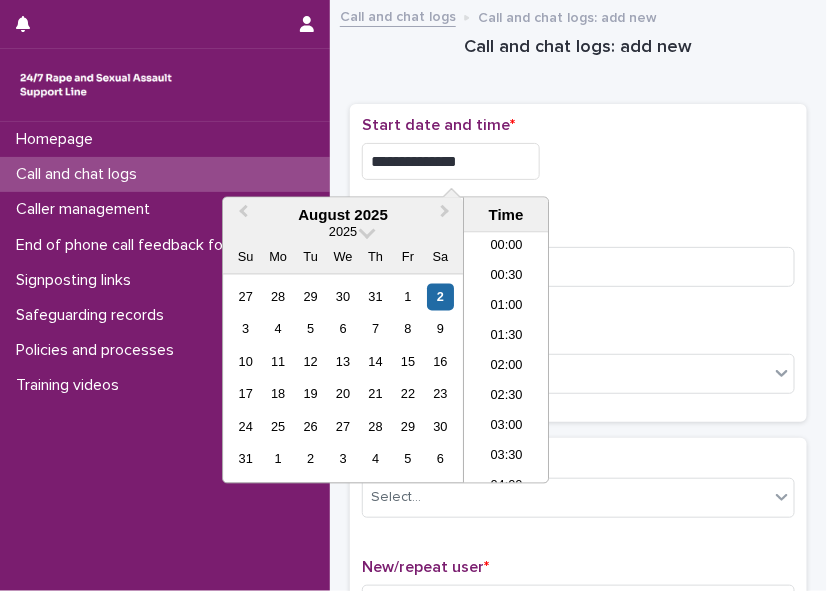 scroll, scrollTop: 1180, scrollLeft: 0, axis: vertical 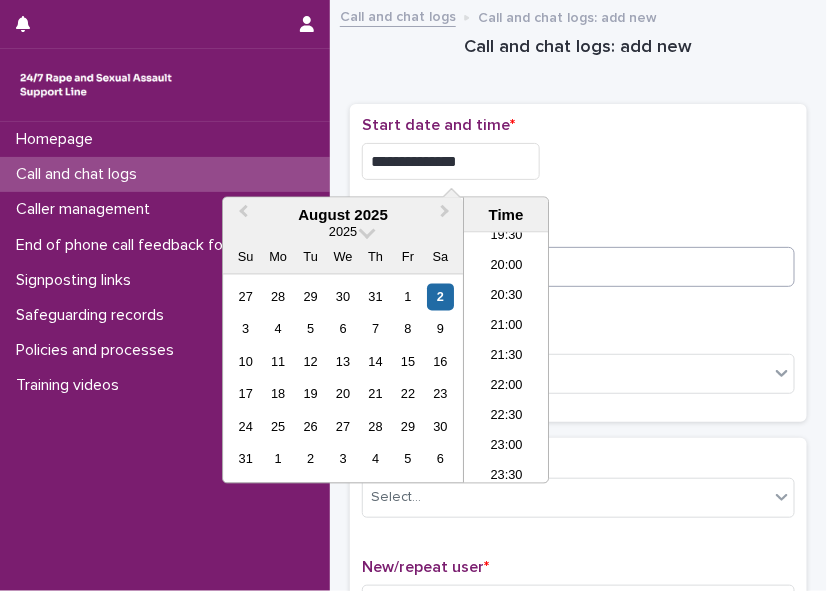 type on "**********" 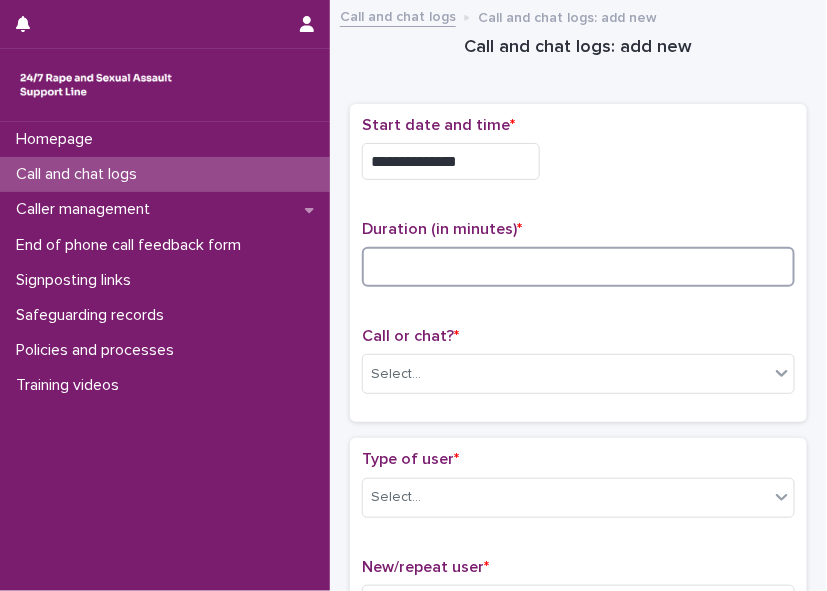 click at bounding box center (578, 267) 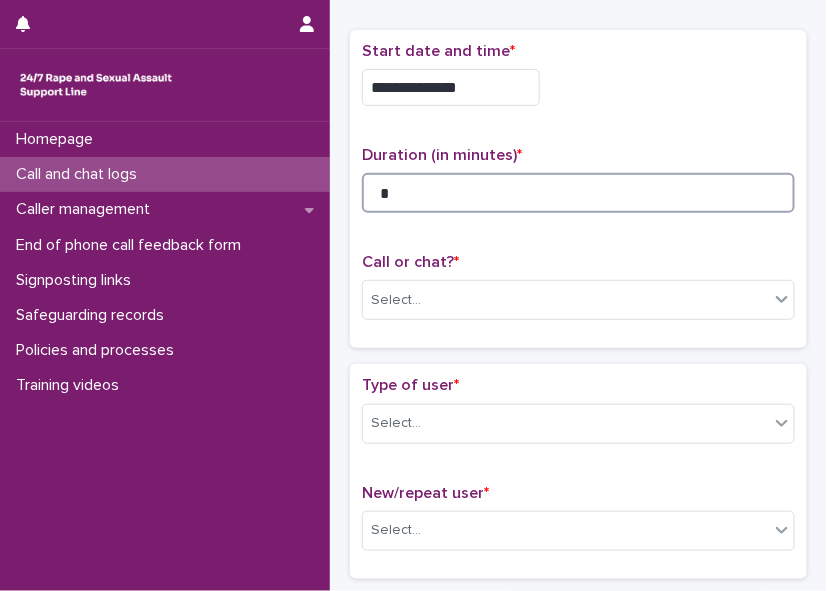 scroll, scrollTop: 176, scrollLeft: 0, axis: vertical 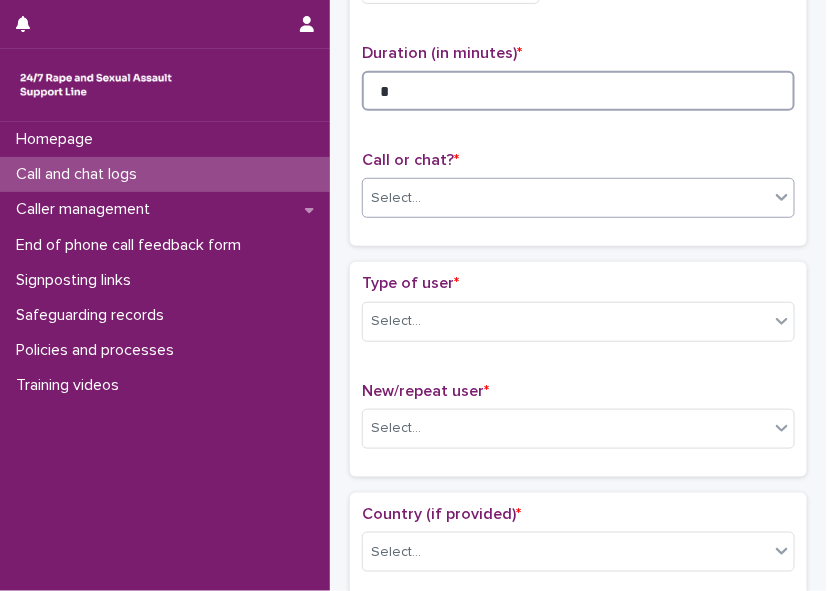 type on "*" 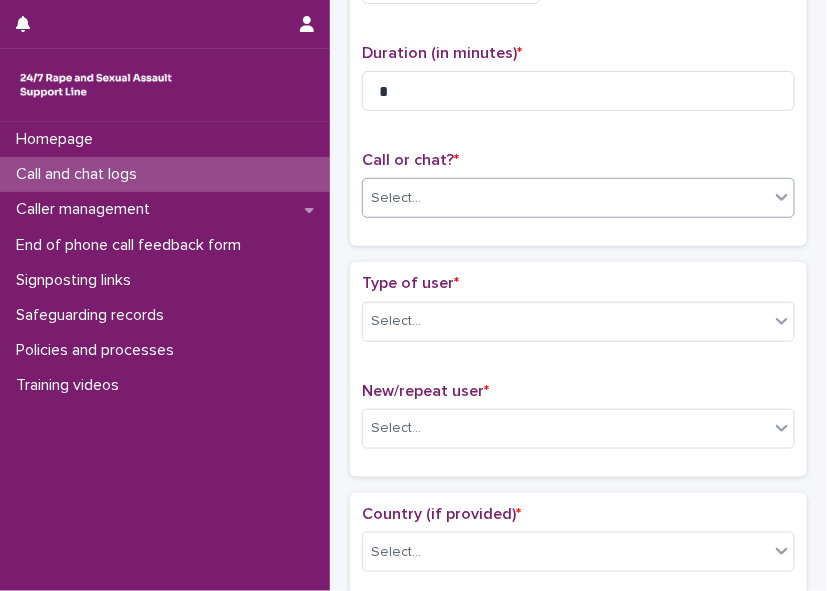 click 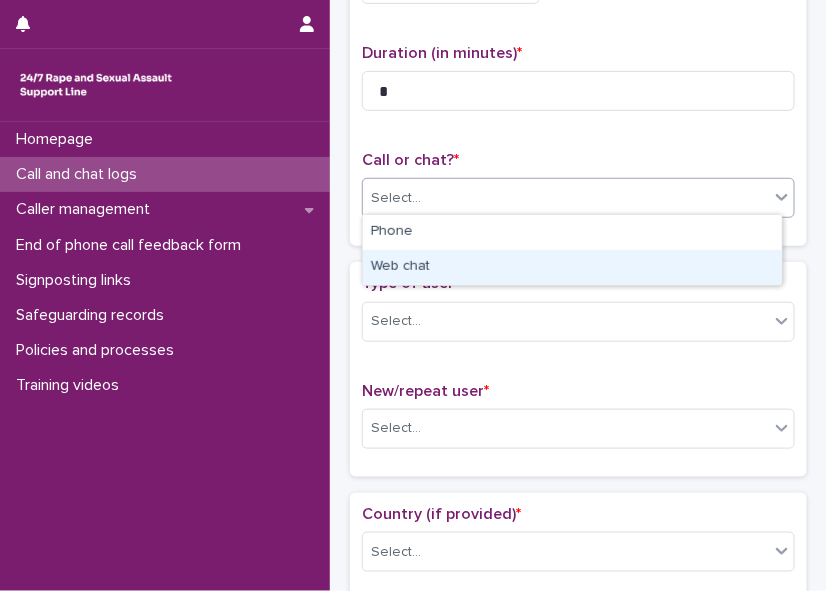 click on "Web chat" at bounding box center (572, 267) 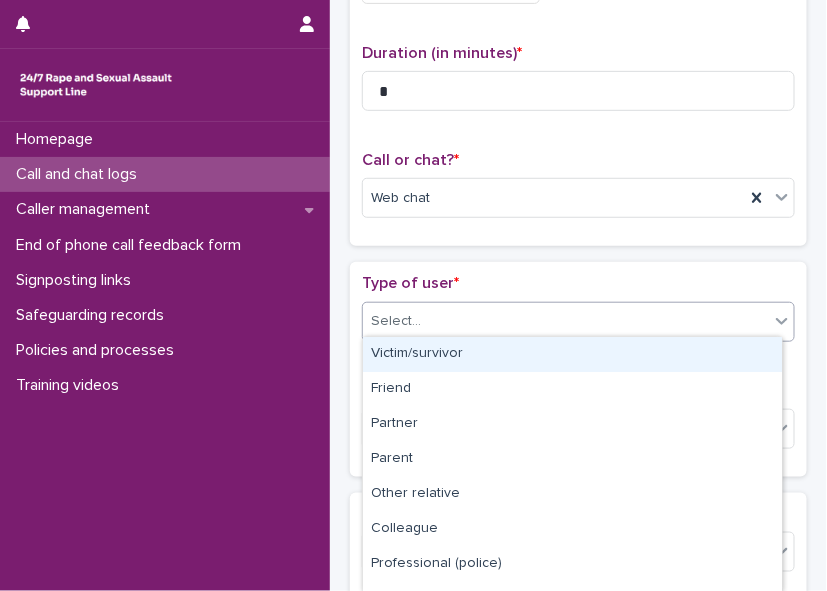 click 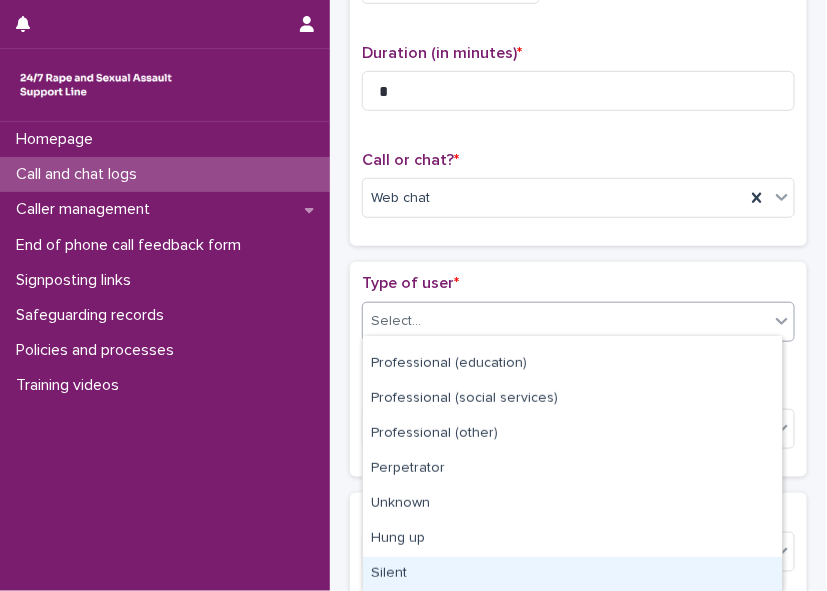 click on "Silent" at bounding box center [572, 574] 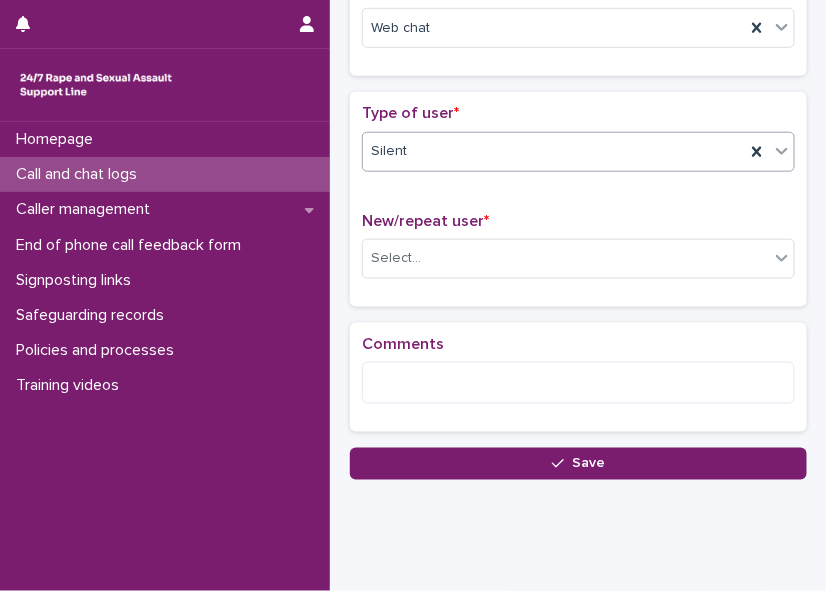 scroll, scrollTop: 386, scrollLeft: 0, axis: vertical 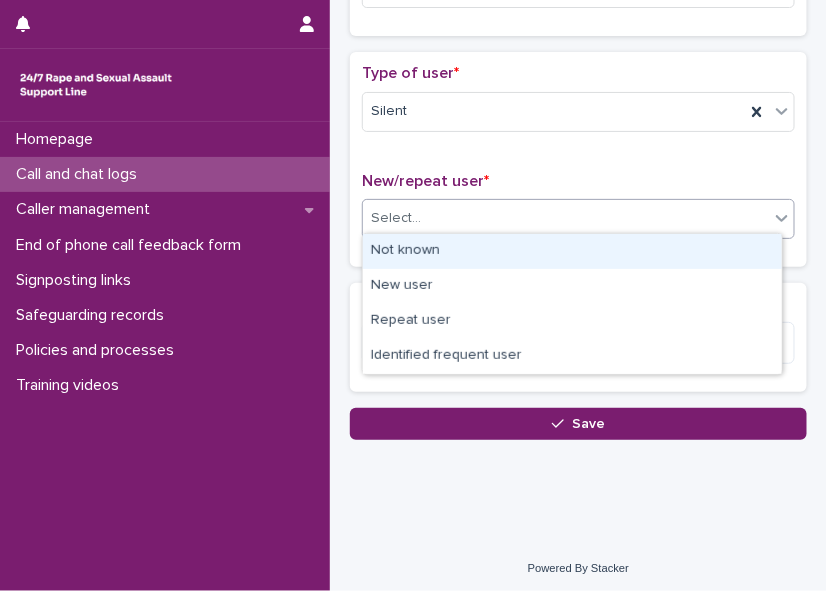 click on "Select..." at bounding box center [566, 218] 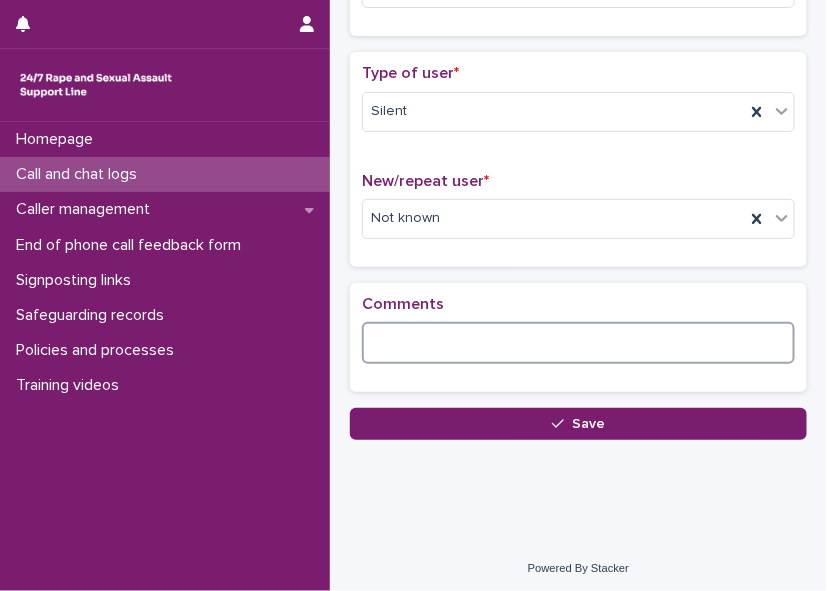 click at bounding box center [578, 343] 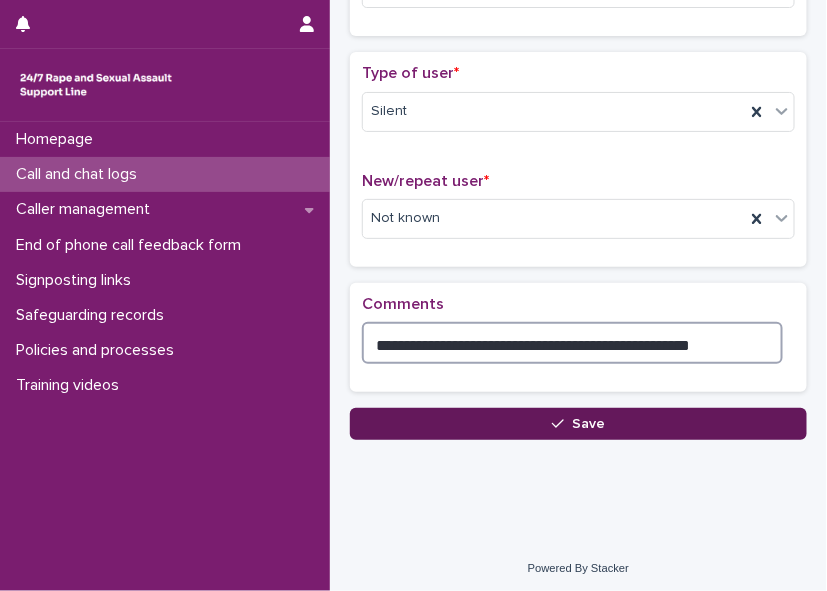 type on "**********" 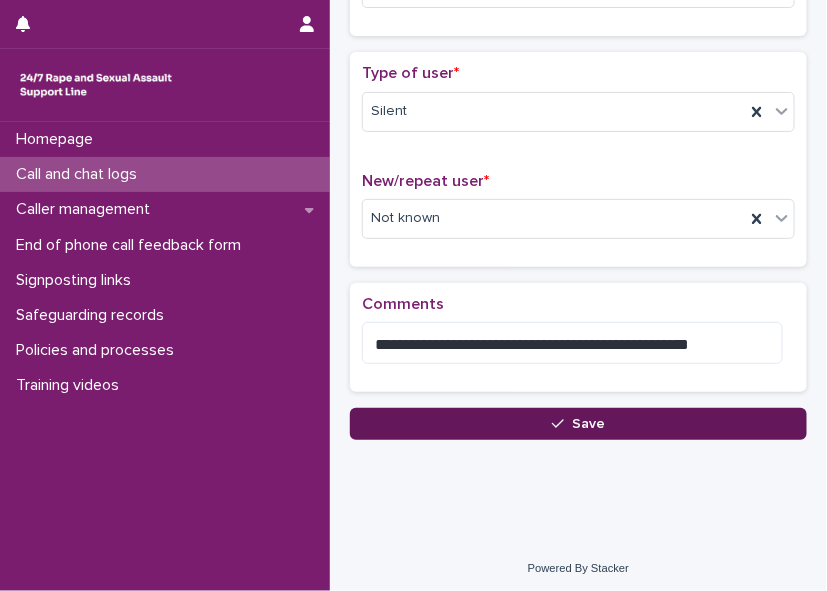 click on "Save" at bounding box center (588, 424) 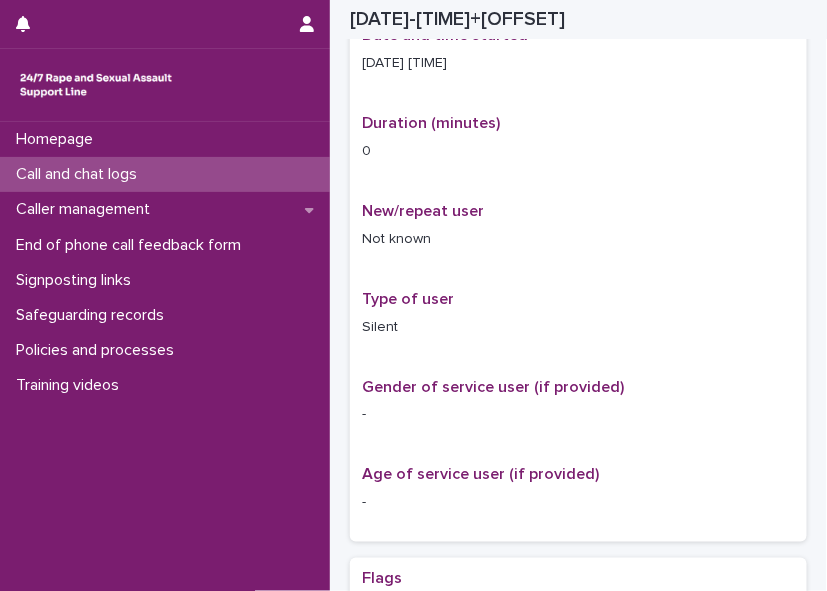 scroll, scrollTop: 398, scrollLeft: 0, axis: vertical 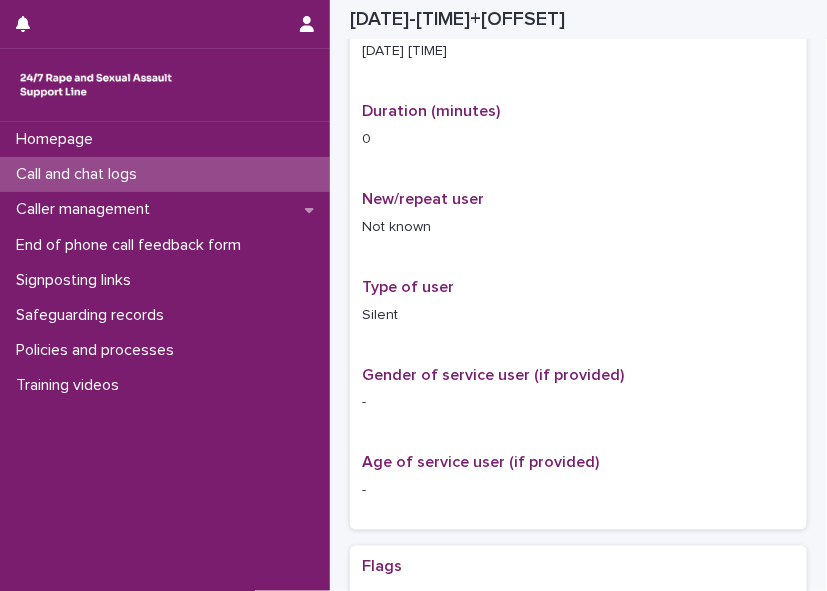 click on "Call and chat logs" at bounding box center [165, 174] 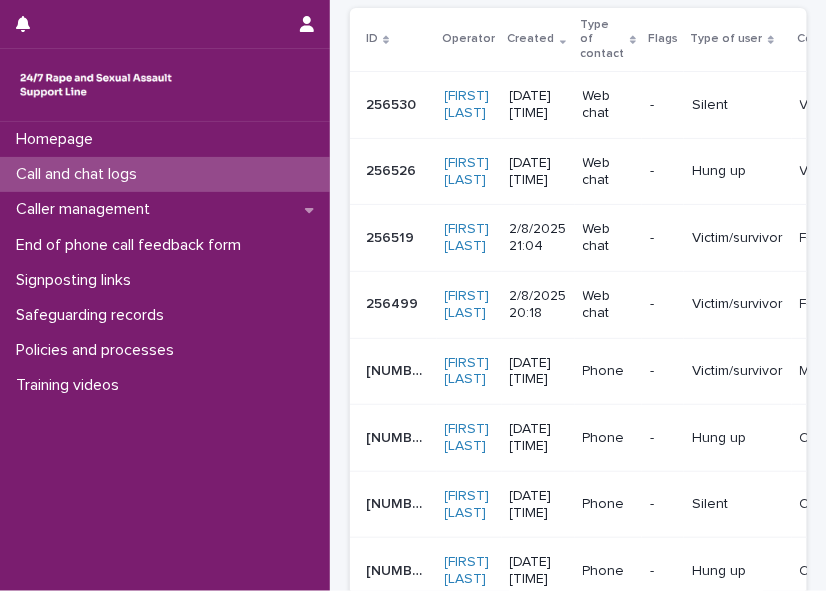 scroll, scrollTop: 0, scrollLeft: 0, axis: both 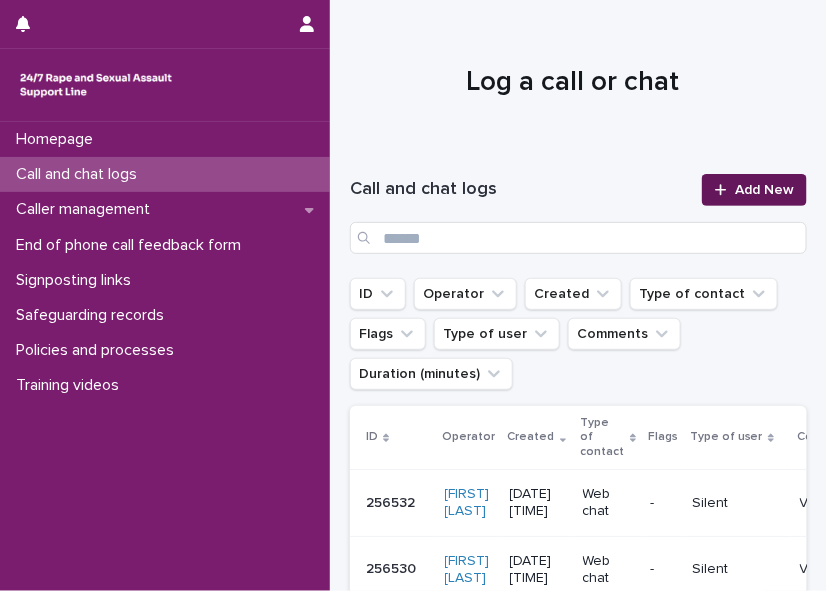 click on "Add New" at bounding box center [764, 190] 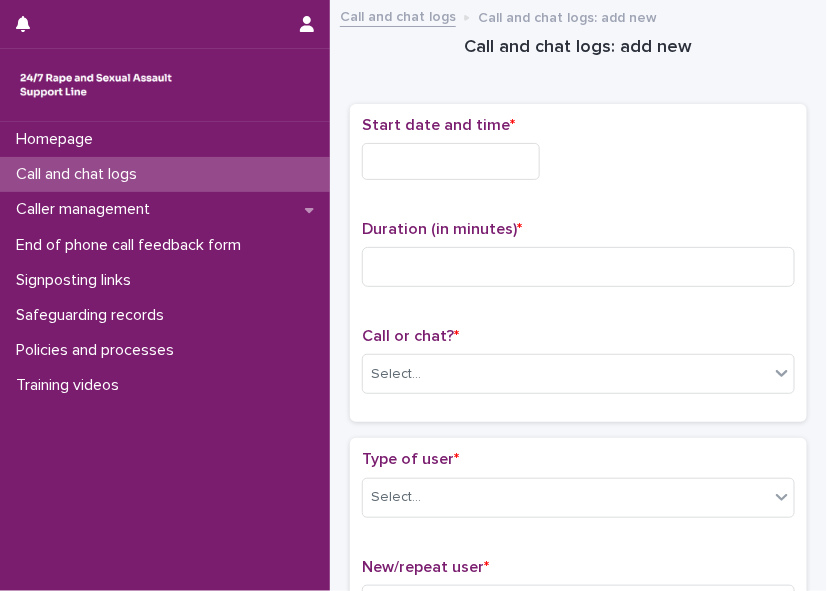 click at bounding box center (451, 161) 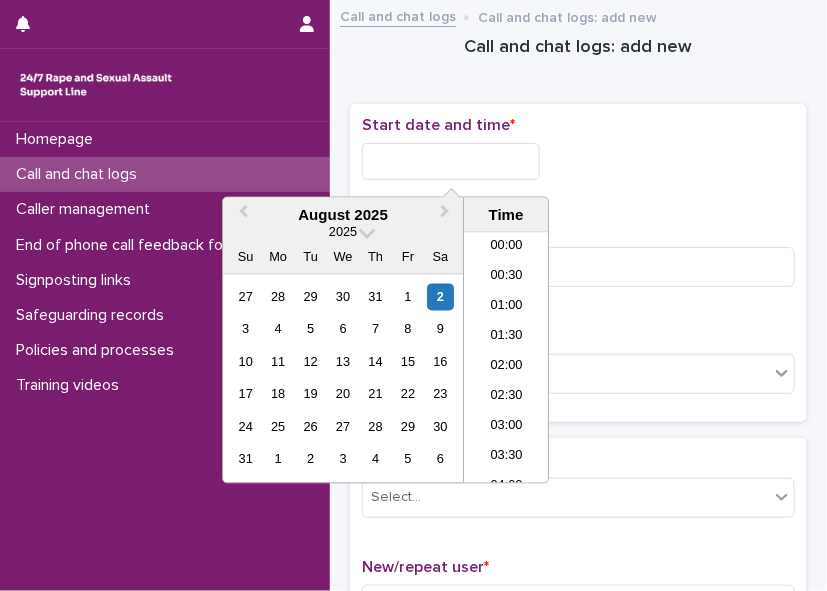 scroll, scrollTop: 1150, scrollLeft: 0, axis: vertical 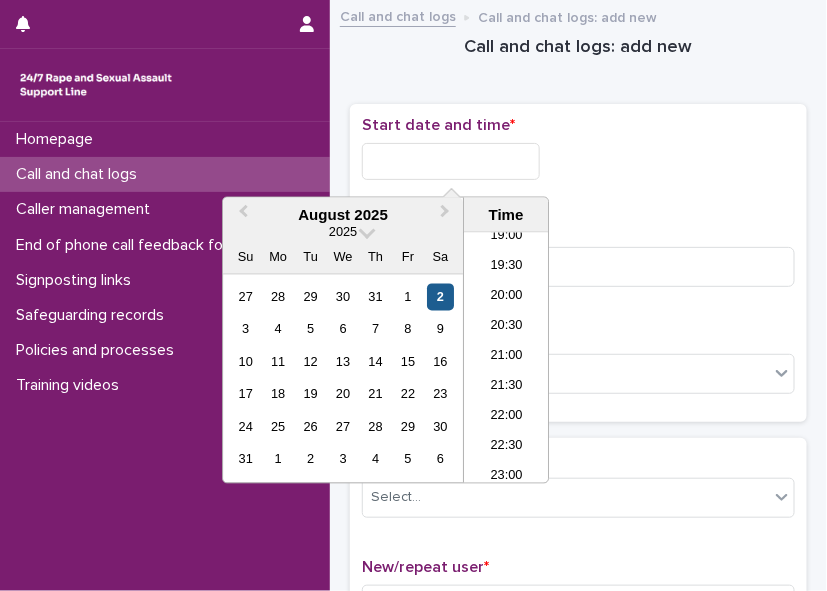 click on "2" at bounding box center (440, 297) 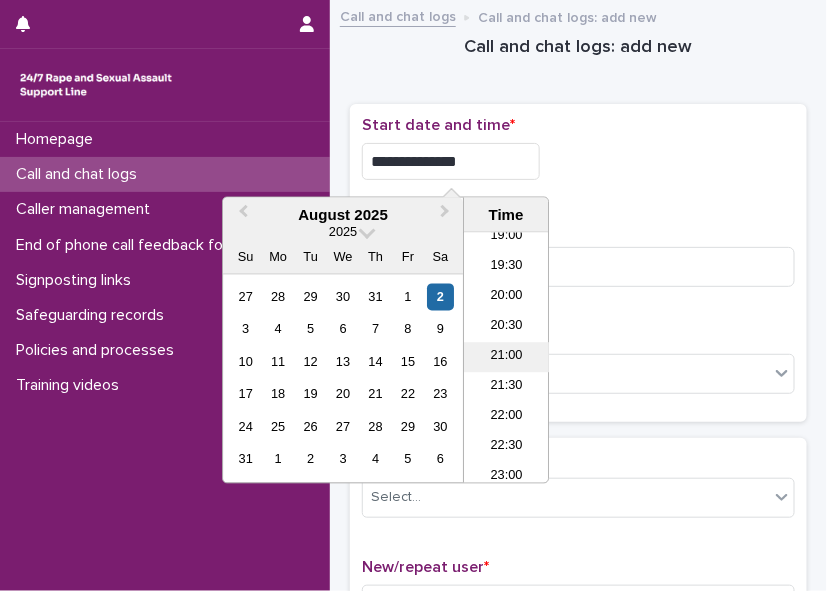 click on "21:00" at bounding box center (506, 358) 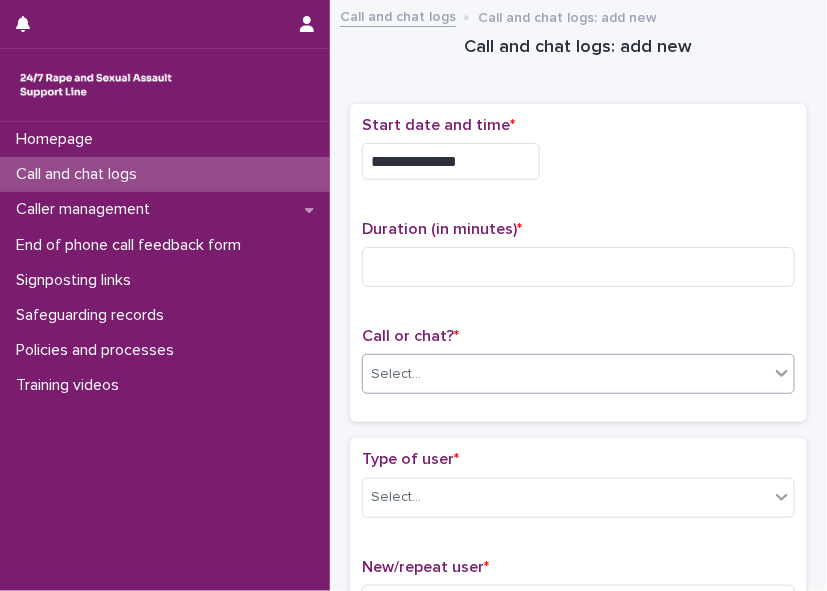 click on "Select..." at bounding box center (566, 374) 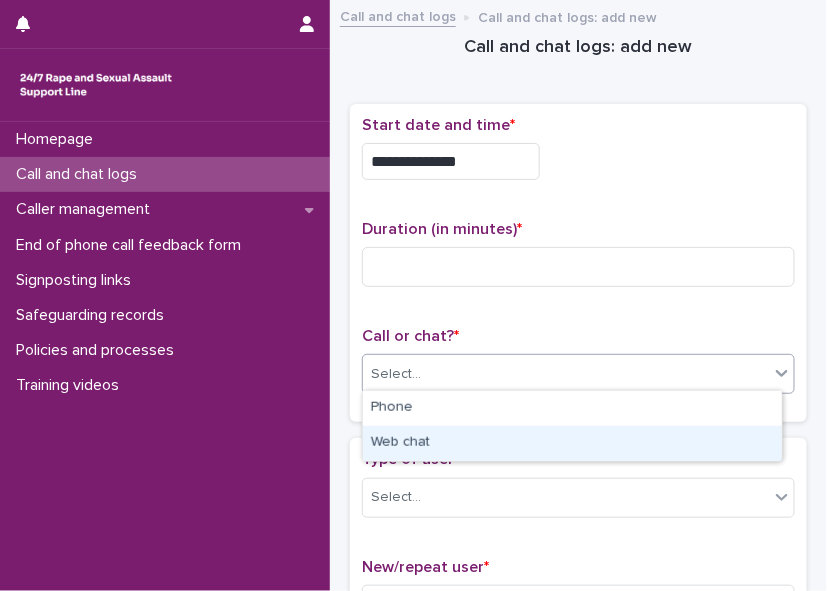 drag, startPoint x: 492, startPoint y: 424, endPoint x: 490, endPoint y: 441, distance: 17.117243 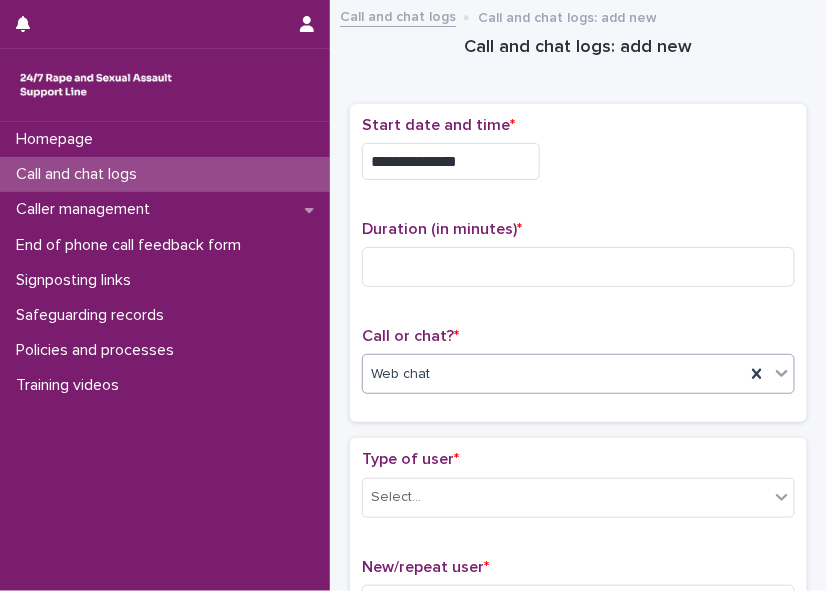 click on "**********" at bounding box center [451, 161] 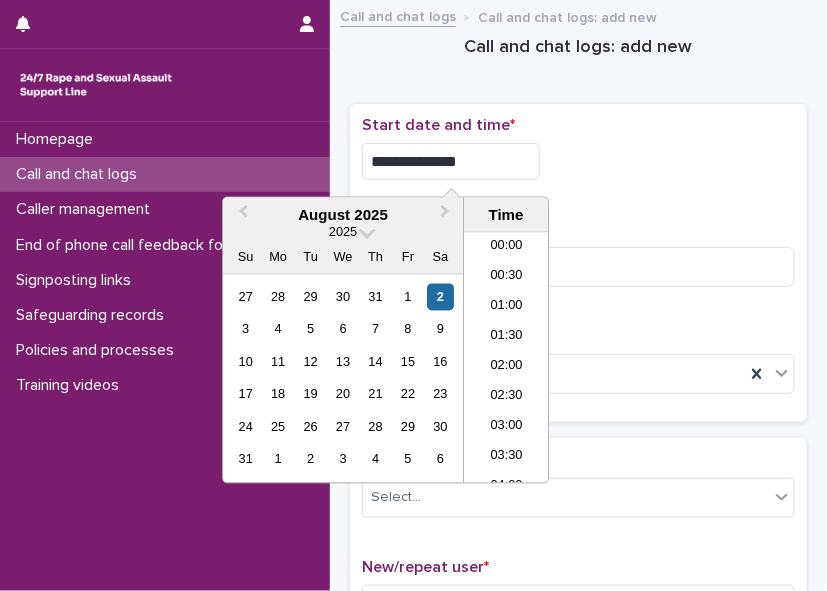 scroll, scrollTop: 1150, scrollLeft: 0, axis: vertical 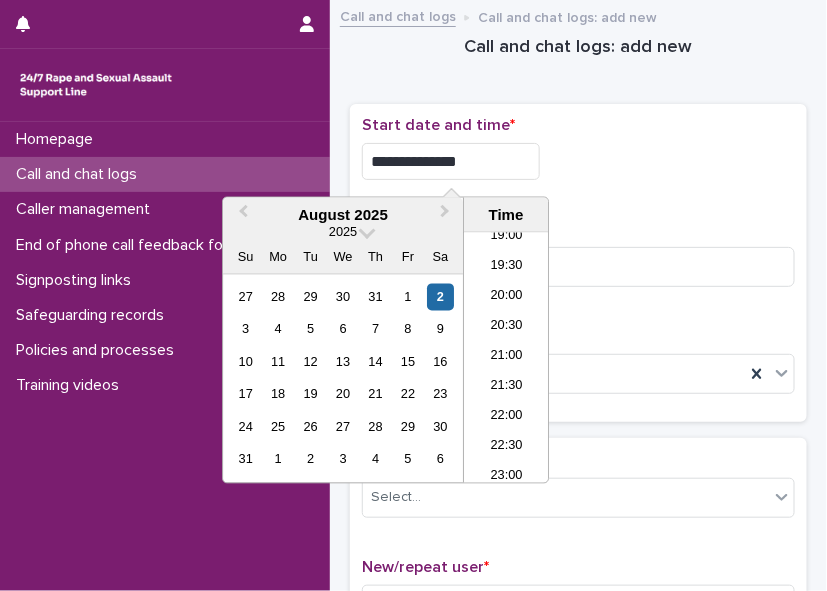 click on "**********" at bounding box center [578, 161] 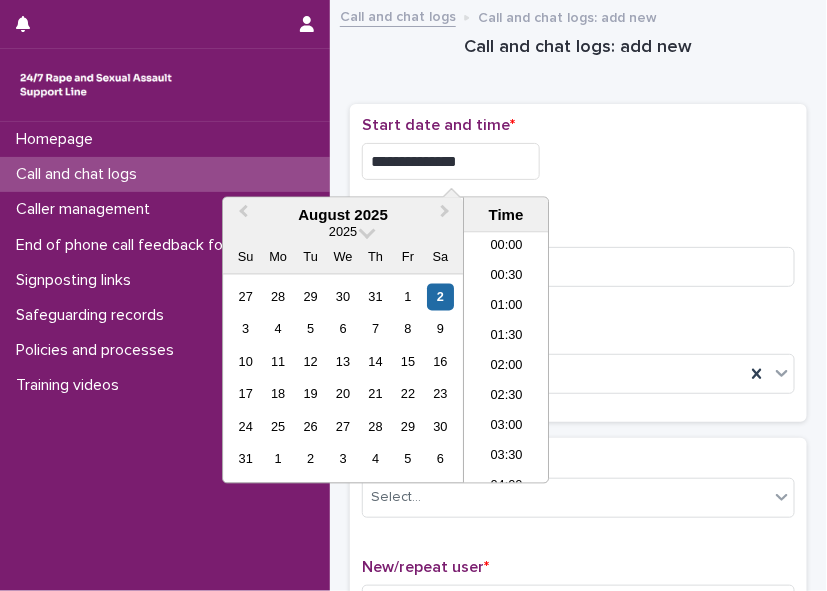 click on "**********" at bounding box center [451, 161] 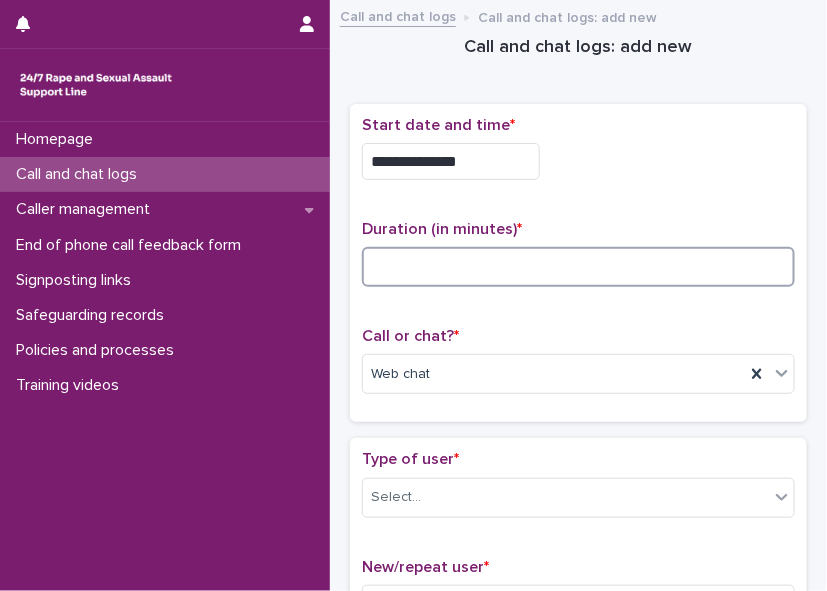 click at bounding box center [578, 267] 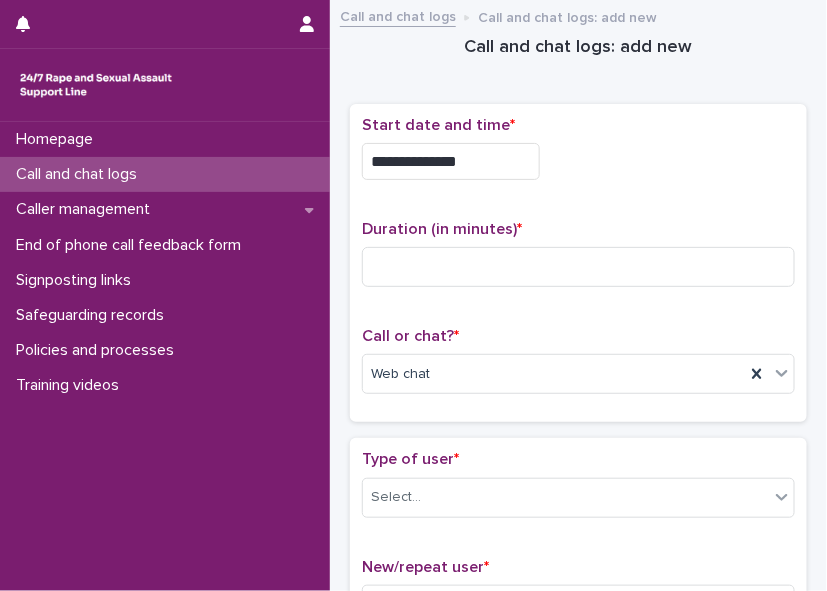 click on "**********" at bounding box center [451, 161] 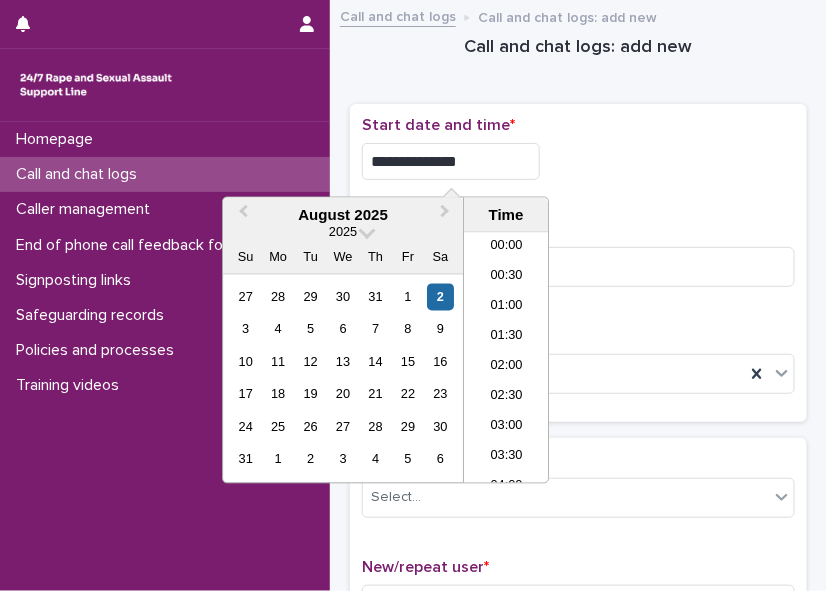 scroll, scrollTop: 1150, scrollLeft: 0, axis: vertical 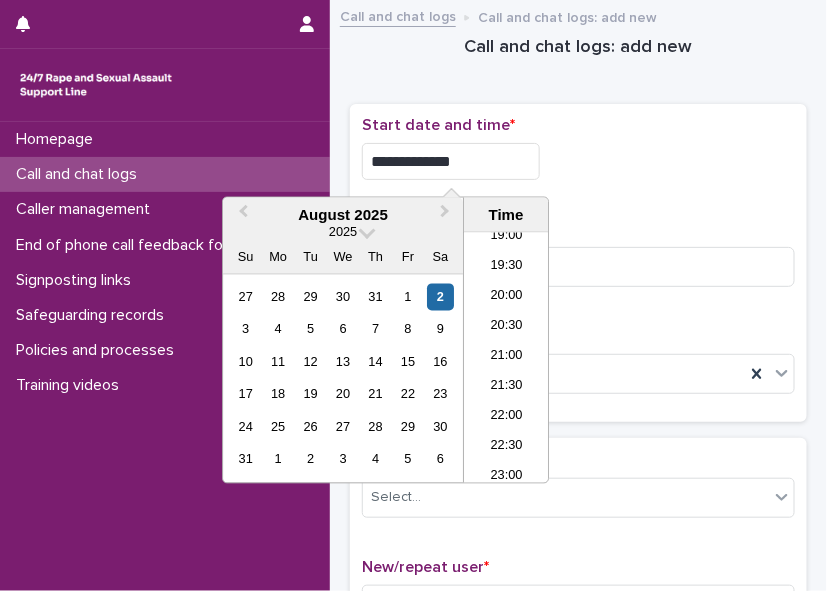 type on "**********" 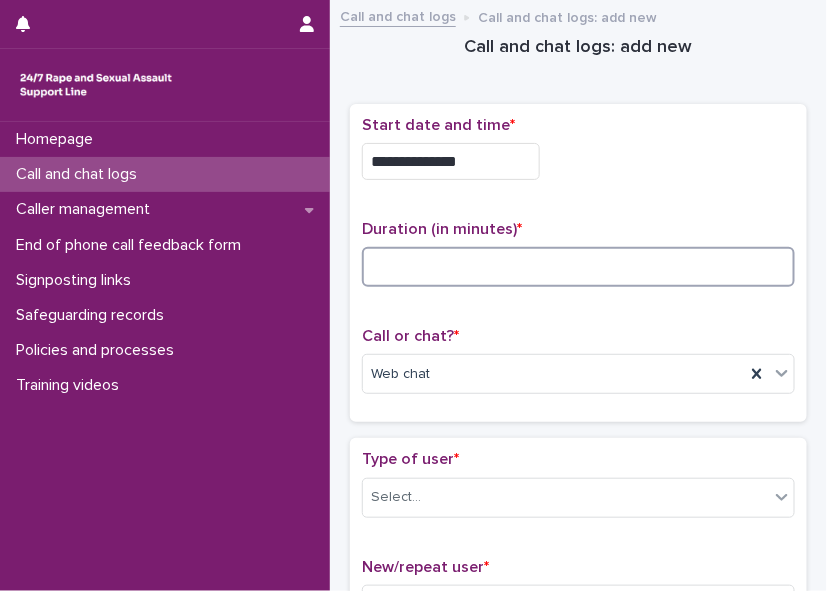 click at bounding box center [578, 267] 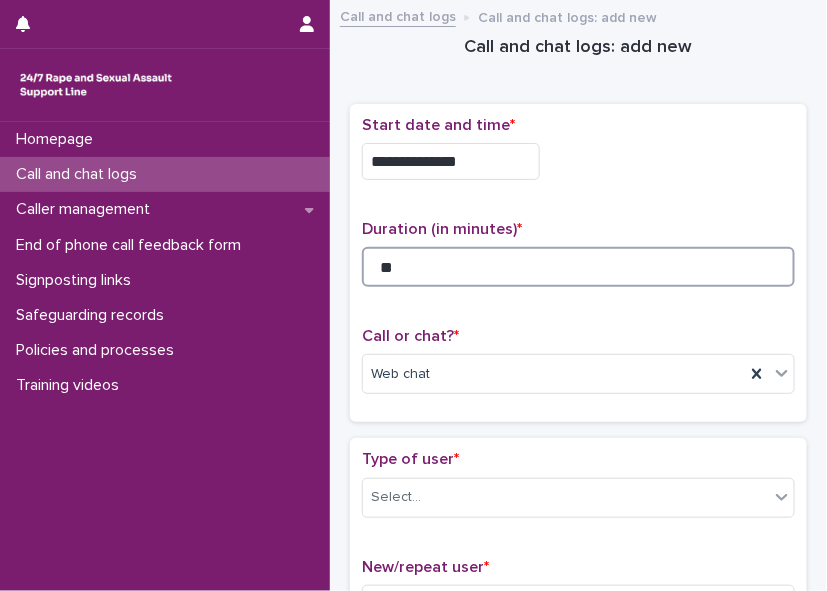 type on "**" 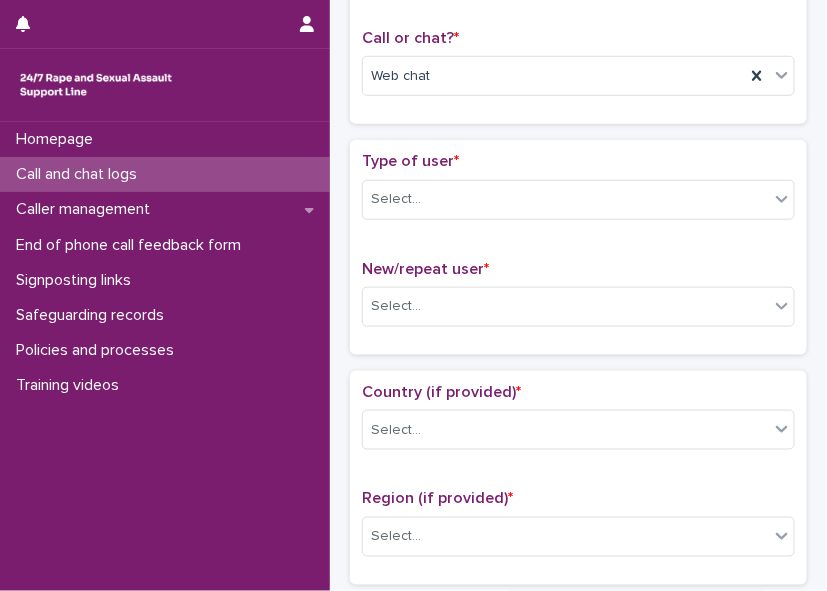 scroll, scrollTop: 303, scrollLeft: 0, axis: vertical 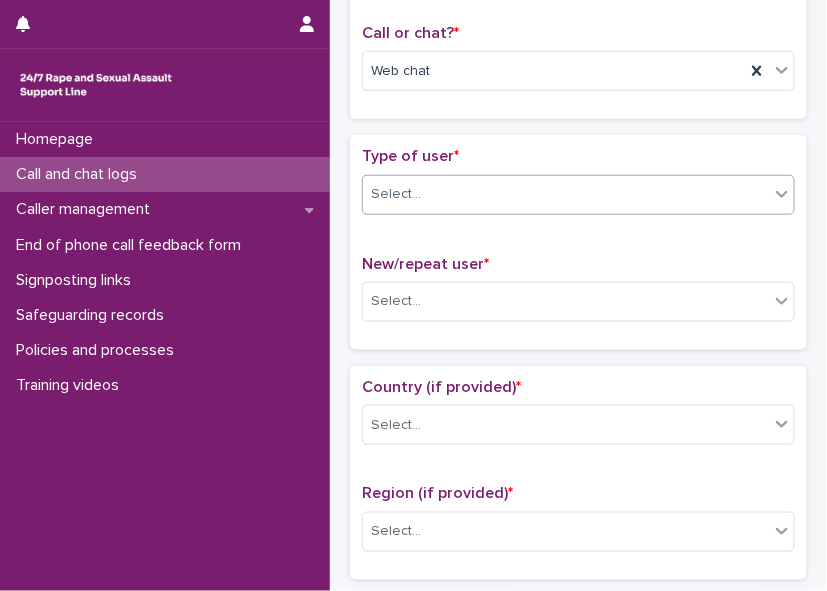 click 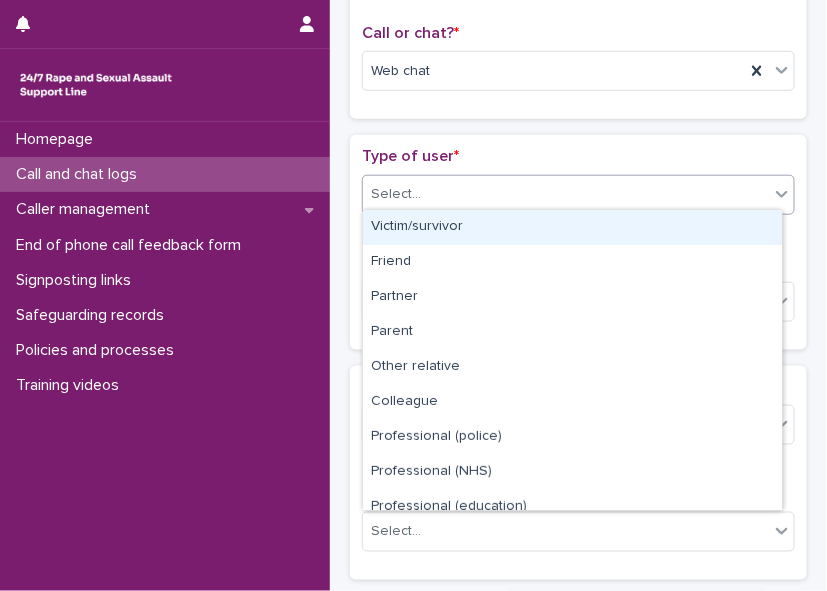 click on "Victim/survivor" at bounding box center [572, 227] 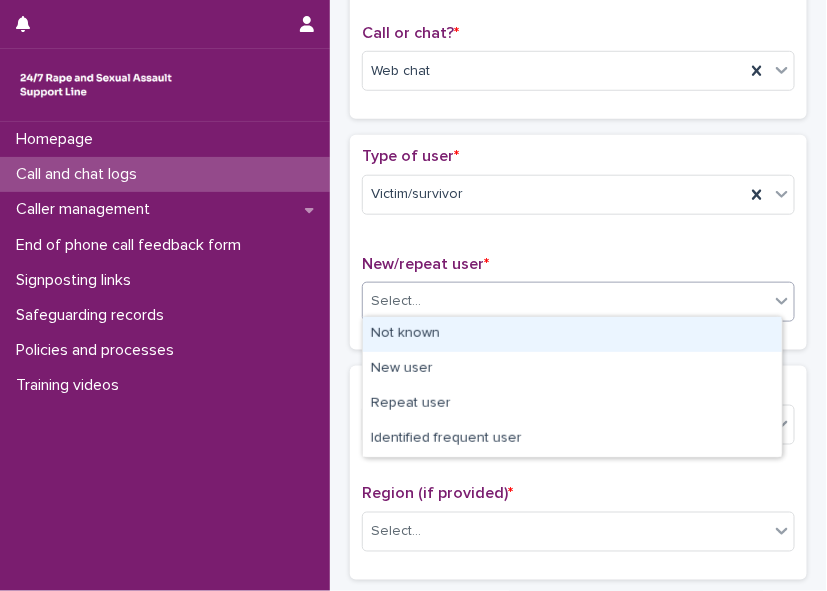 click on "Select..." at bounding box center (566, 301) 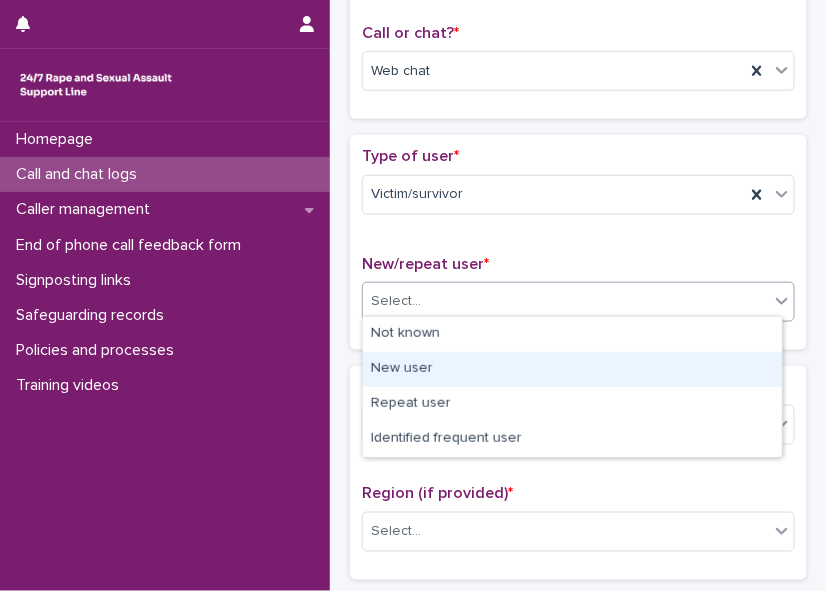 click on "New user" at bounding box center [572, 369] 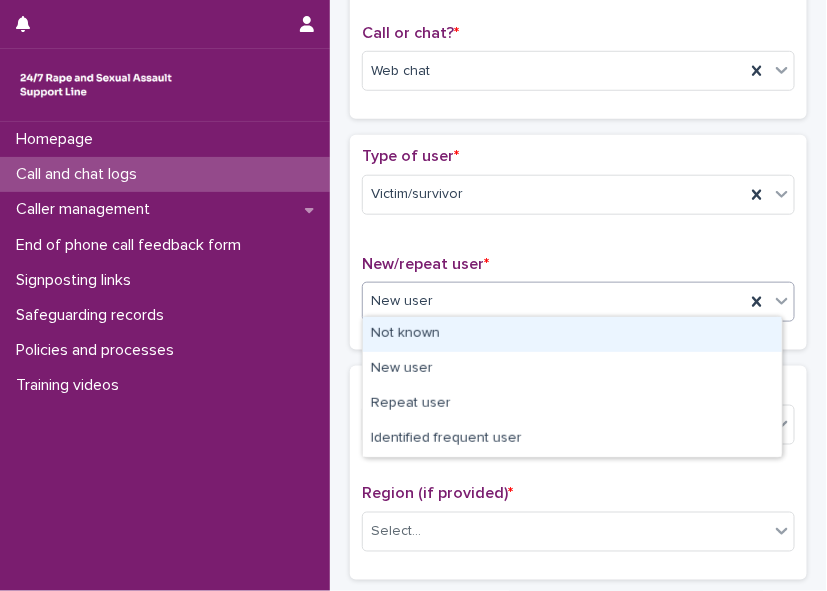 click on "New user" at bounding box center (554, 301) 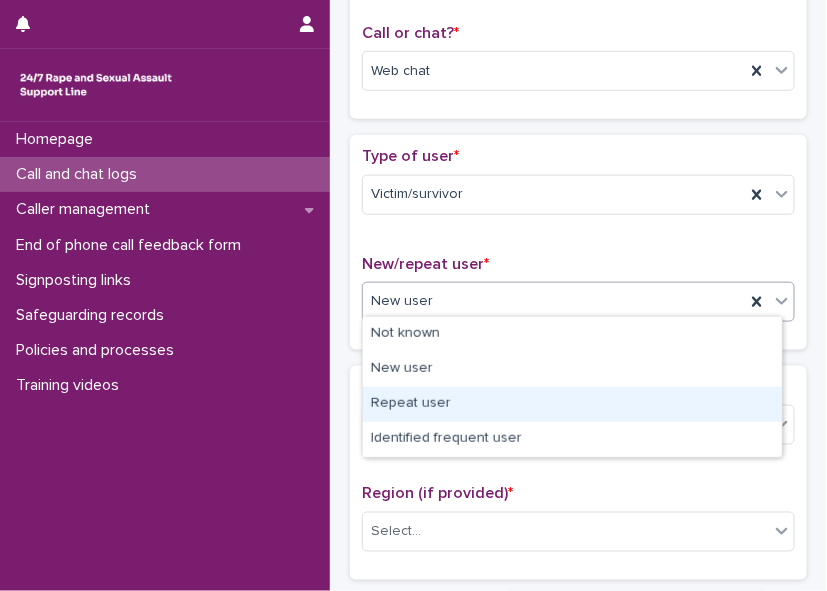 click on "Repeat user" at bounding box center [572, 404] 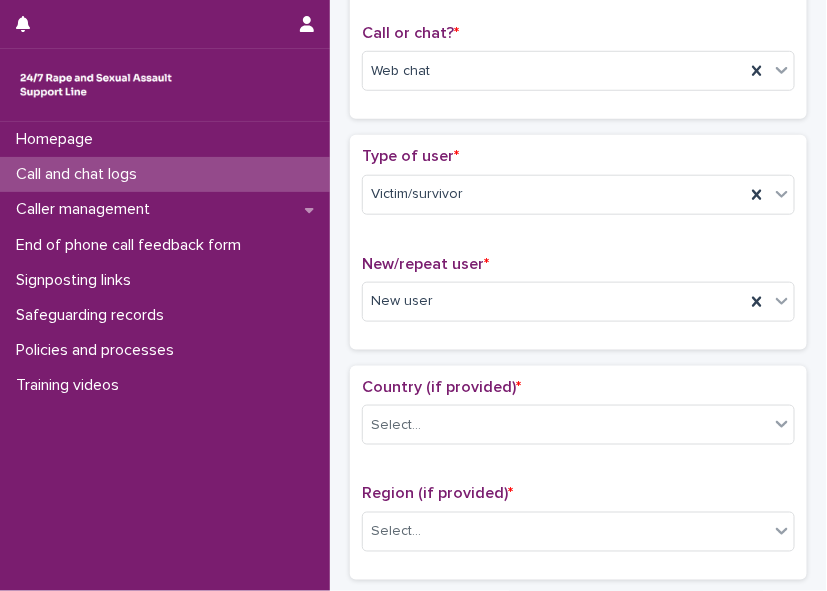 click on "Country (if provided) * Select..." at bounding box center (578, 419) 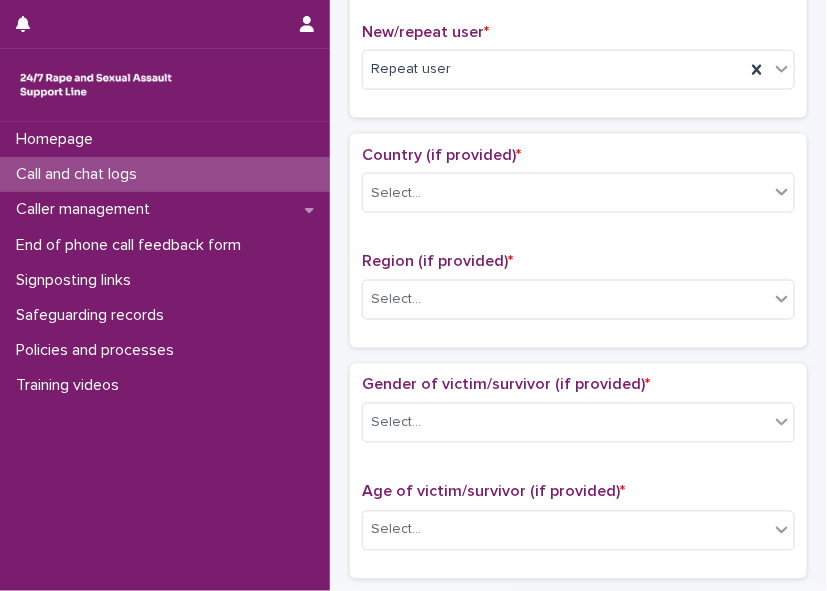 scroll, scrollTop: 558, scrollLeft: 0, axis: vertical 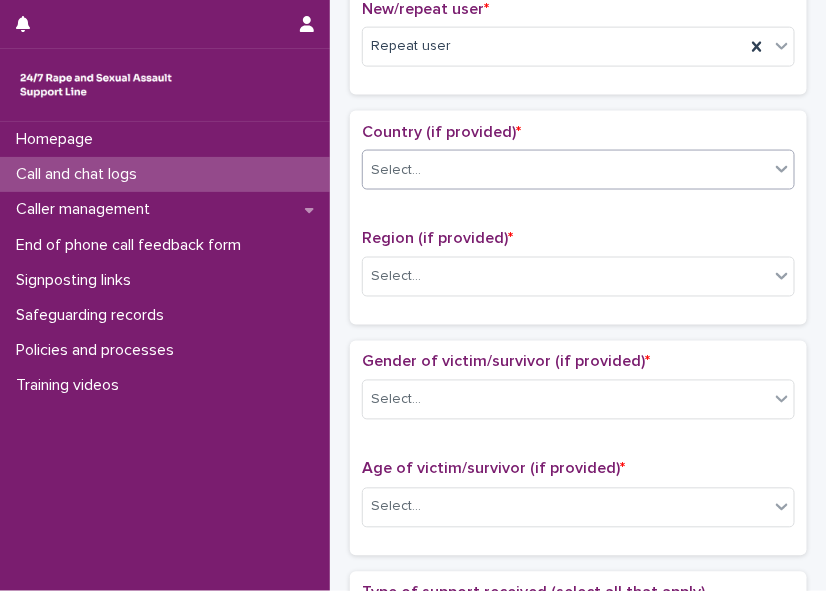 click 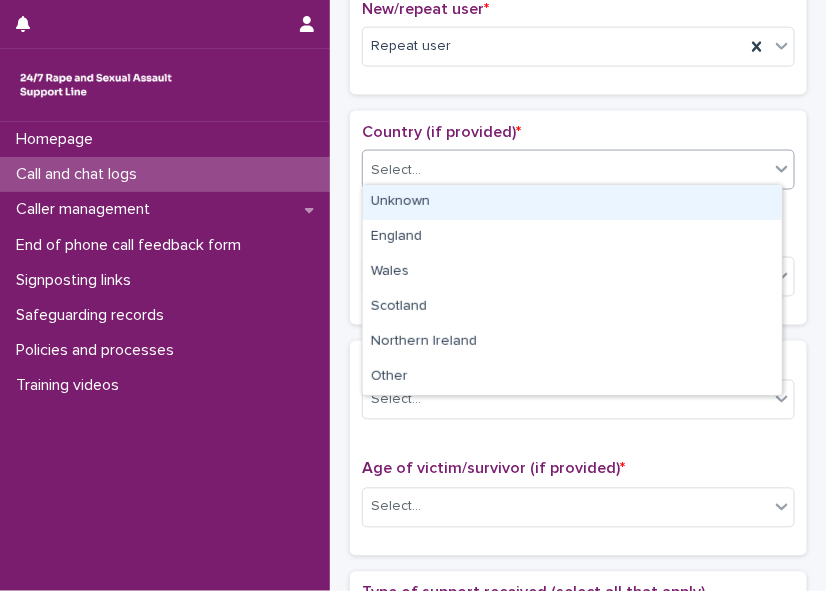 click on "Unknown" at bounding box center (572, 202) 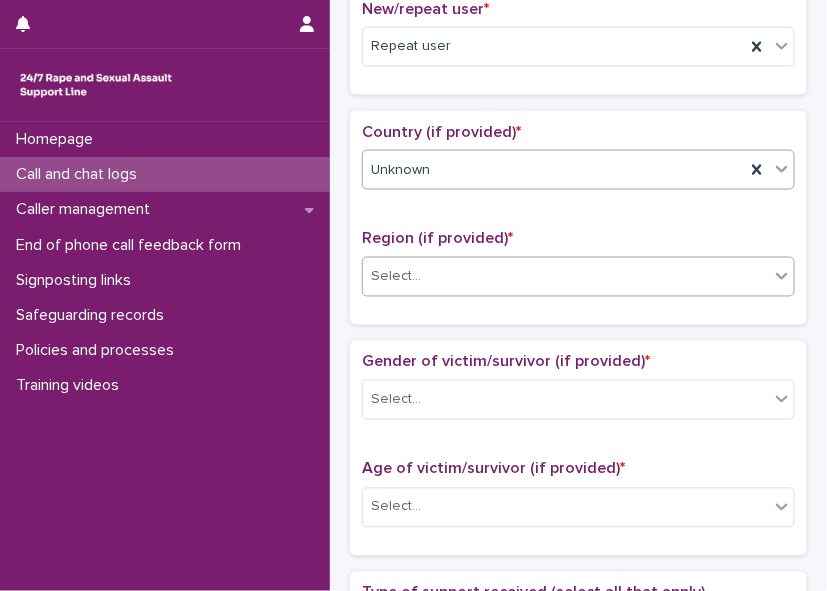 click on "Select..." at bounding box center [566, 277] 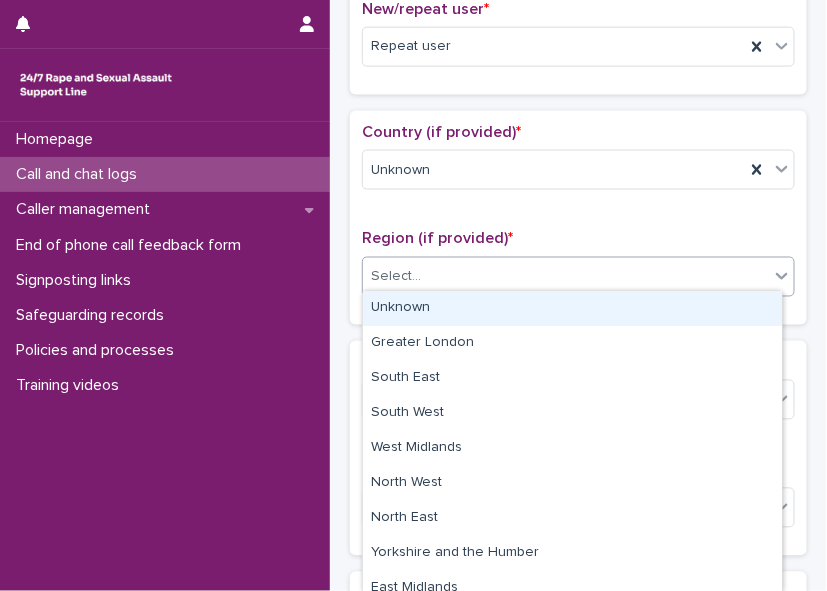 click on "Unknown" at bounding box center (572, 308) 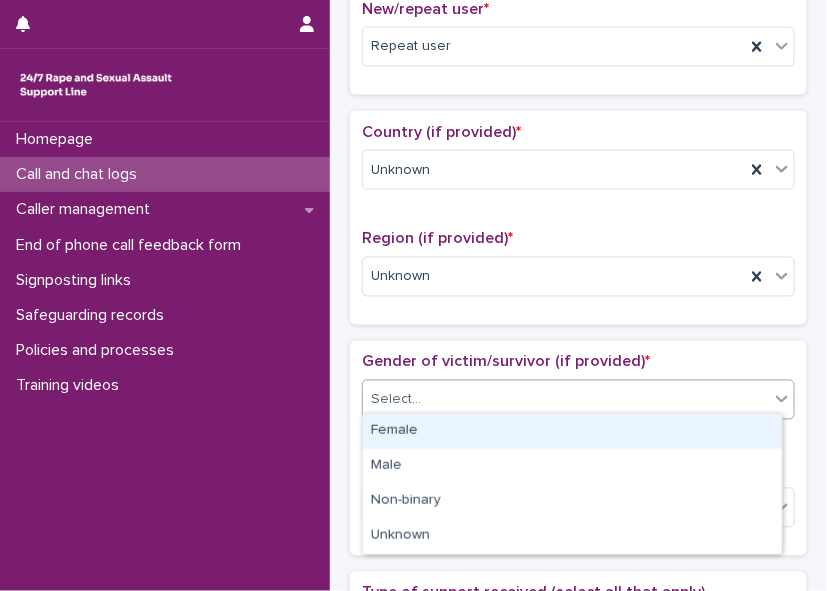 click on "Select..." at bounding box center [566, 400] 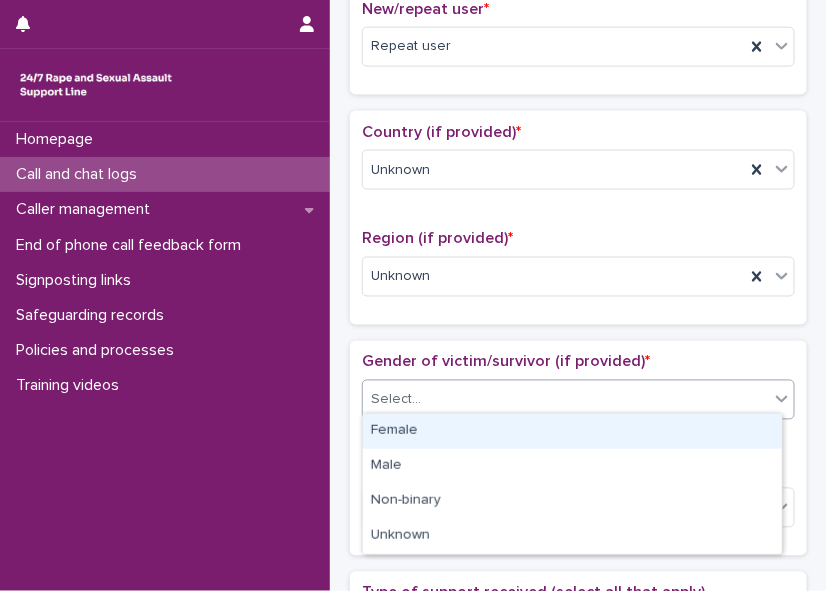 click on "Female" at bounding box center (572, 431) 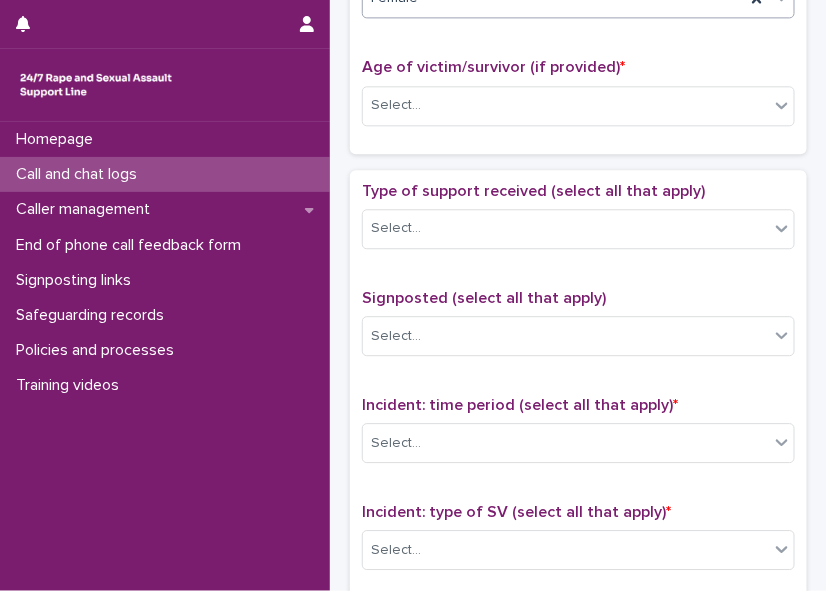 scroll, scrollTop: 965, scrollLeft: 0, axis: vertical 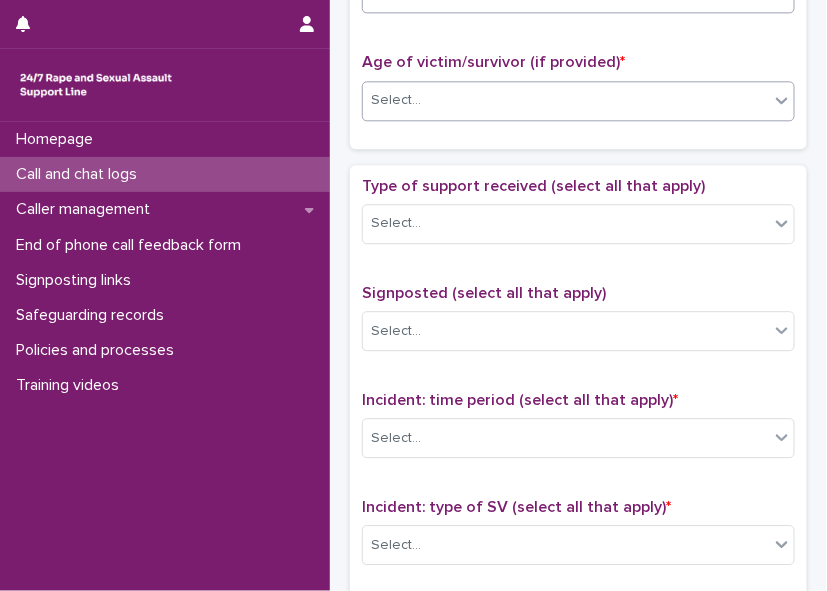 click 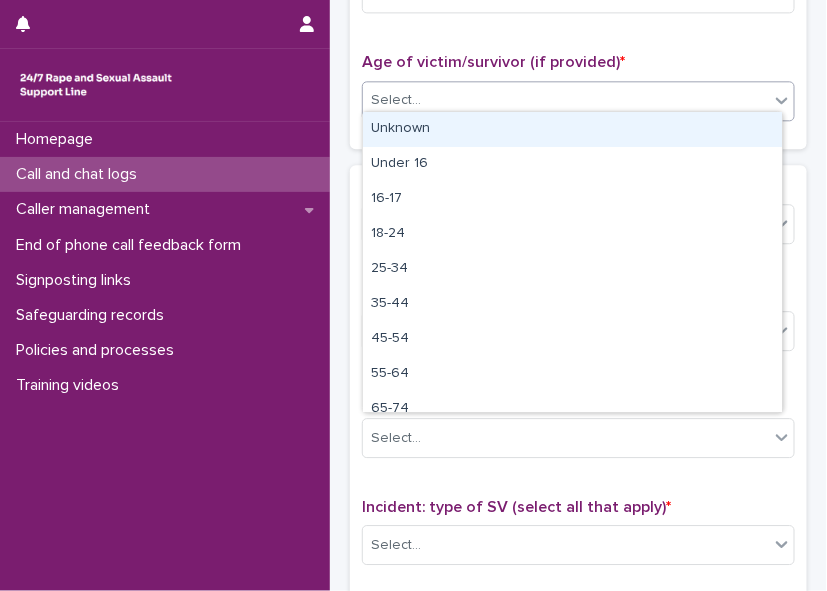 click on "Unknown" at bounding box center (572, 129) 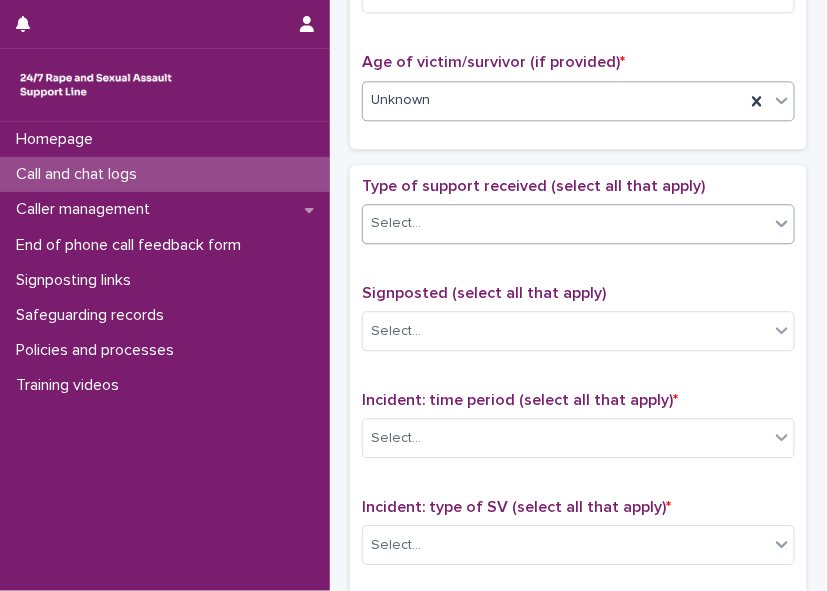click on "Select..." at bounding box center [566, 223] 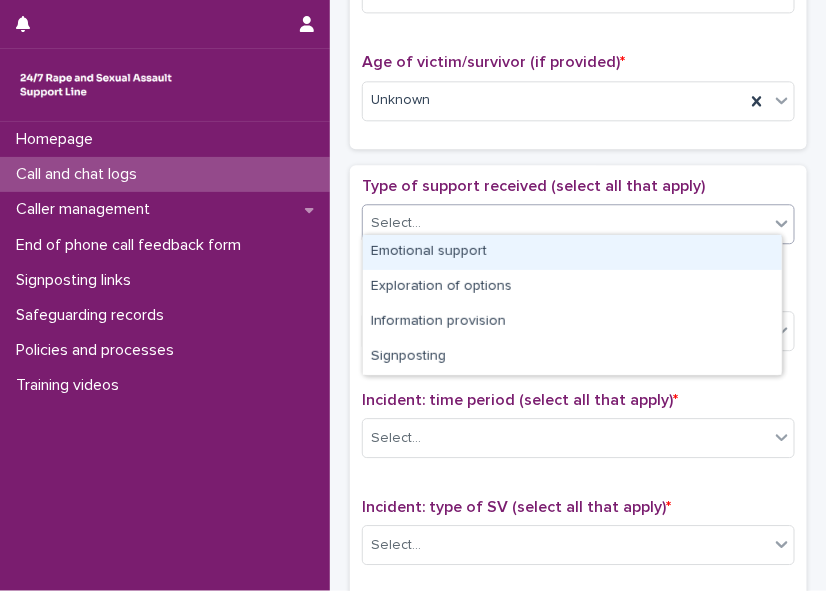 click on "Emotional support" at bounding box center (572, 252) 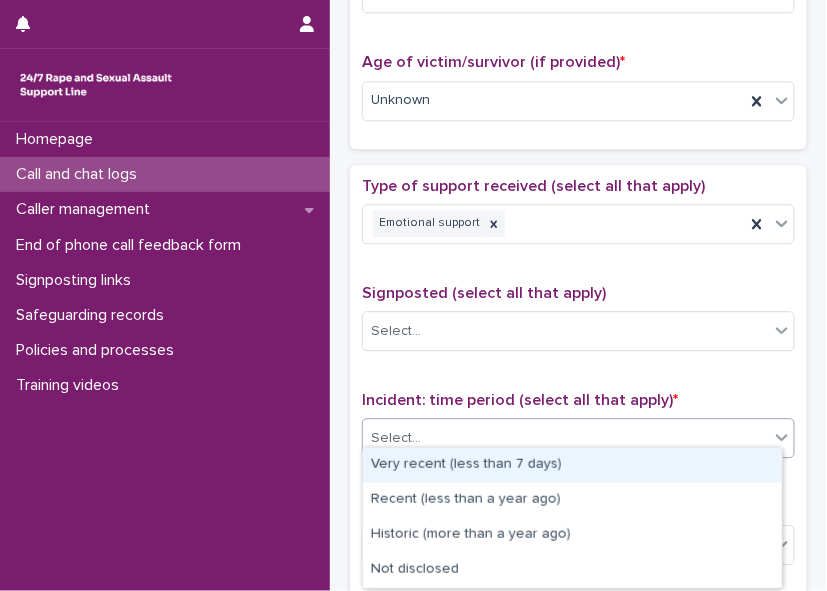 click on "Select..." at bounding box center (566, 438) 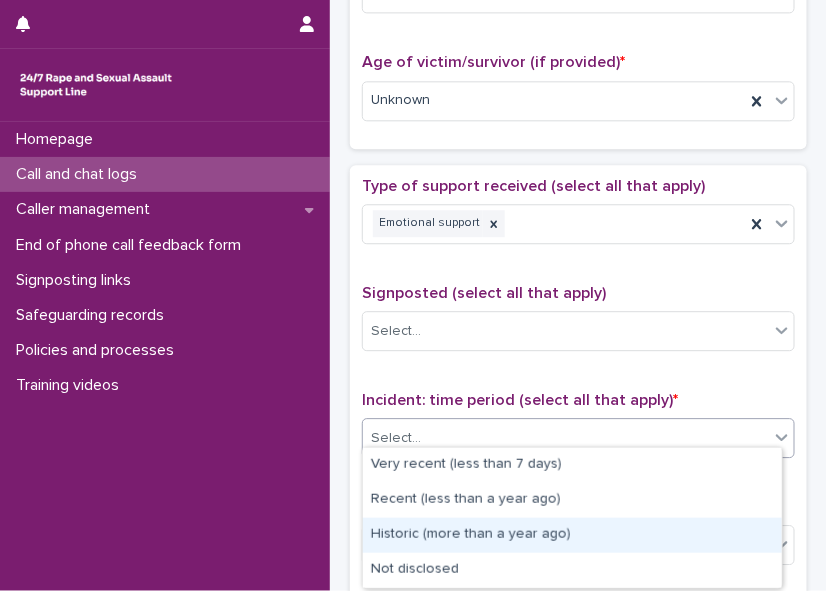 click on "Historic (more than a year ago)" at bounding box center (572, 535) 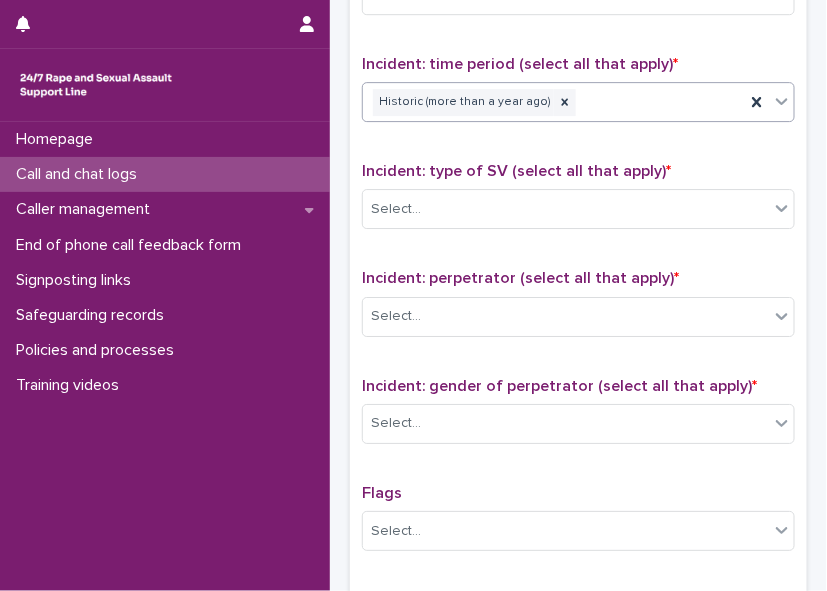 scroll, scrollTop: 1371, scrollLeft: 0, axis: vertical 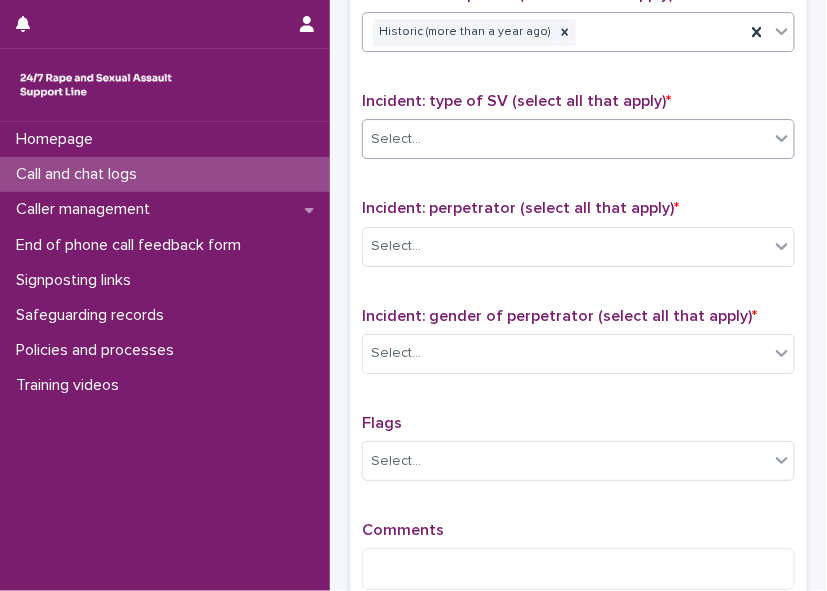click on "Select..." at bounding box center (566, 139) 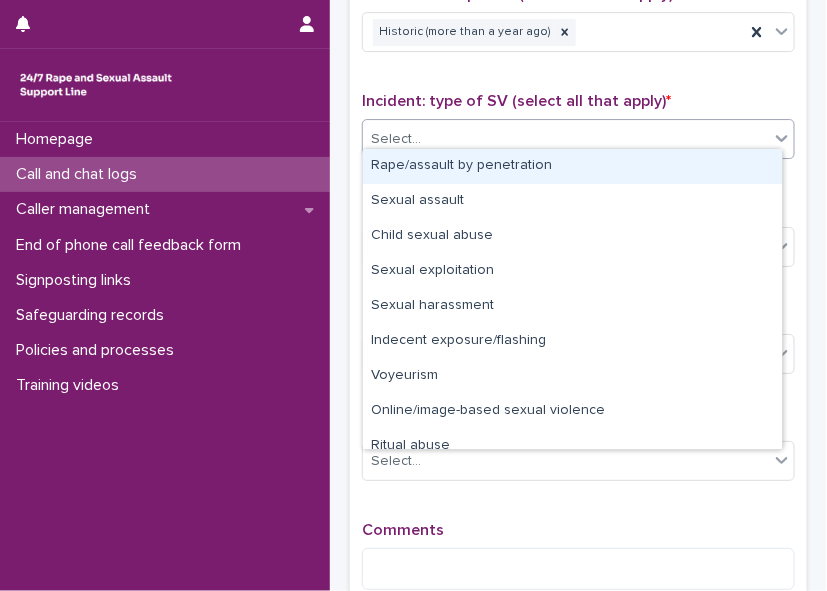 click on "Rape/assault by penetration" at bounding box center (572, 166) 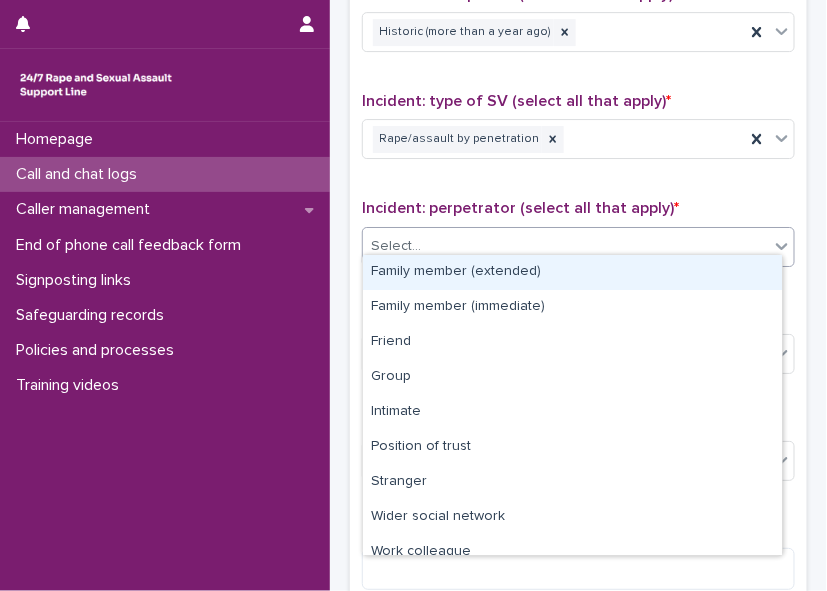 click on "Select..." at bounding box center [566, 246] 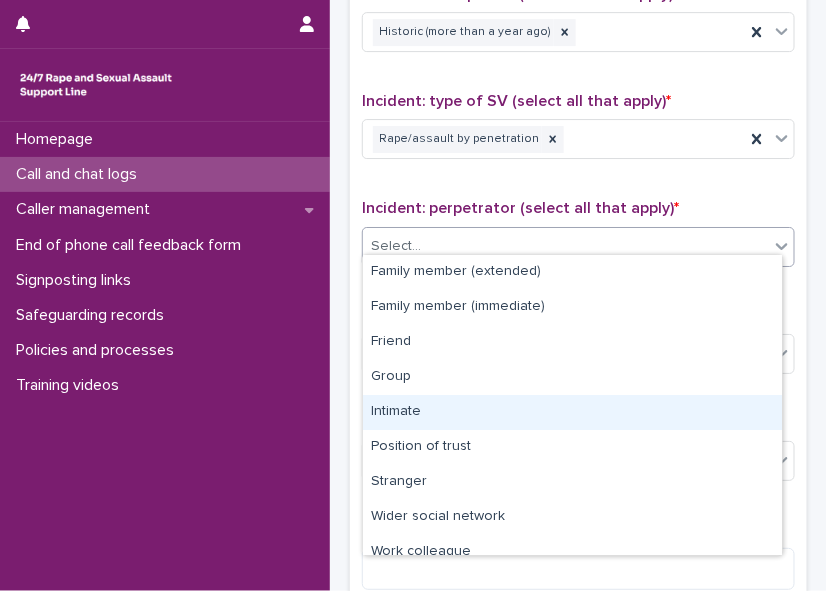 click on "Intimate" at bounding box center [572, 412] 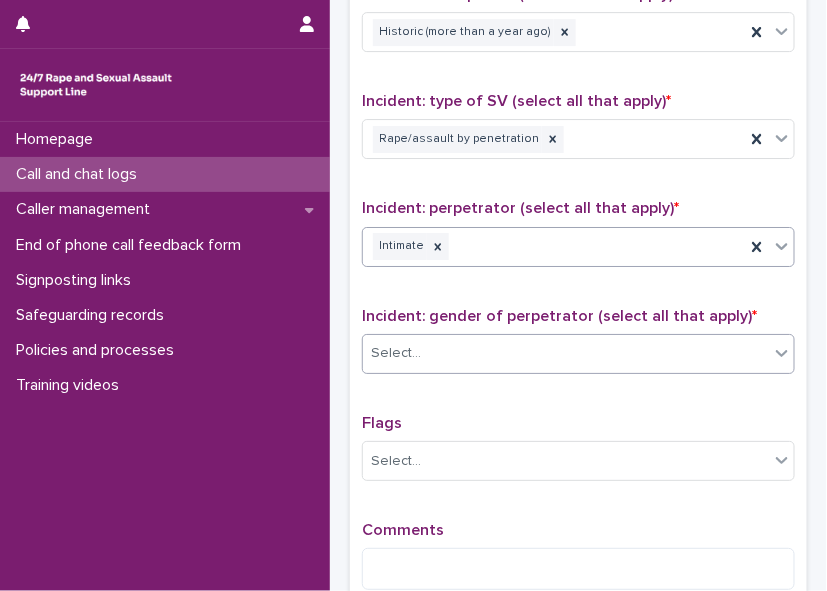 click on "Select..." at bounding box center [566, 353] 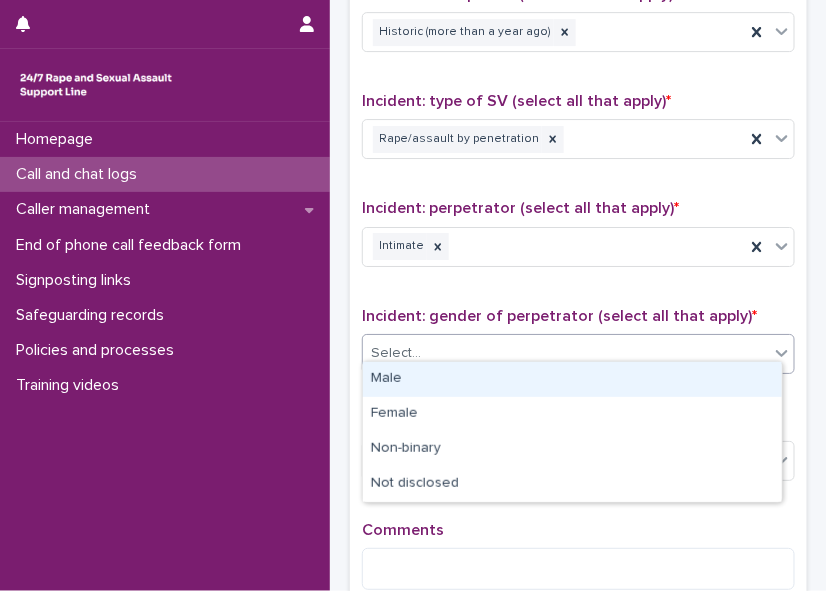 click on "Male" at bounding box center (572, 379) 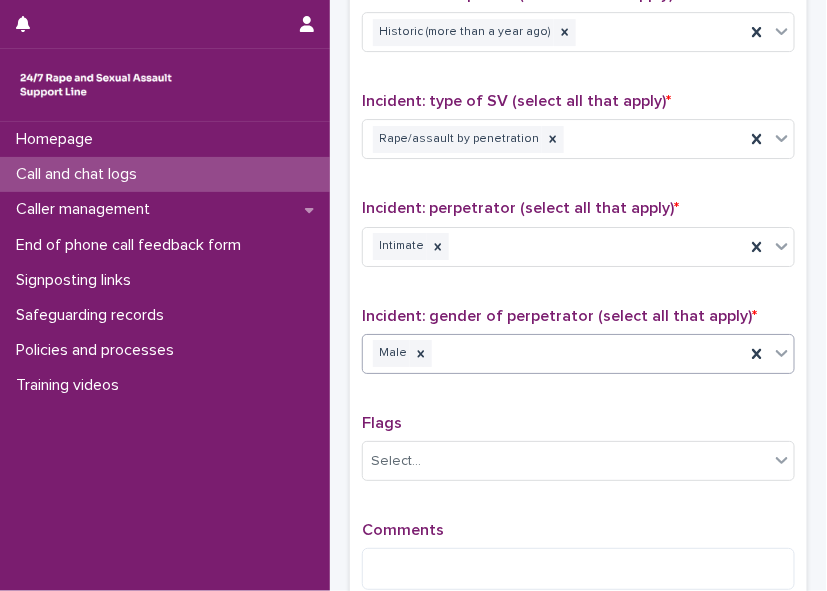 scroll, scrollTop: 1590, scrollLeft: 0, axis: vertical 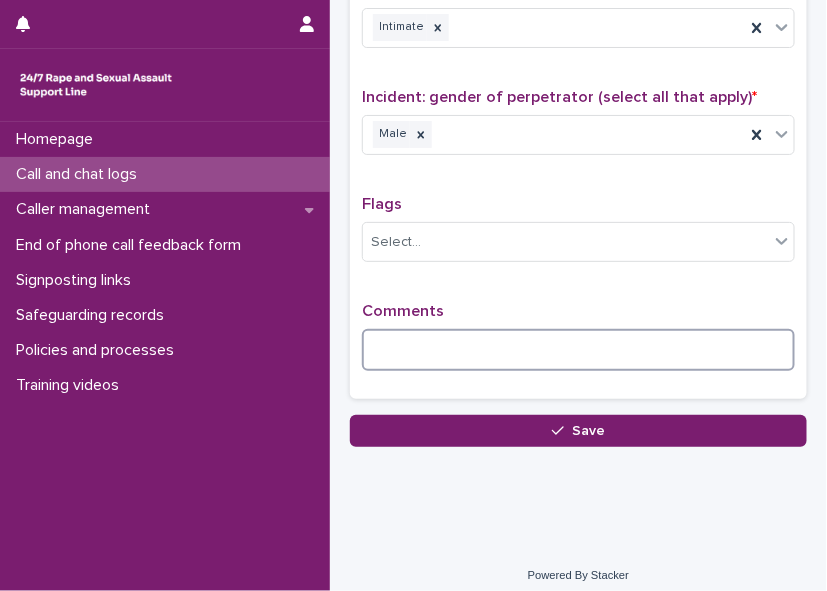 click at bounding box center [578, 350] 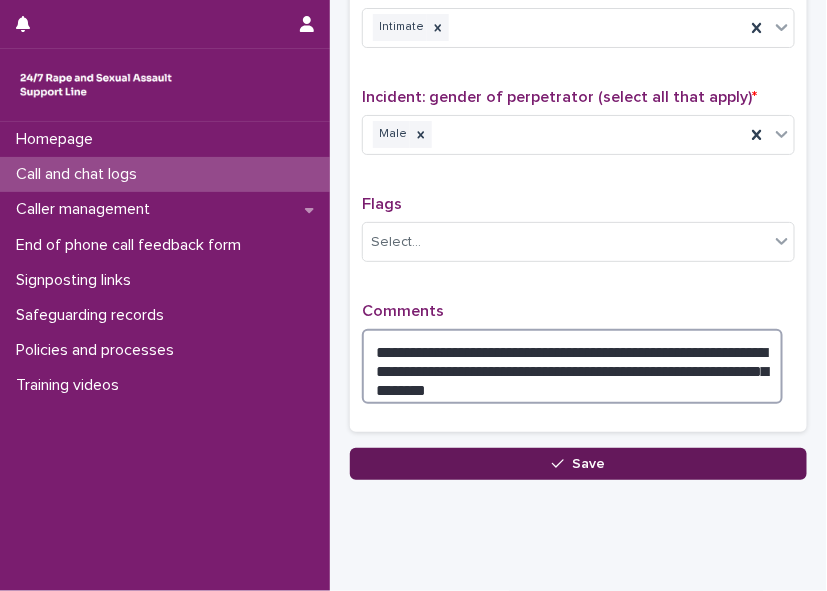 type on "**********" 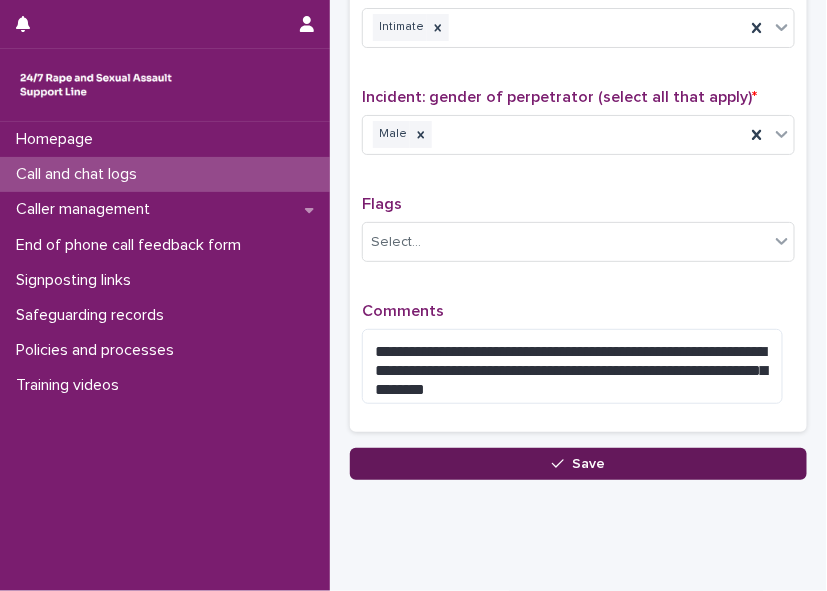 click on "Save" at bounding box center (588, 464) 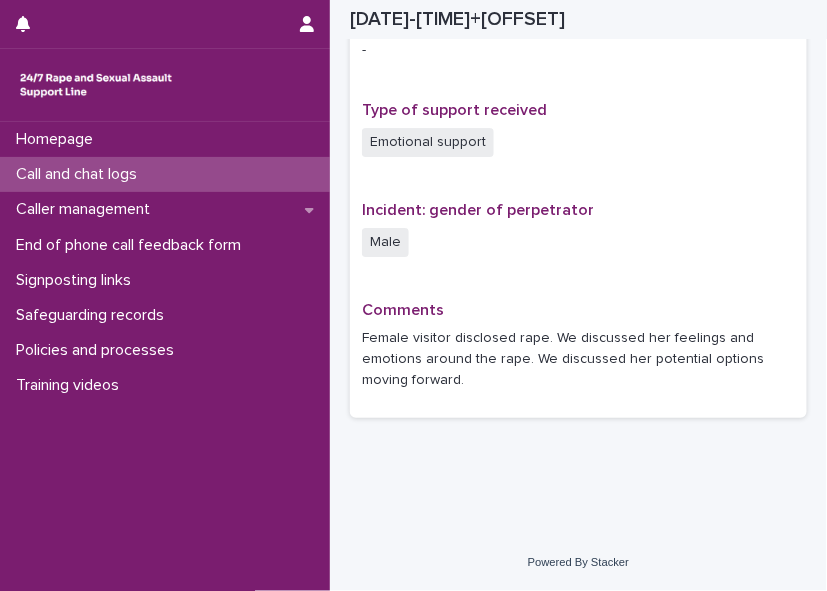 scroll, scrollTop: 1310, scrollLeft: 0, axis: vertical 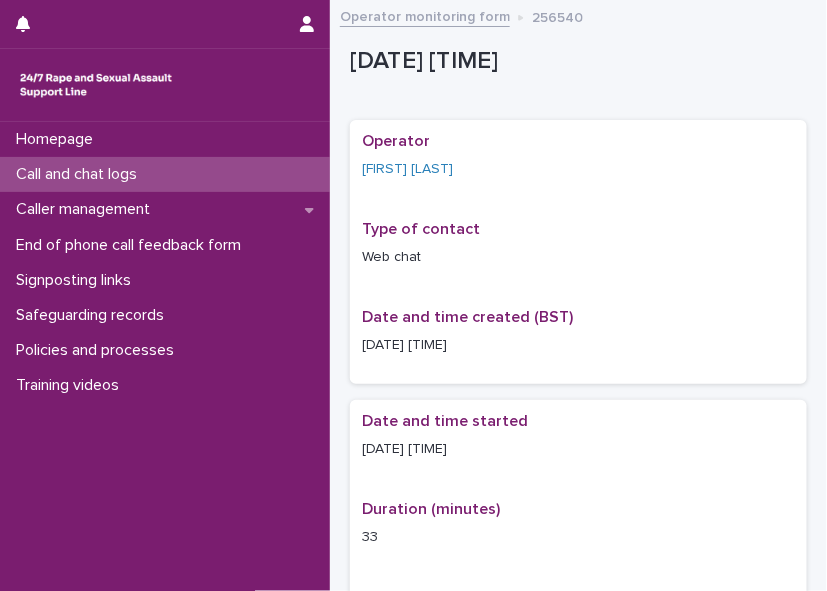 click on "Call and chat logs" at bounding box center (80, 174) 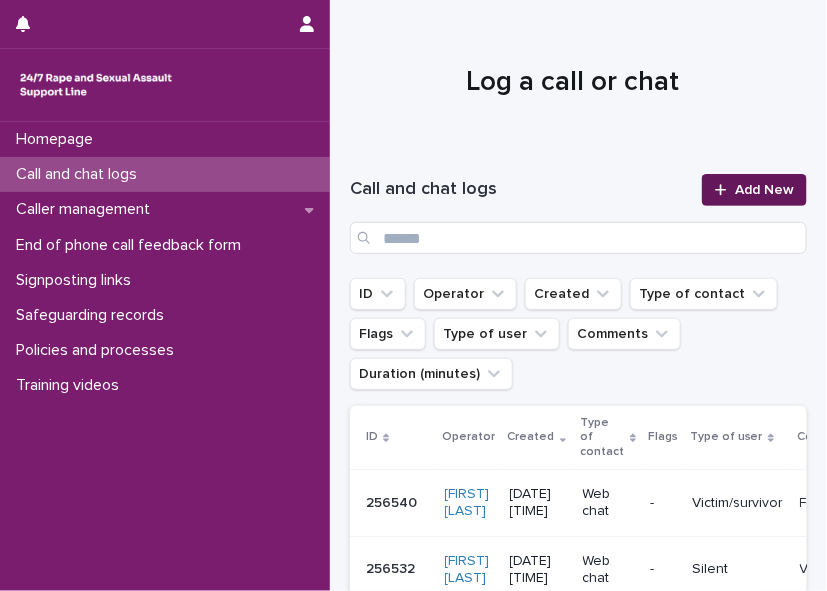 click on "Add New" at bounding box center (754, 190) 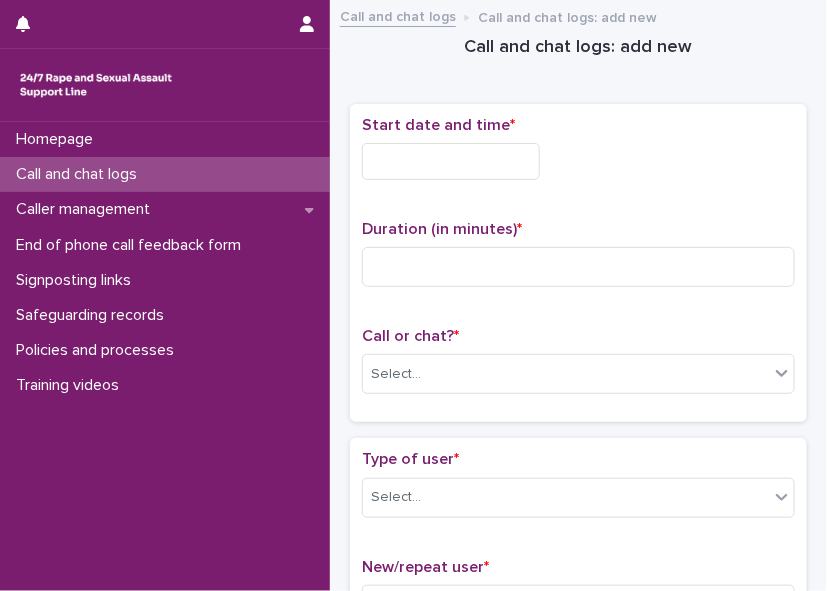 click on "Start date and time *" at bounding box center [578, 156] 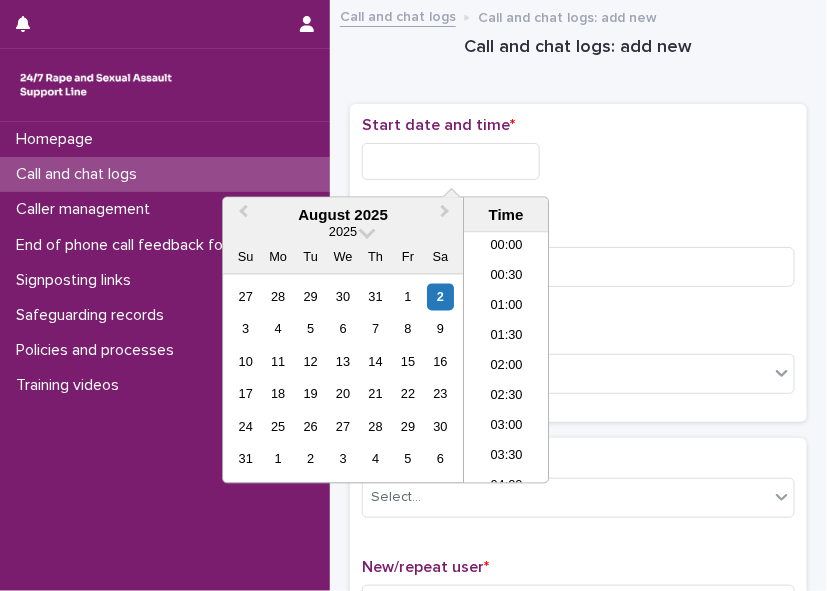 scroll, scrollTop: 1189, scrollLeft: 0, axis: vertical 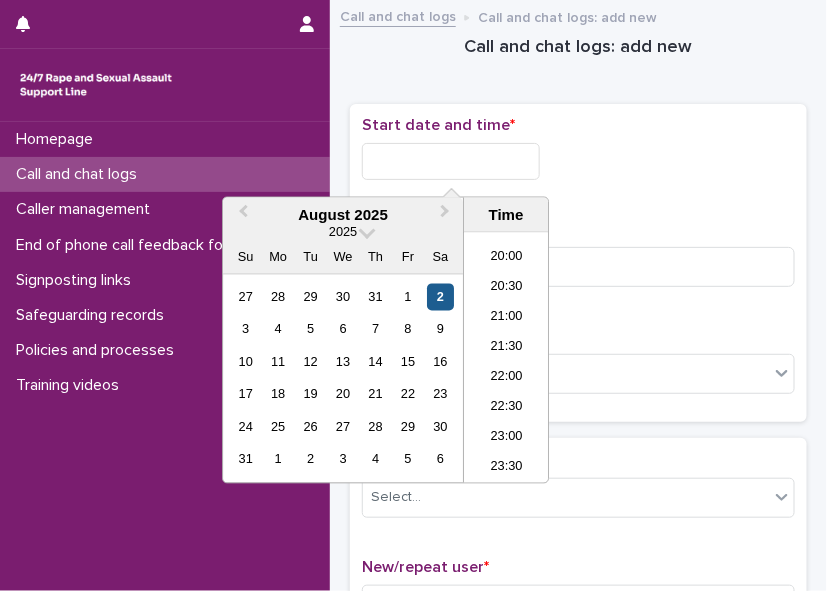 click on "2" at bounding box center (440, 297) 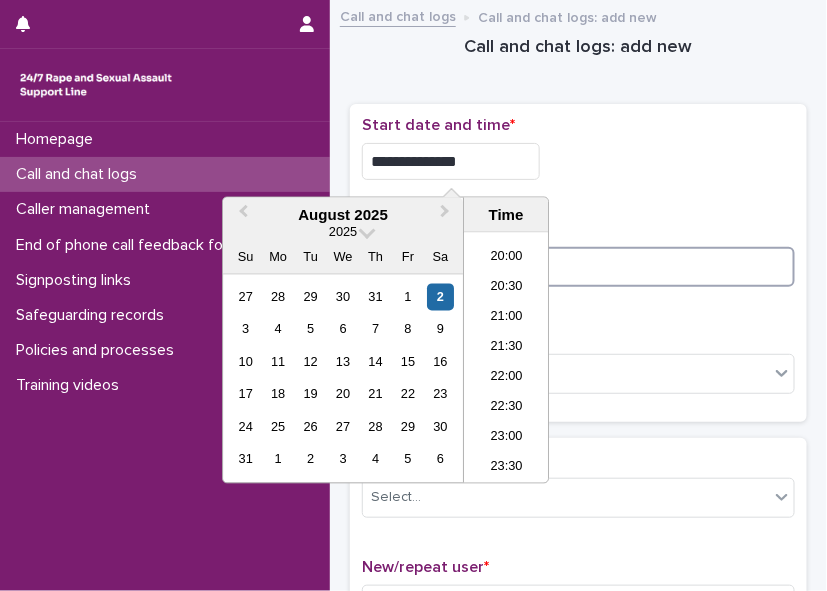 click at bounding box center [578, 267] 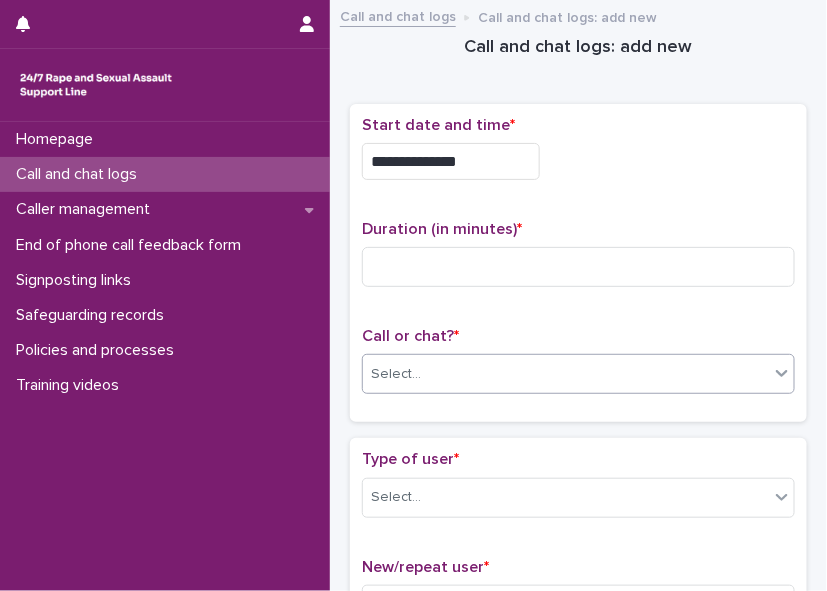 click on "Select..." at bounding box center (566, 374) 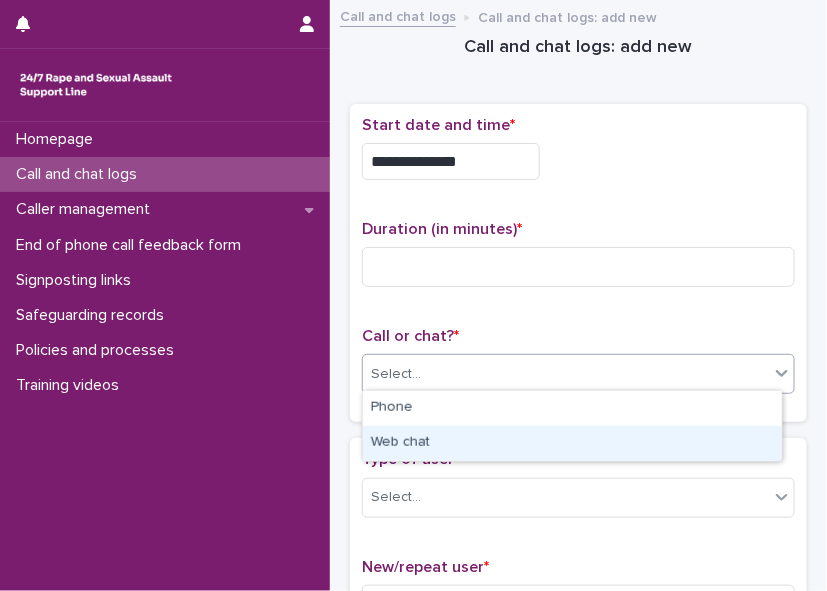 click on "Web chat" at bounding box center [572, 443] 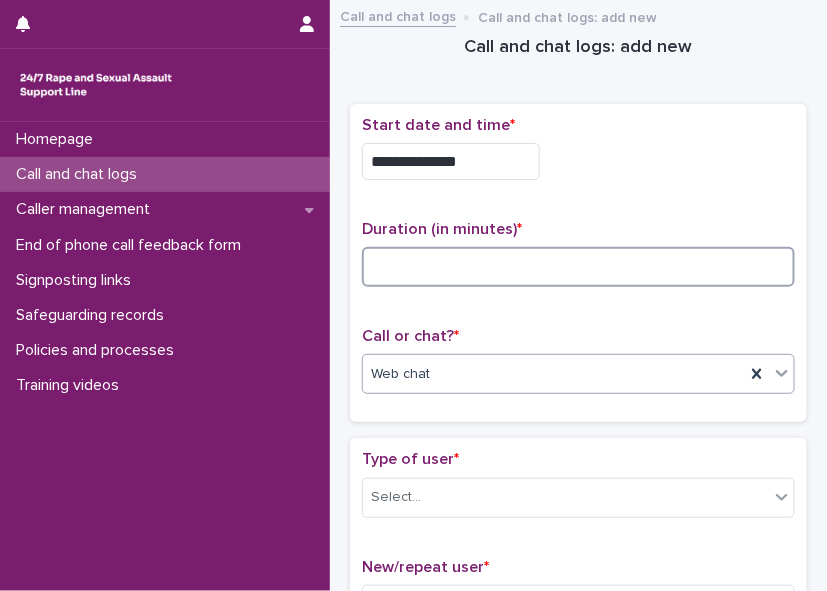 click at bounding box center (578, 267) 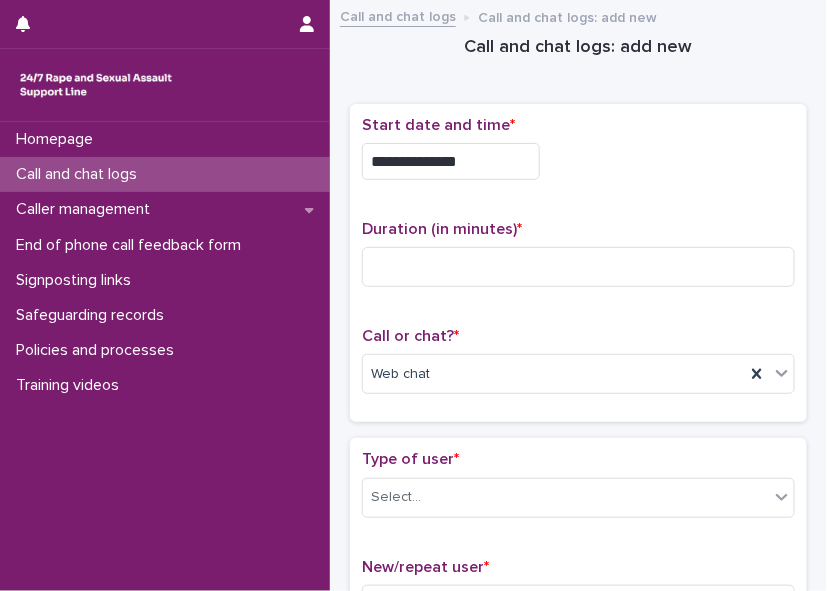 click on "**********" at bounding box center [451, 161] 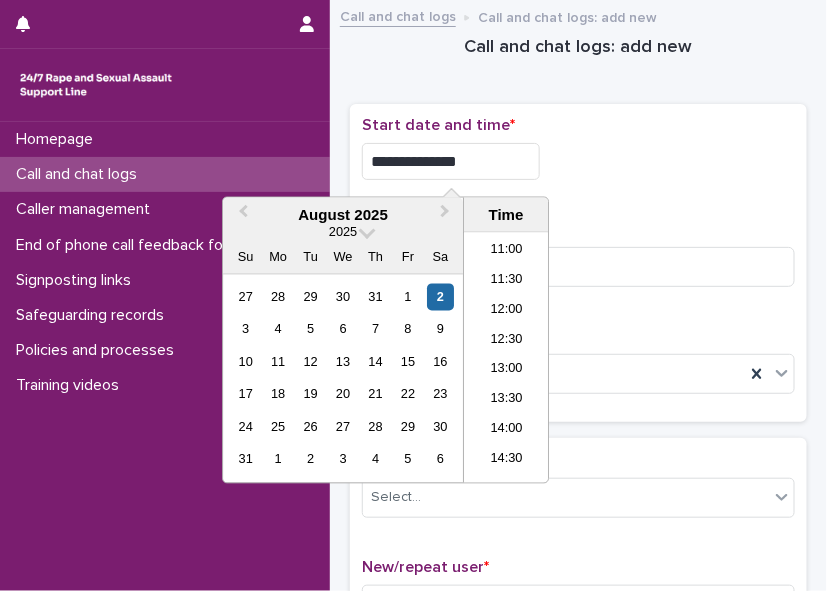 scroll, scrollTop: 661, scrollLeft: 0, axis: vertical 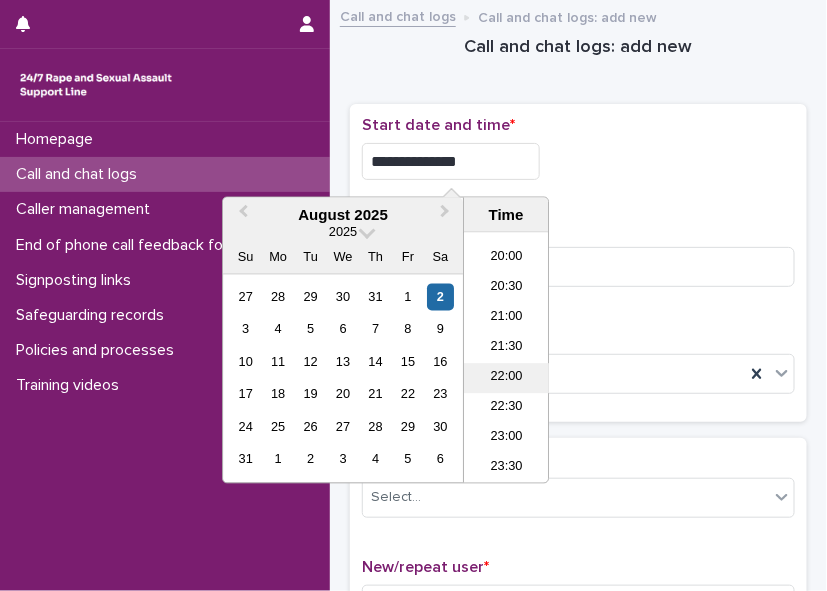 click on "22:00" at bounding box center (506, 379) 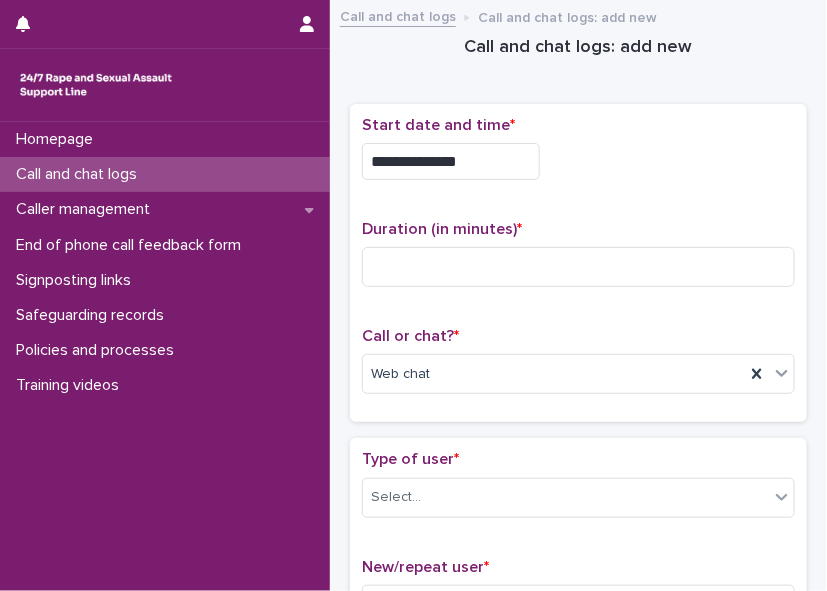 click on "**********" at bounding box center [451, 161] 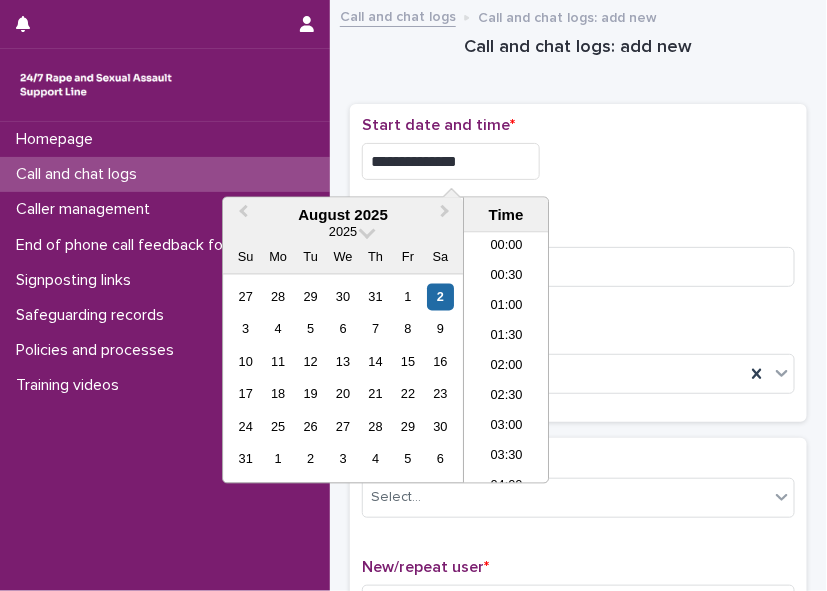 scroll, scrollTop: 1189, scrollLeft: 0, axis: vertical 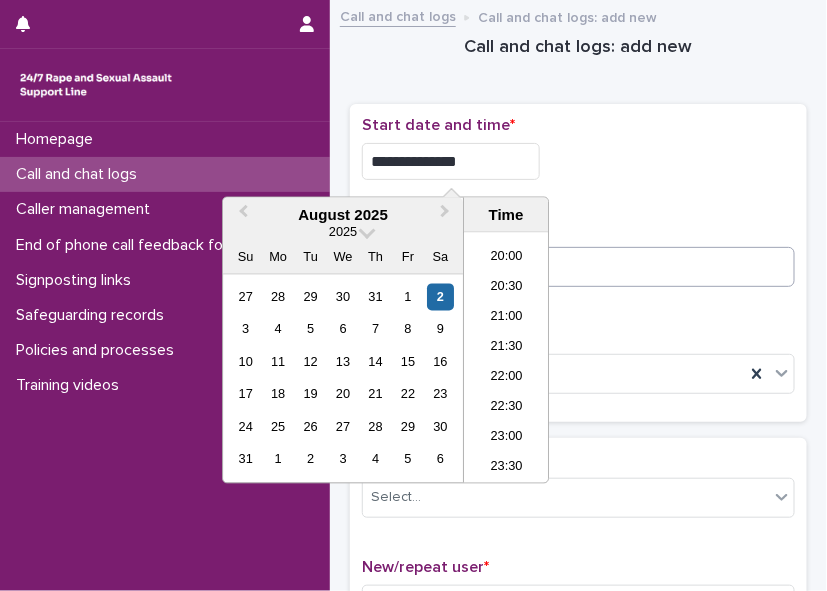 type on "**********" 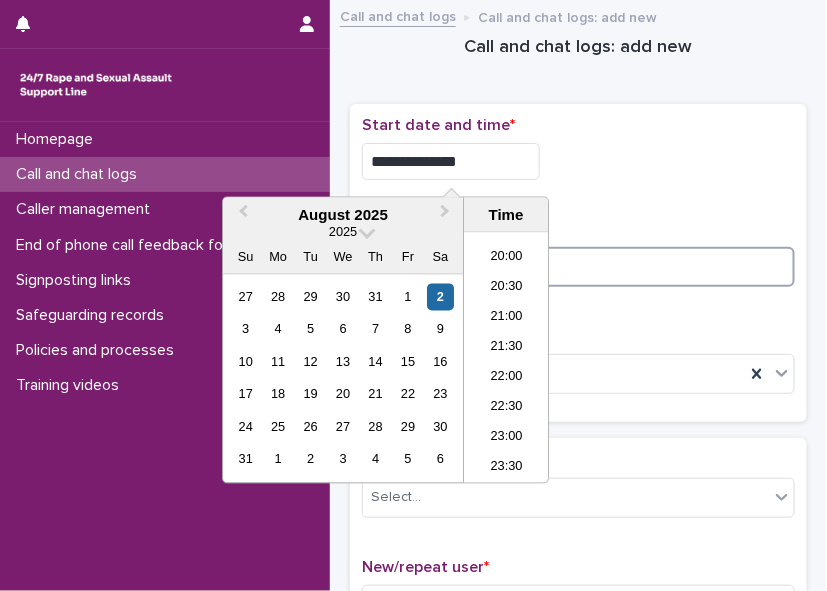 click at bounding box center (578, 267) 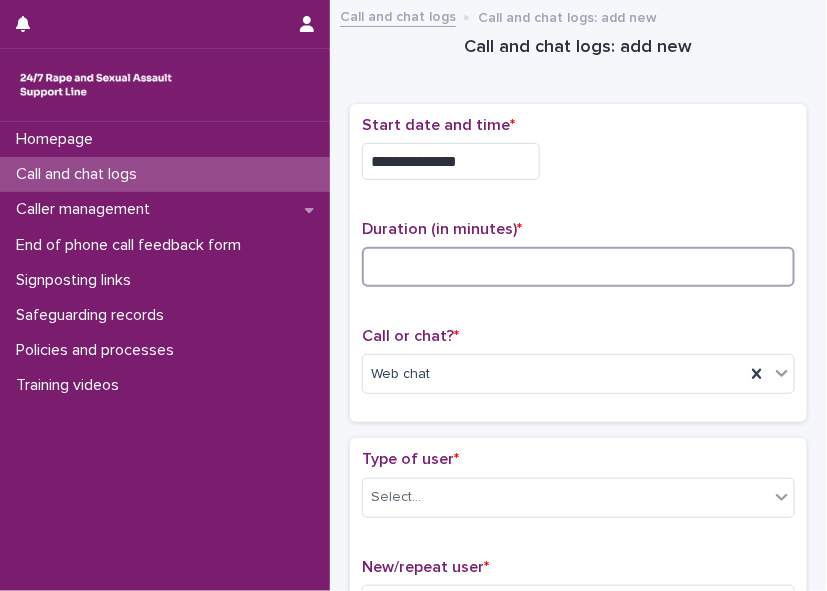 click at bounding box center (578, 267) 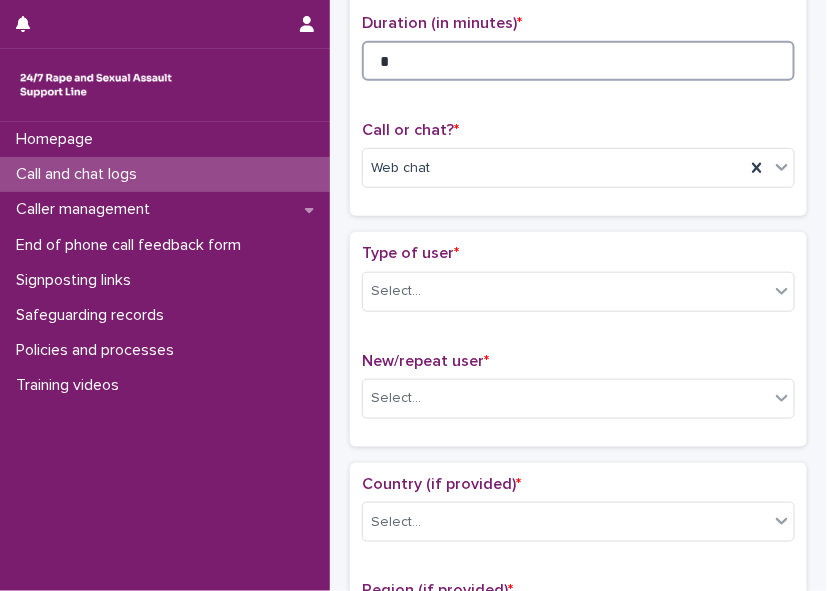 scroll, scrollTop: 226, scrollLeft: 0, axis: vertical 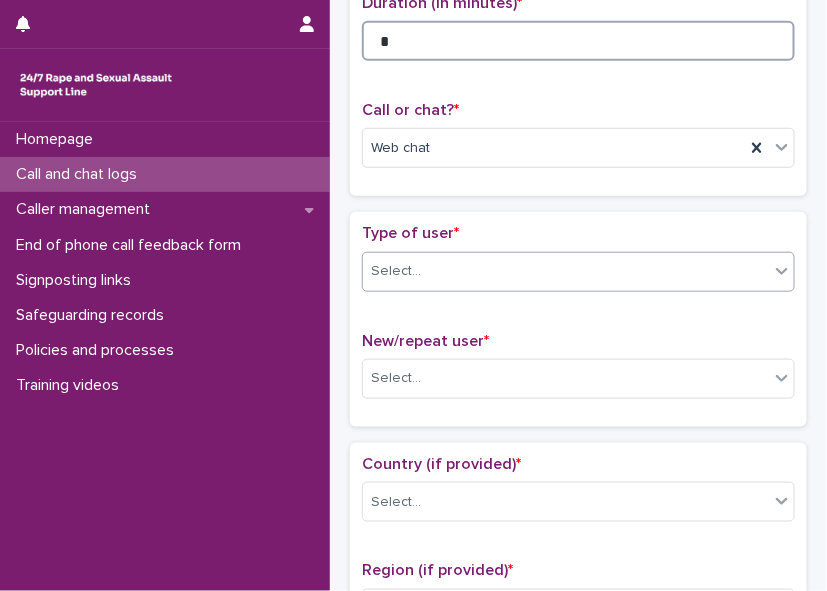 type on "*" 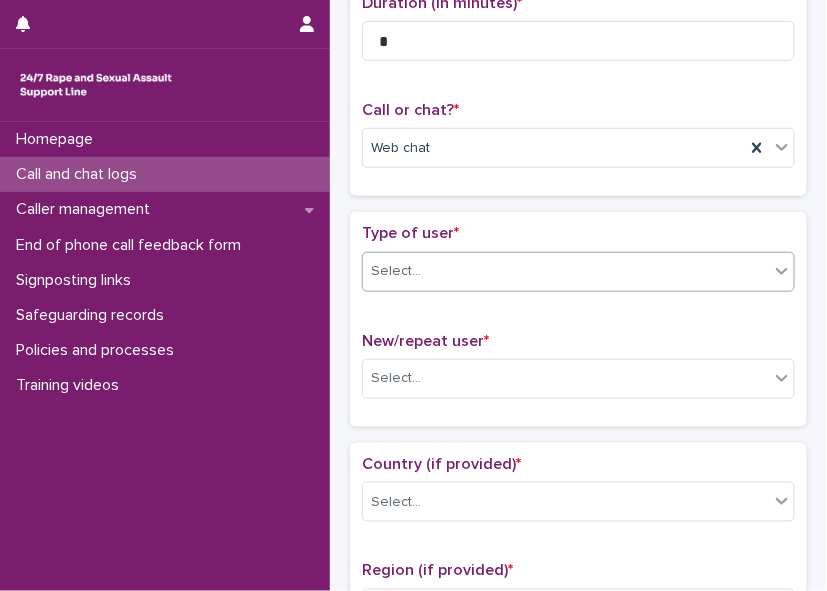 click on "Select..." at bounding box center [566, 271] 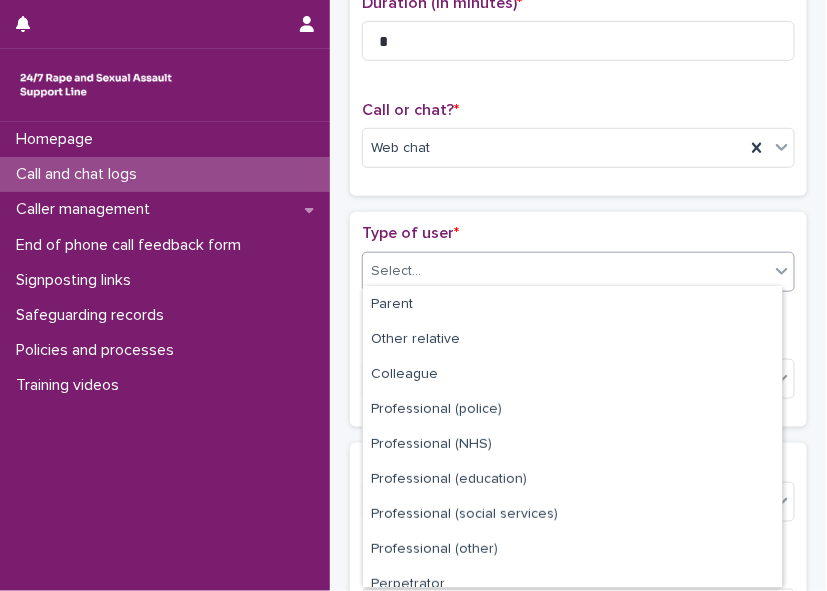 scroll, scrollTop: 224, scrollLeft: 0, axis: vertical 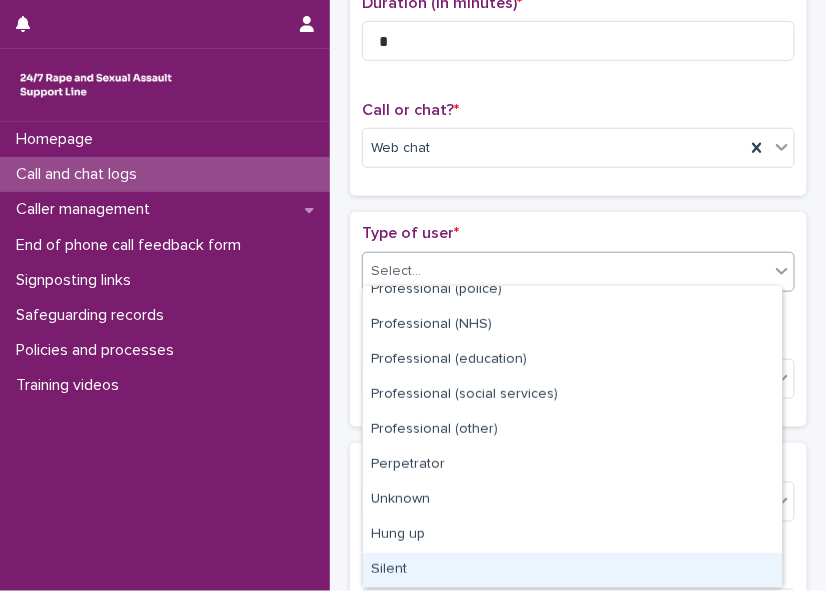click on "Silent" at bounding box center [572, 570] 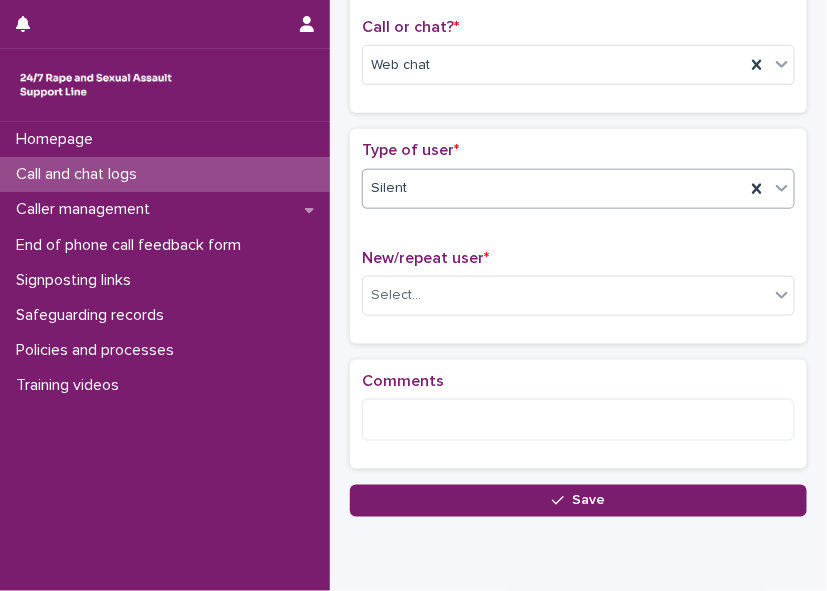scroll, scrollTop: 320, scrollLeft: 0, axis: vertical 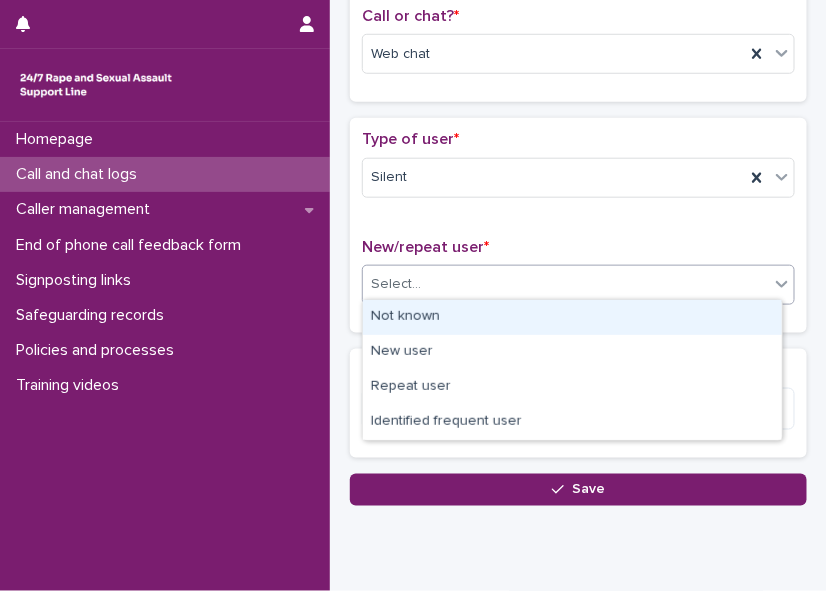 click on "Select..." at bounding box center [566, 284] 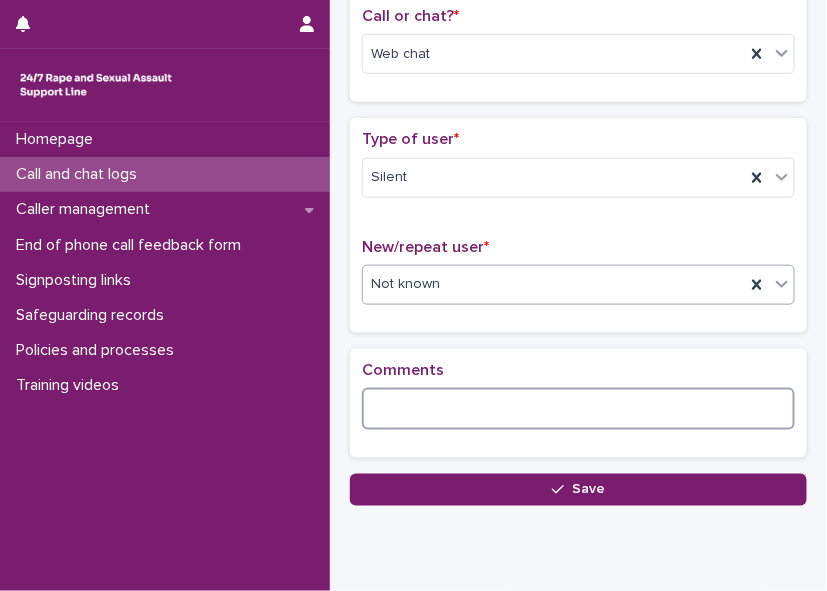 click at bounding box center (578, 409) 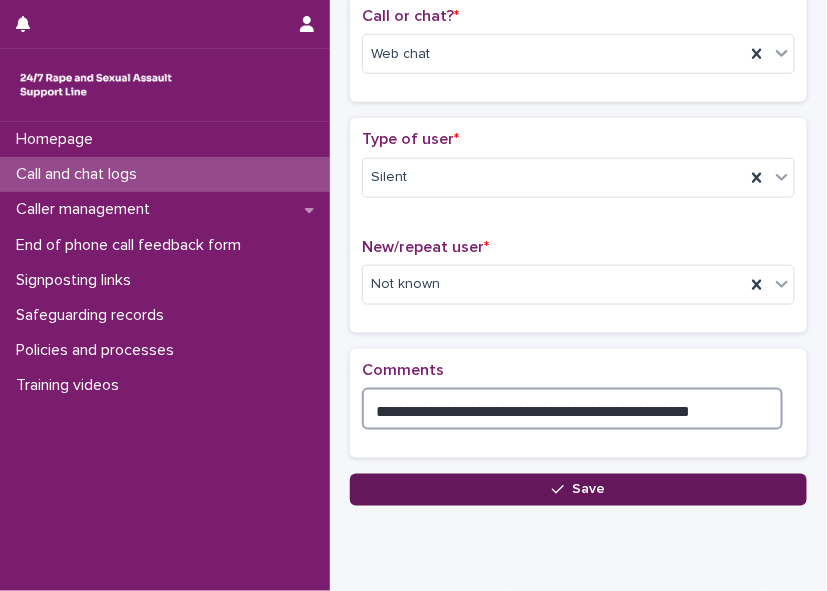 type on "**********" 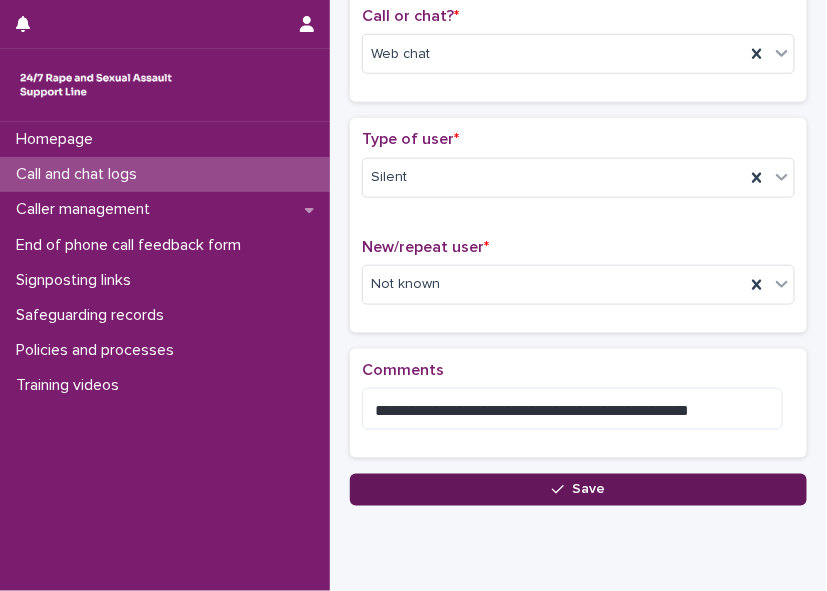 click on "Save" at bounding box center (578, 490) 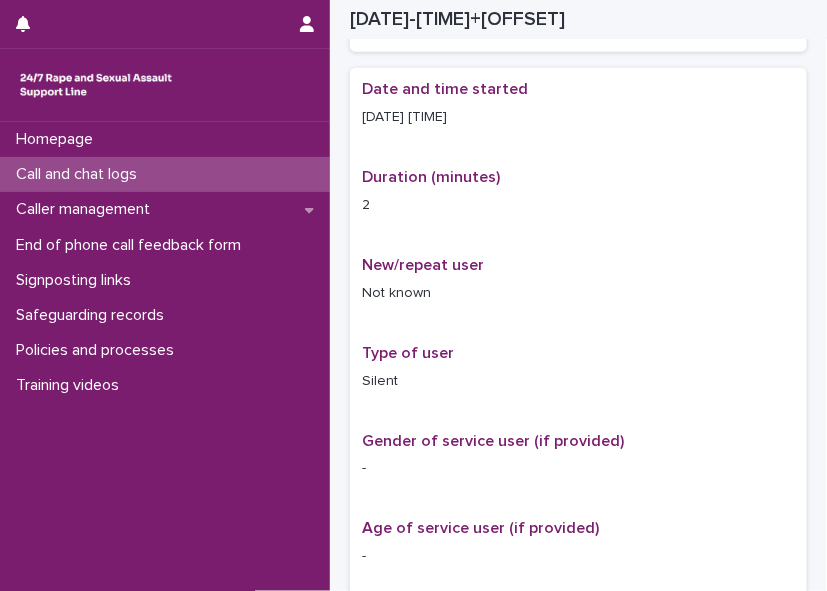 scroll, scrollTop: 342, scrollLeft: 0, axis: vertical 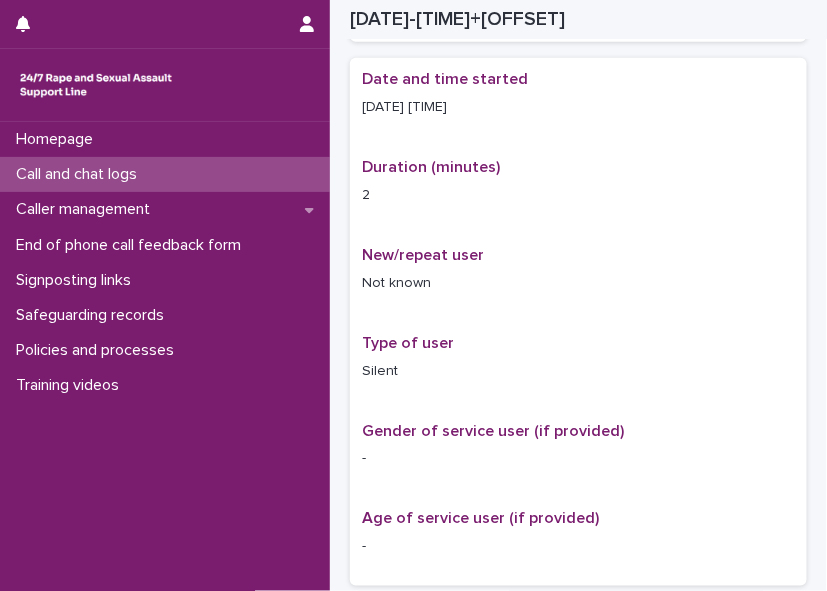 click on "Call and chat logs" at bounding box center [165, 174] 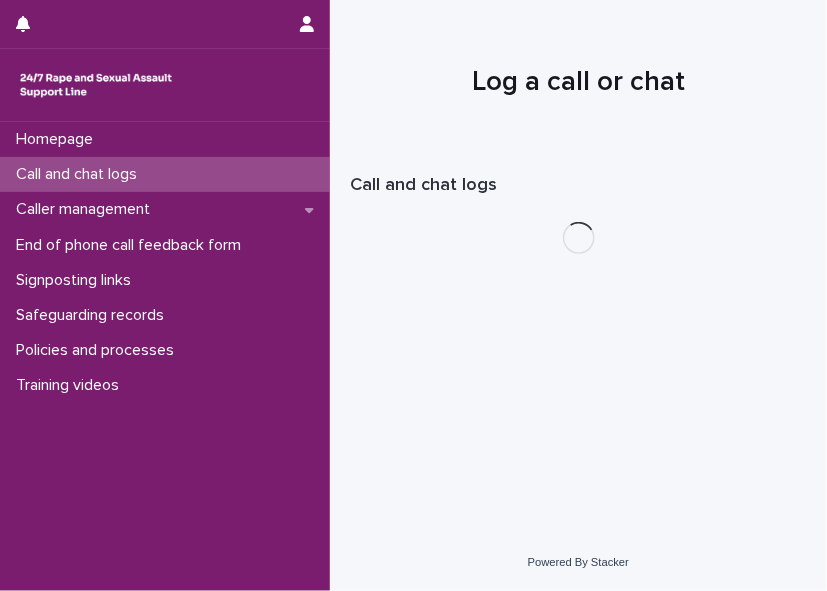 scroll, scrollTop: 0, scrollLeft: 0, axis: both 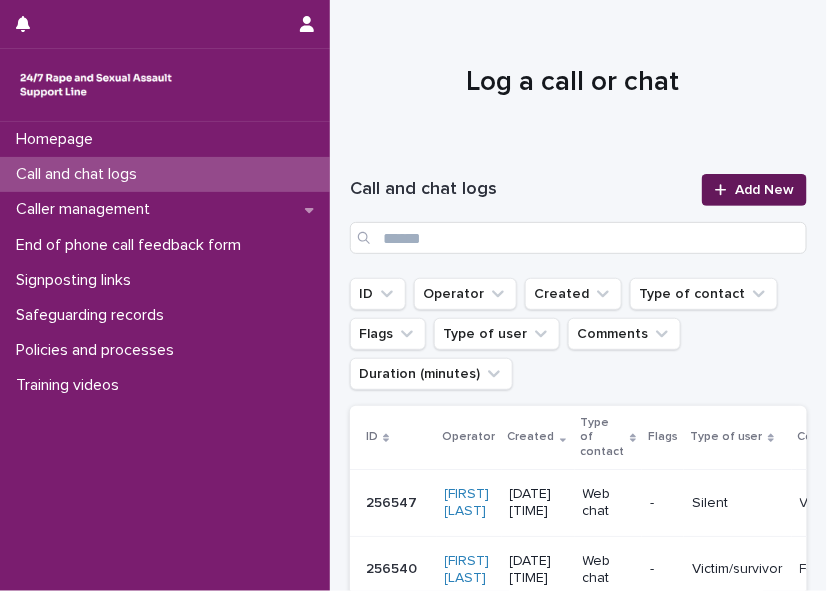 click on "Add New" at bounding box center [764, 190] 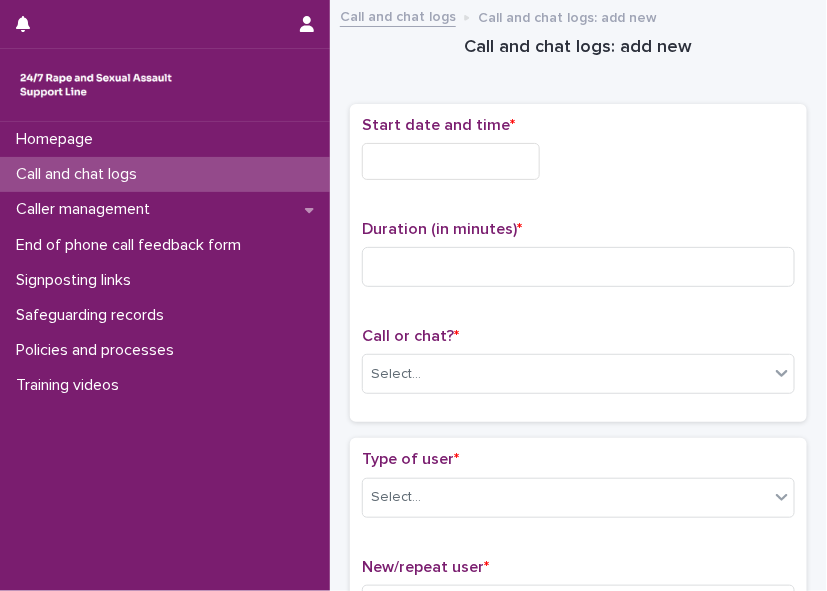 click at bounding box center [451, 161] 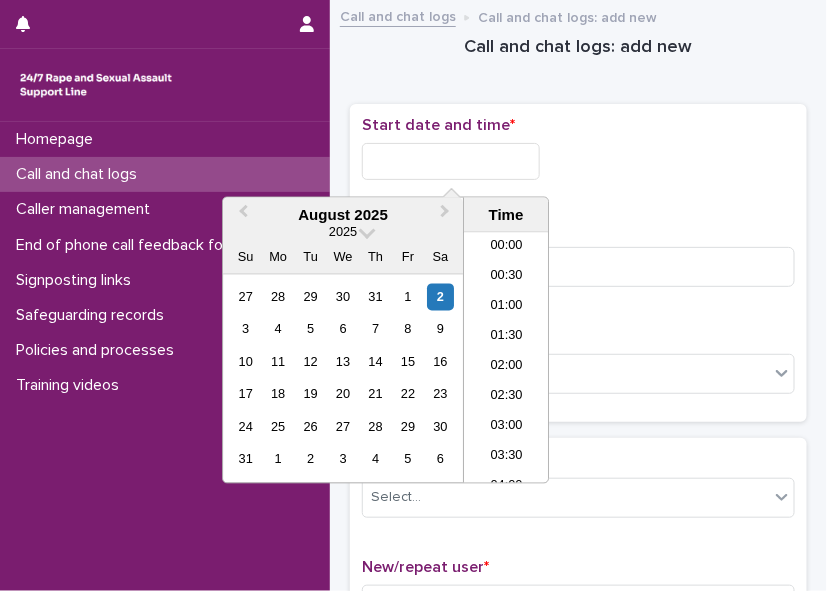scroll, scrollTop: 1189, scrollLeft: 0, axis: vertical 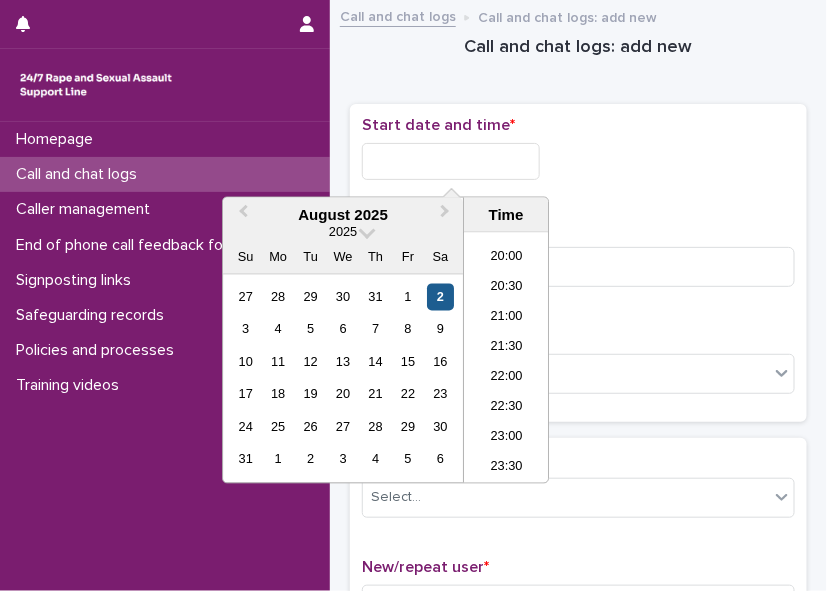 click on "2" at bounding box center [440, 297] 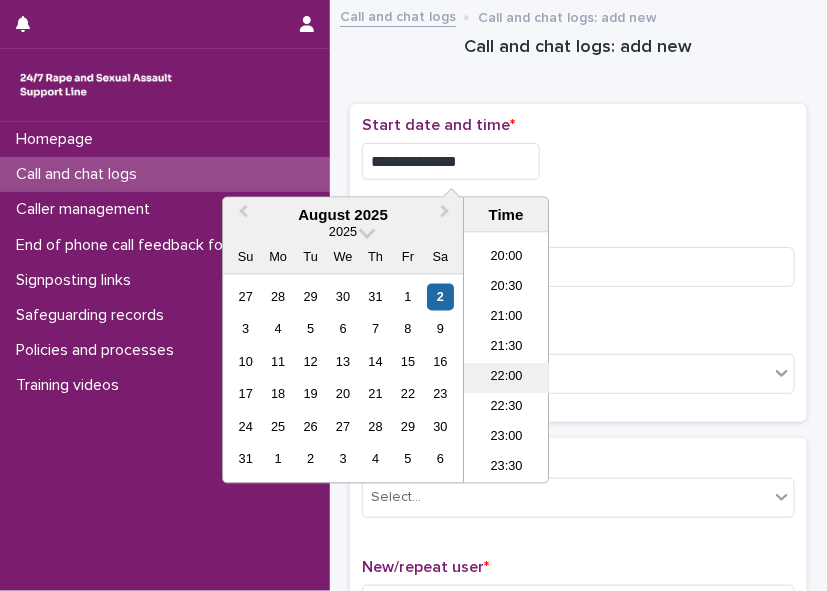 click on "22:00" at bounding box center (506, 379) 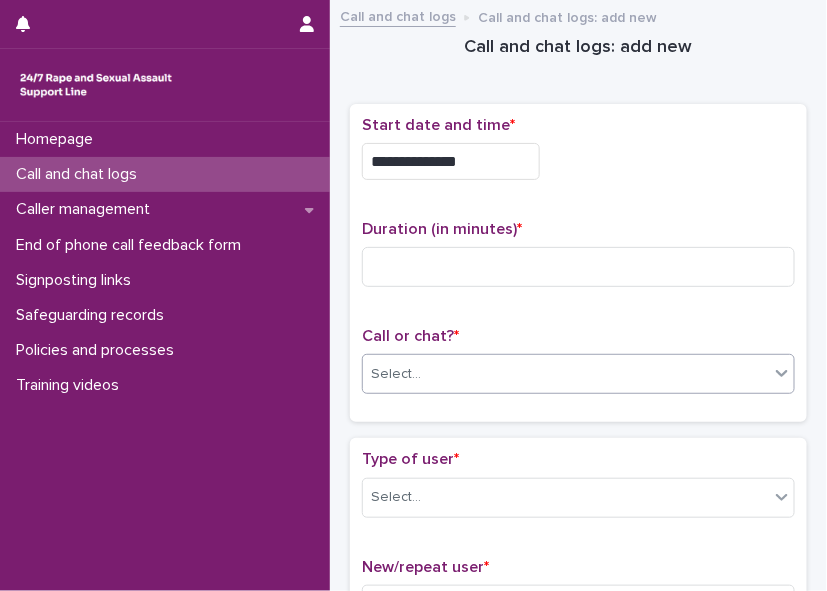 click on "Select..." at bounding box center (566, 374) 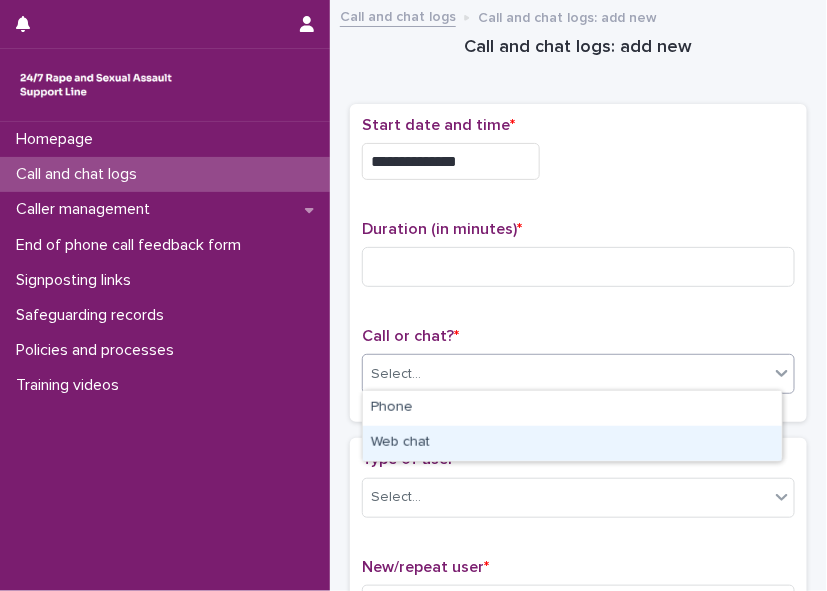 click on "Web chat" at bounding box center (572, 443) 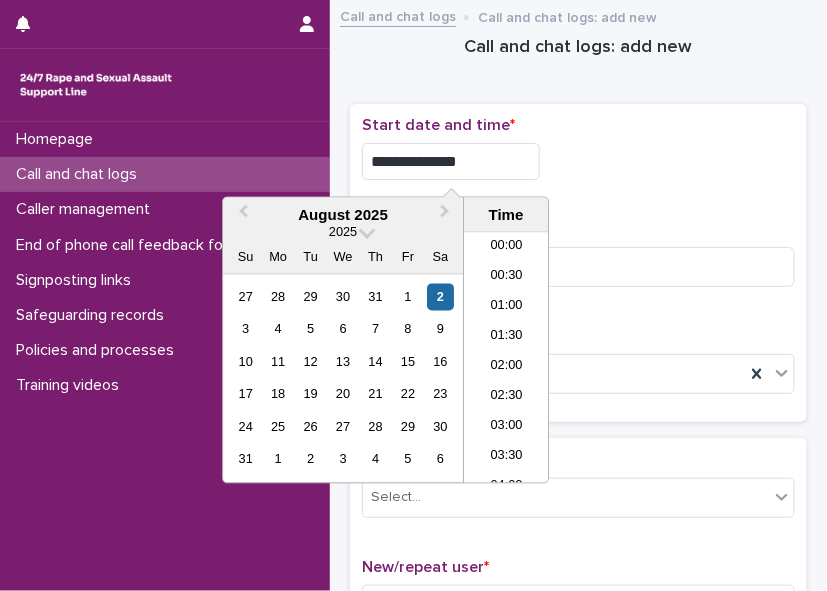 click on "**********" at bounding box center (451, 161) 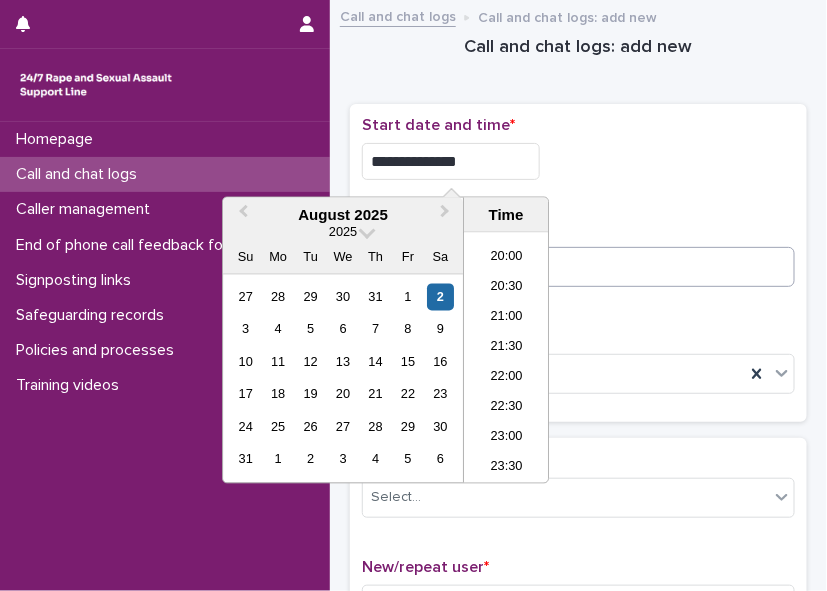 type on "**********" 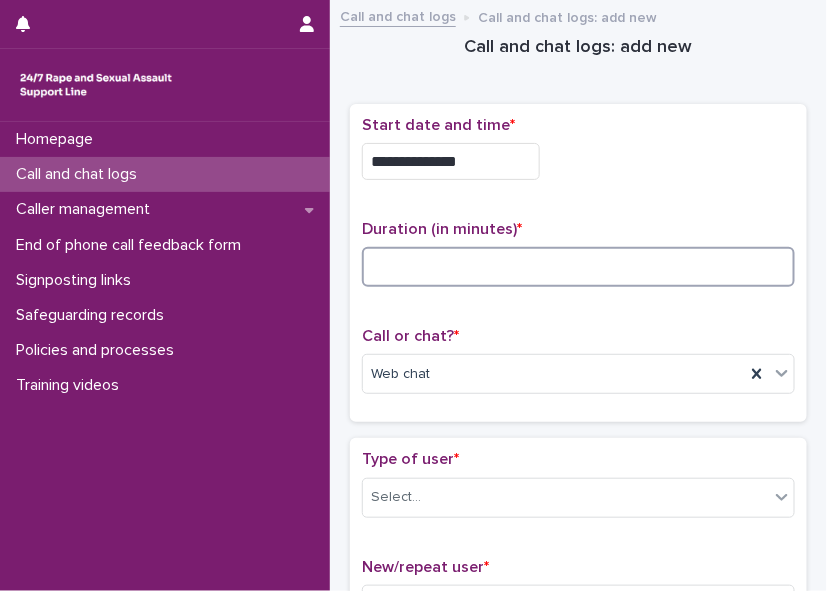click at bounding box center [578, 267] 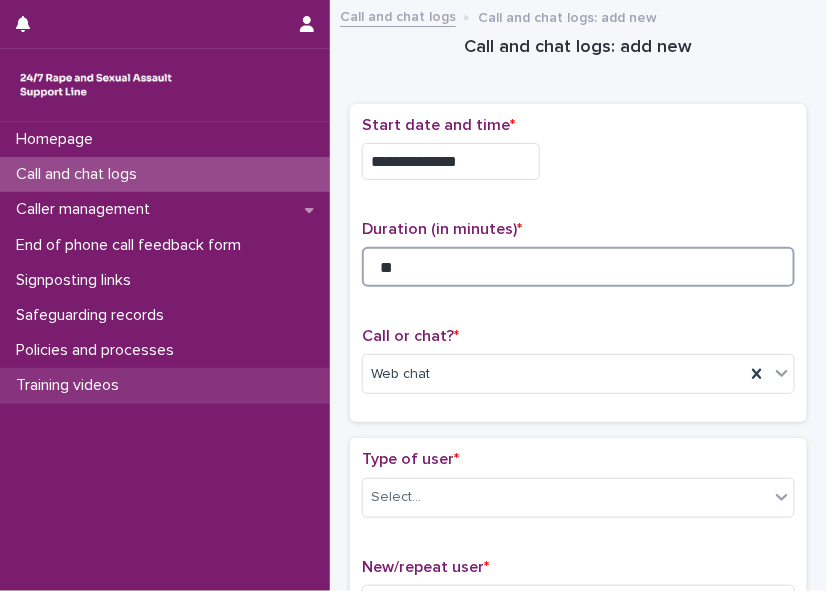 type on "**" 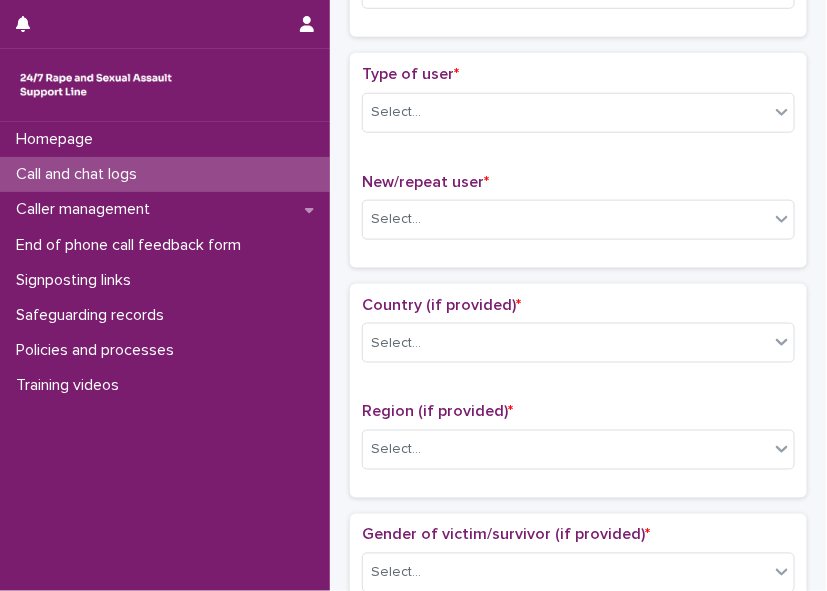 scroll, scrollTop: 388, scrollLeft: 0, axis: vertical 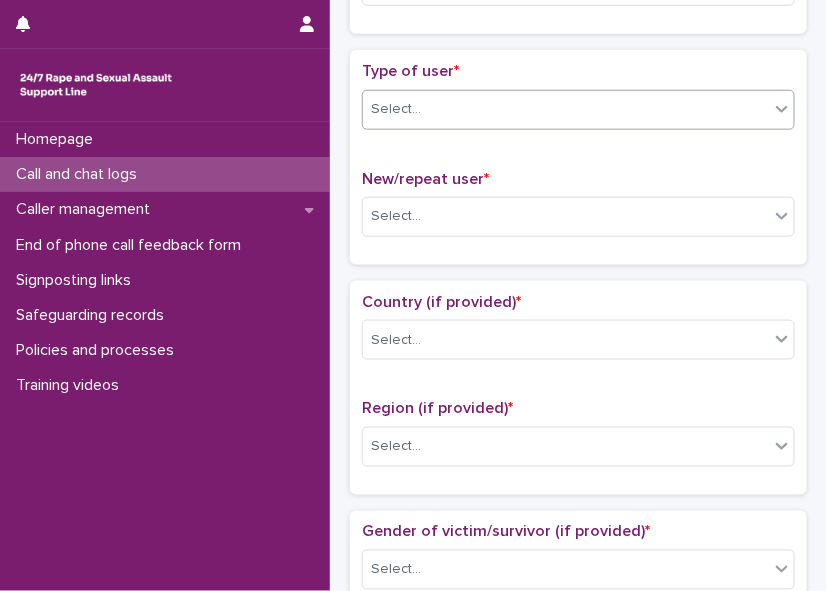 click 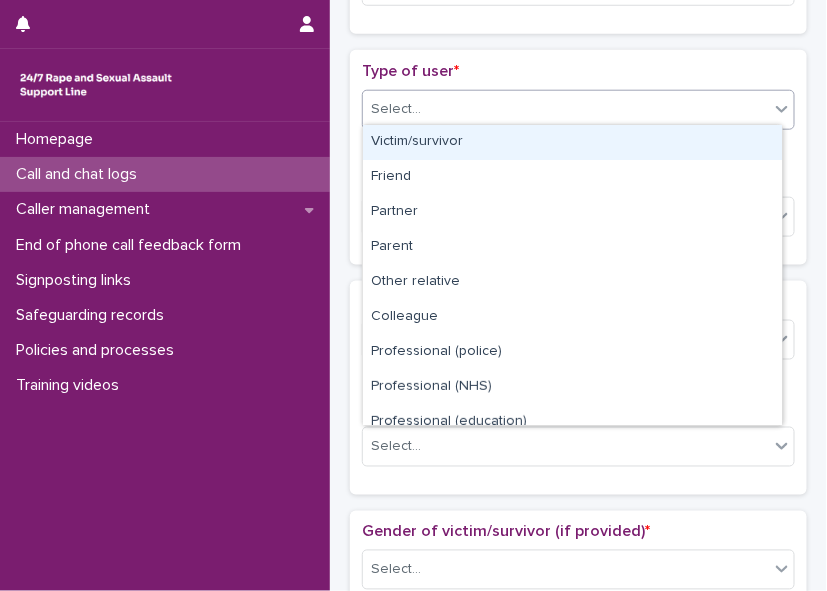 click on "Victim/survivor" at bounding box center [572, 142] 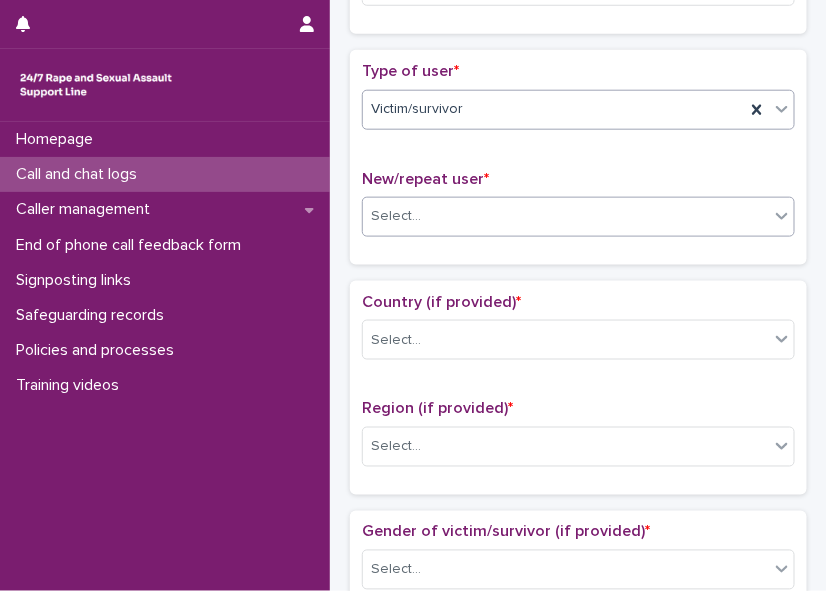 click 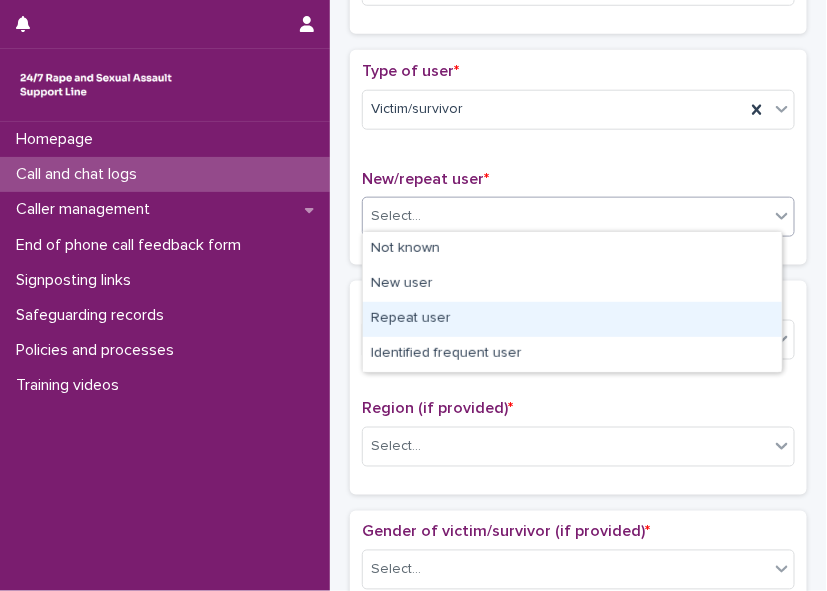 click on "Repeat user" at bounding box center (572, 319) 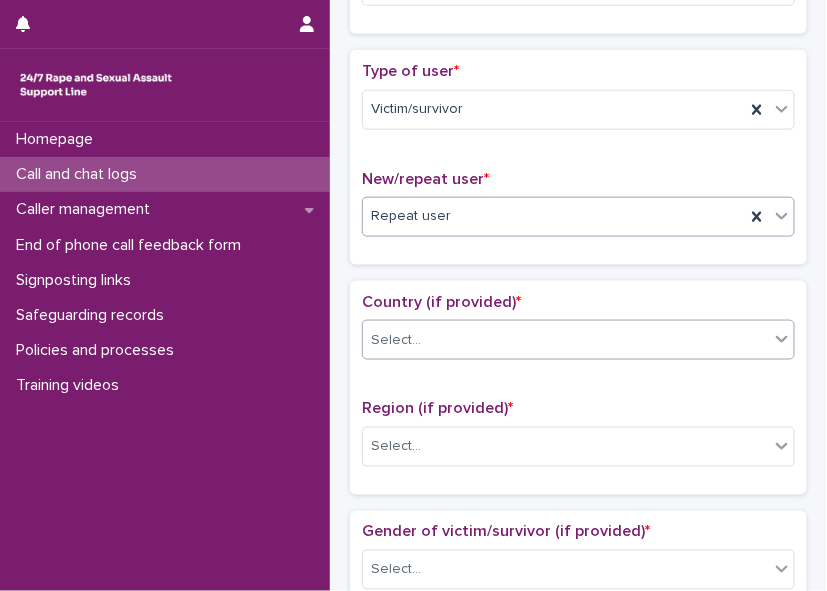 click on "Select..." at bounding box center (566, 340) 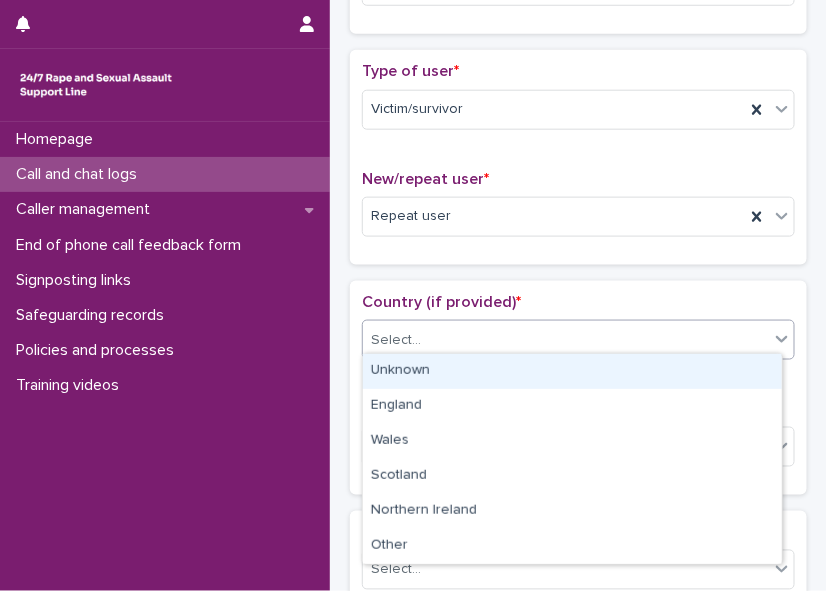 click on "Unknown" at bounding box center (572, 371) 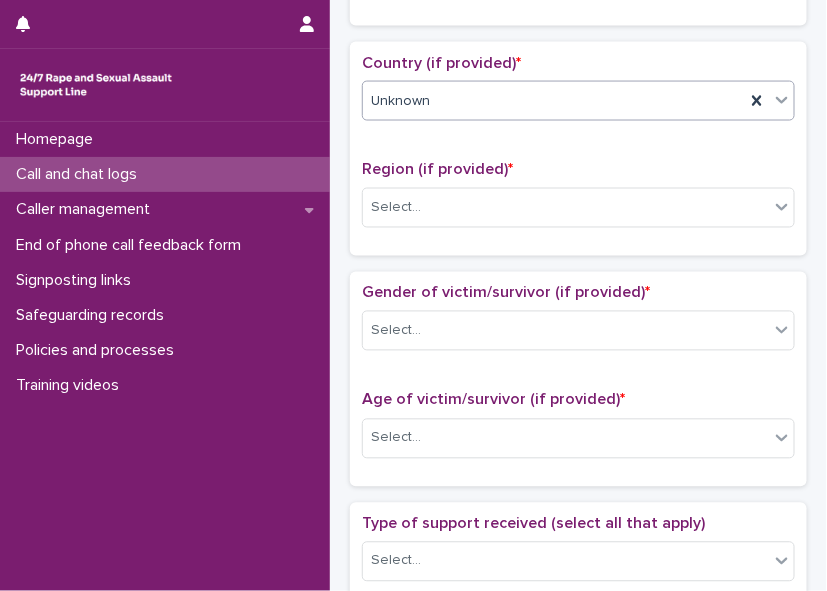 scroll, scrollTop: 636, scrollLeft: 0, axis: vertical 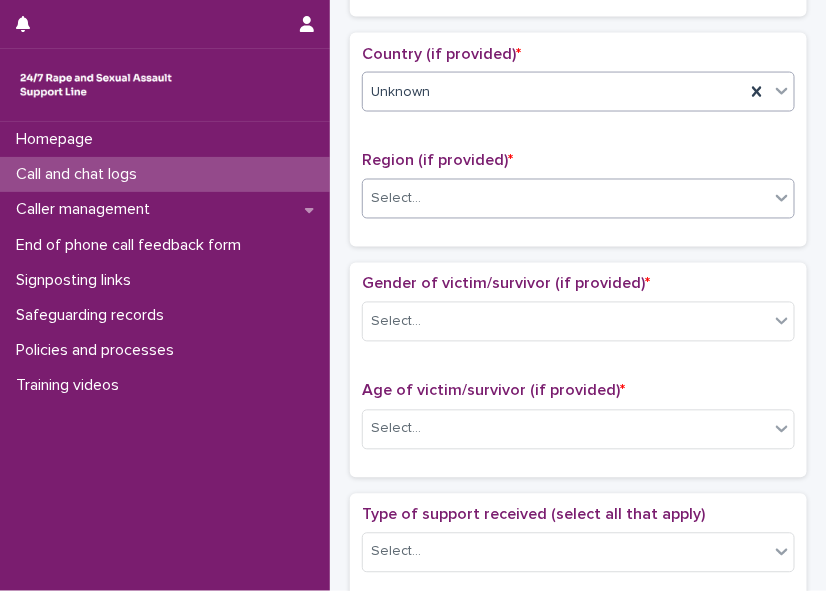click 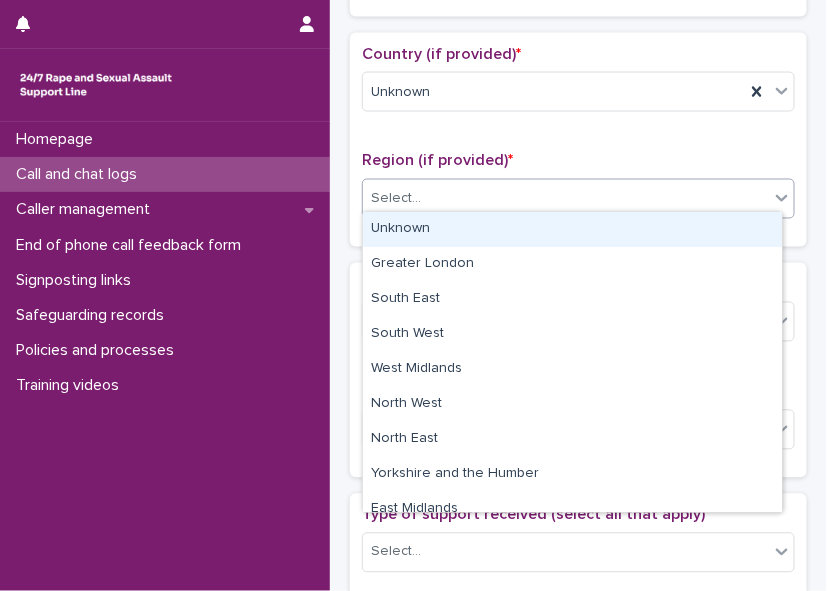 click on "Unknown" at bounding box center (572, 229) 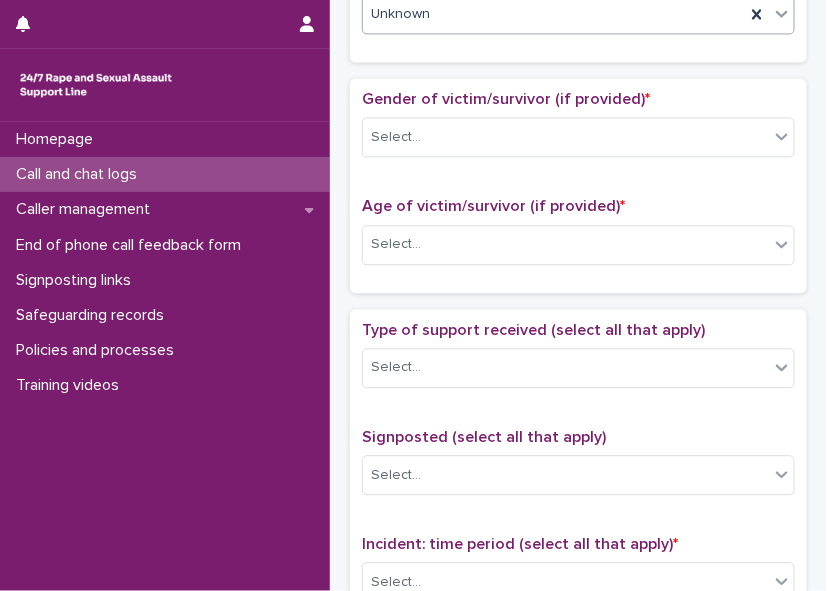 scroll, scrollTop: 828, scrollLeft: 0, axis: vertical 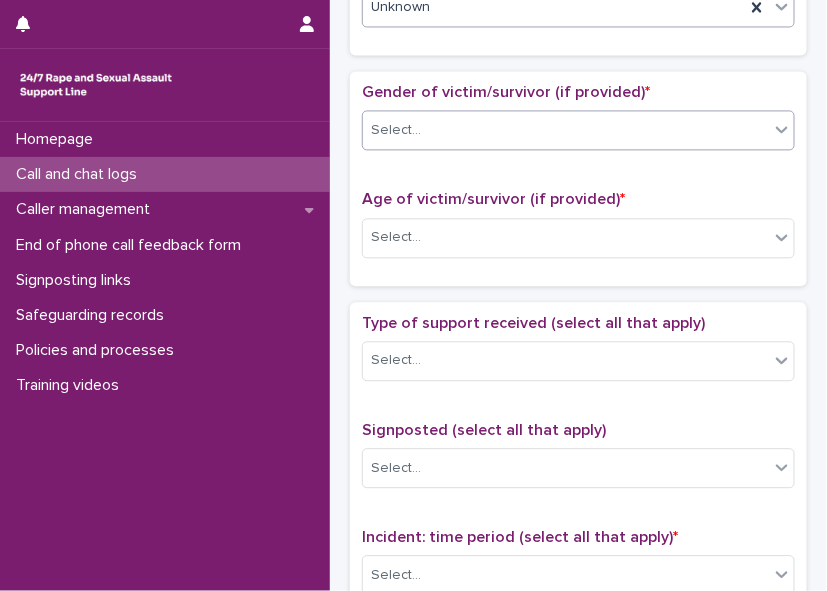 click 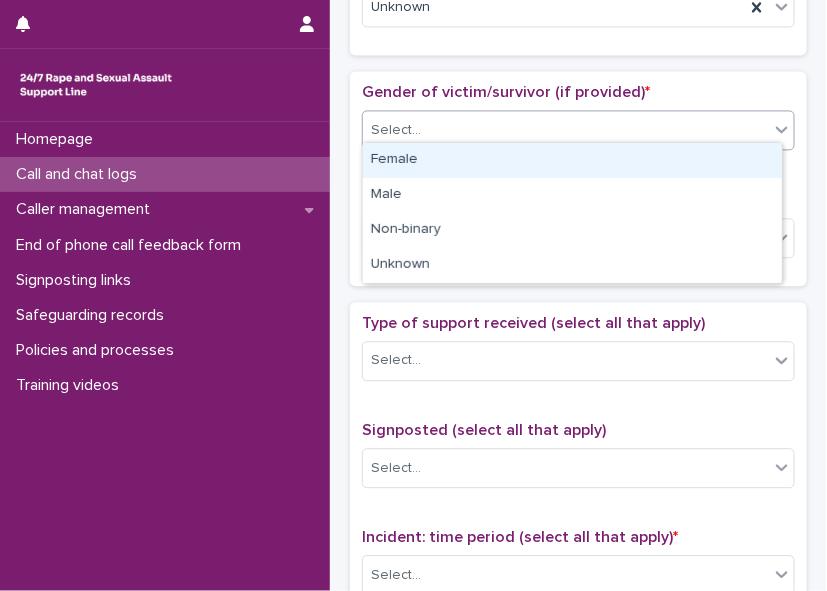 click on "Female" at bounding box center [572, 160] 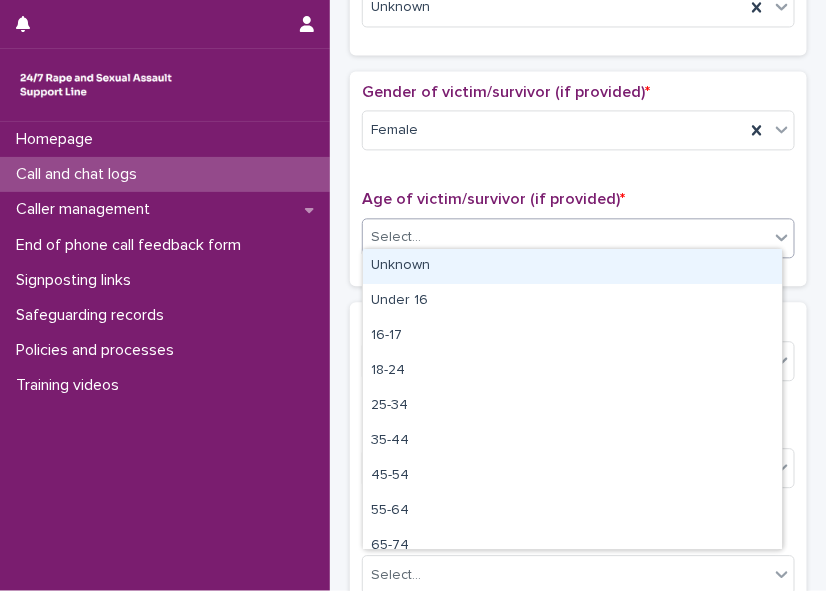click on "Select..." at bounding box center [566, 237] 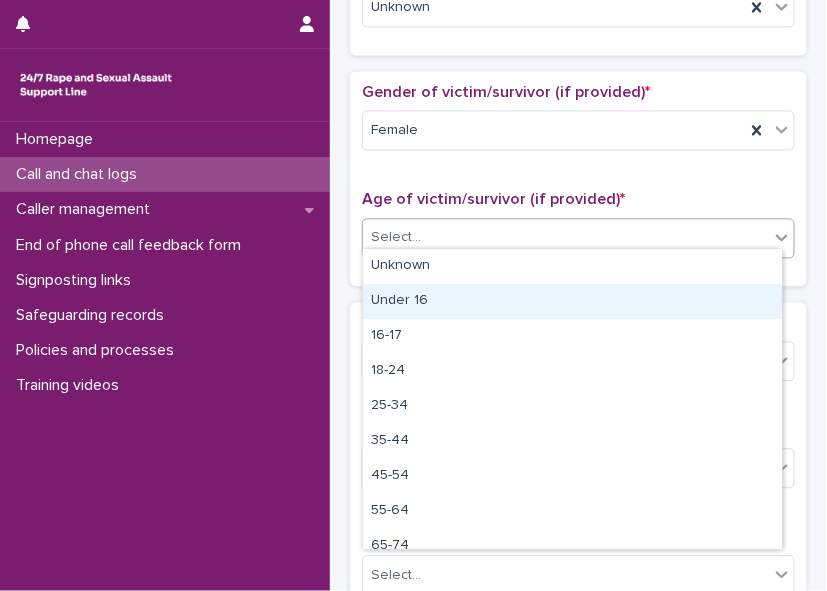 click on "Under 16" at bounding box center (572, 301) 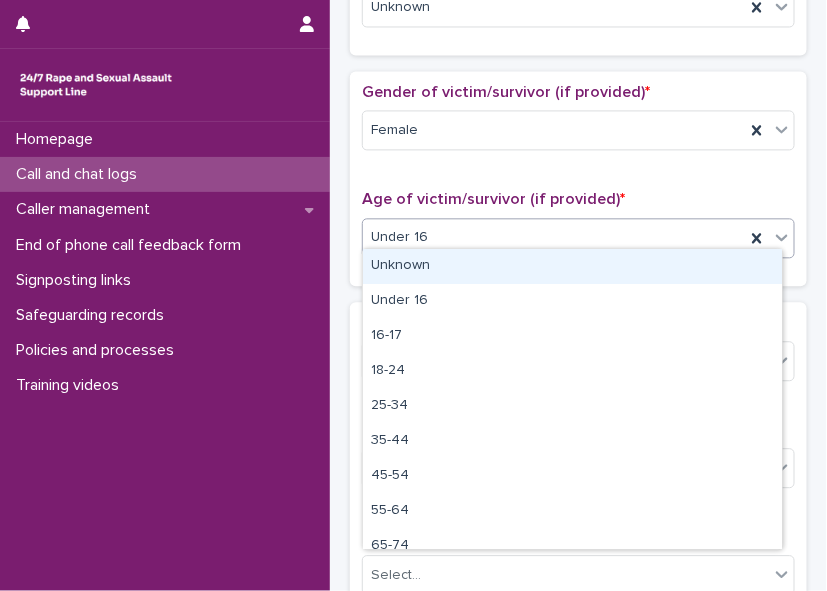 click on "Under 16" at bounding box center (554, 237) 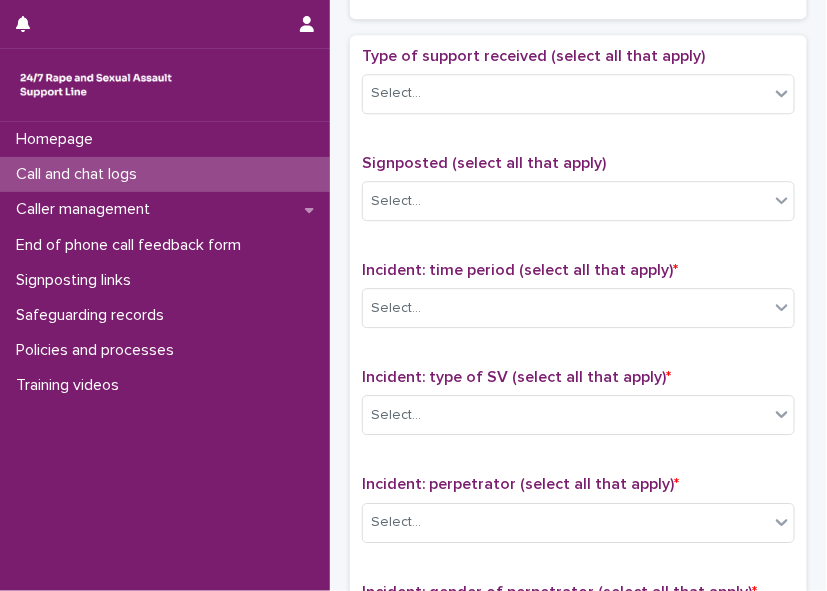 scroll, scrollTop: 1100, scrollLeft: 0, axis: vertical 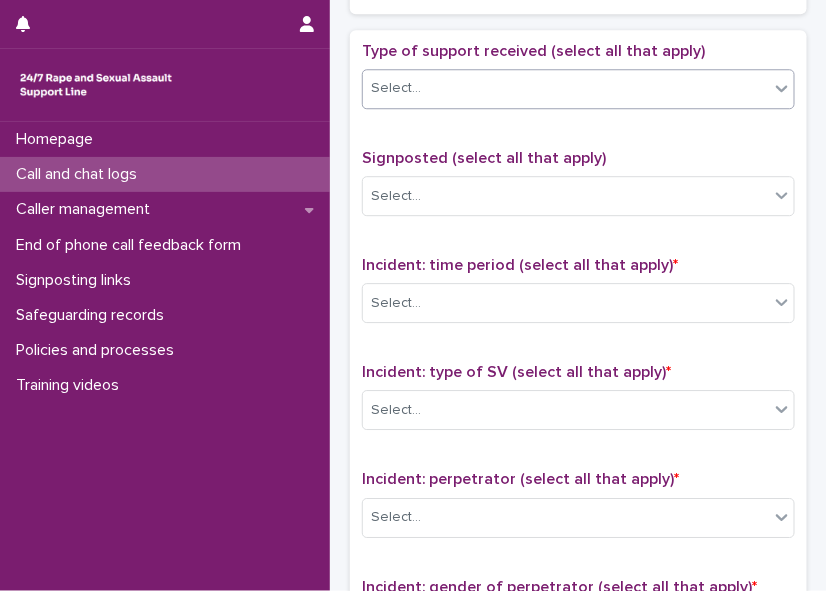 click 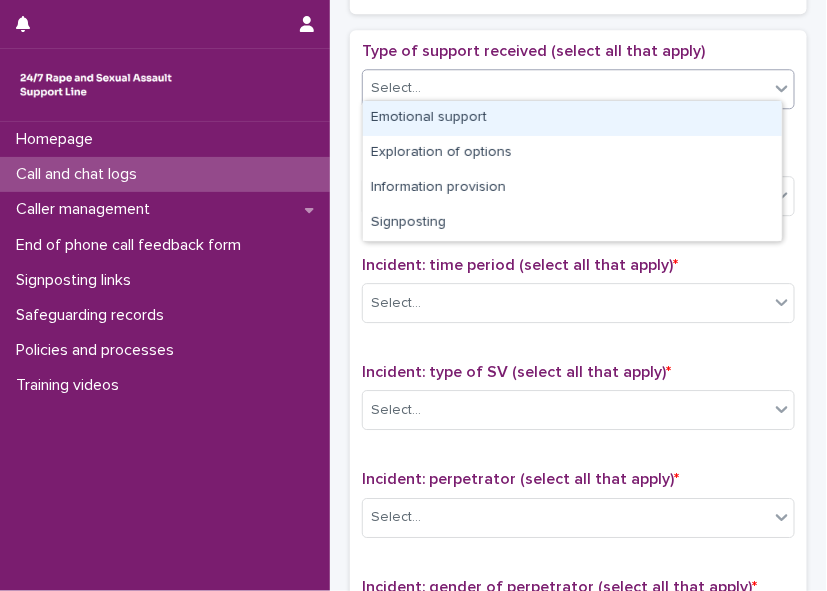 click on "Emotional support" at bounding box center (572, 118) 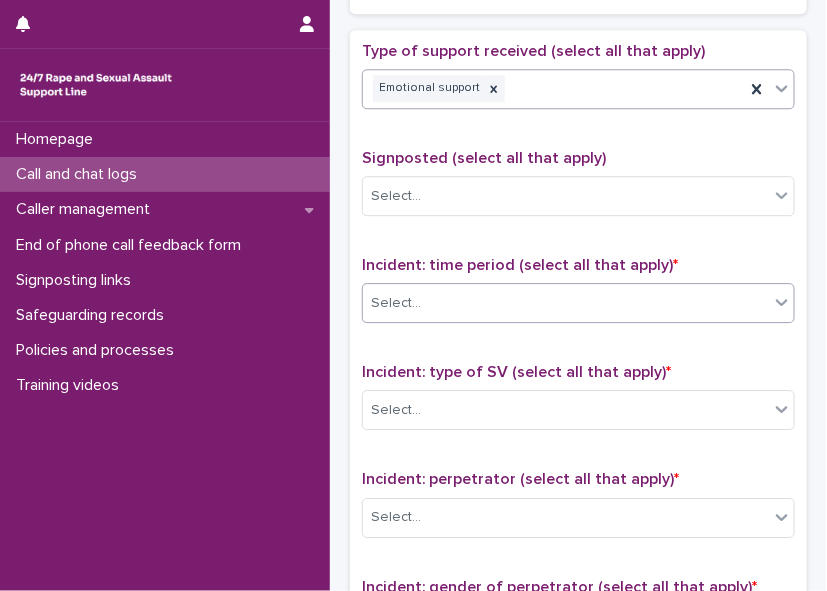 click 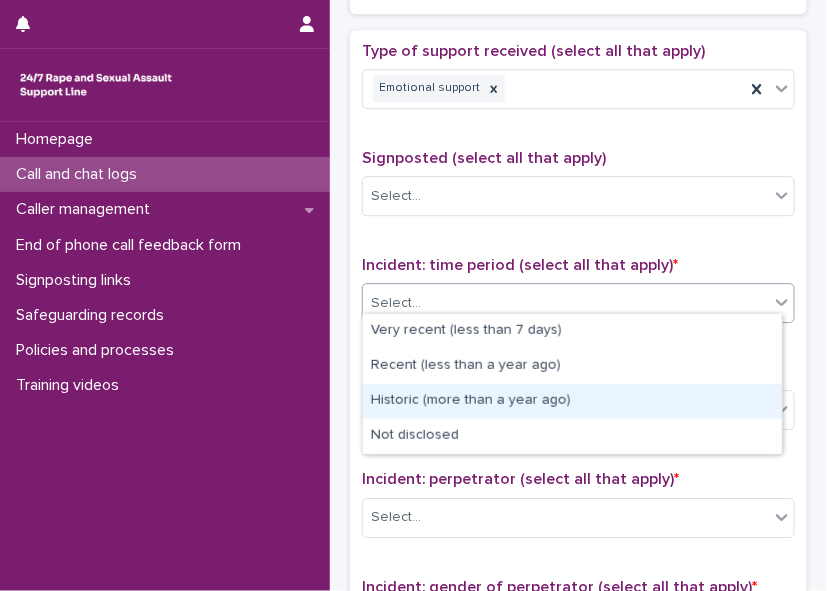 click on "Historic (more than a year ago)" at bounding box center [572, 401] 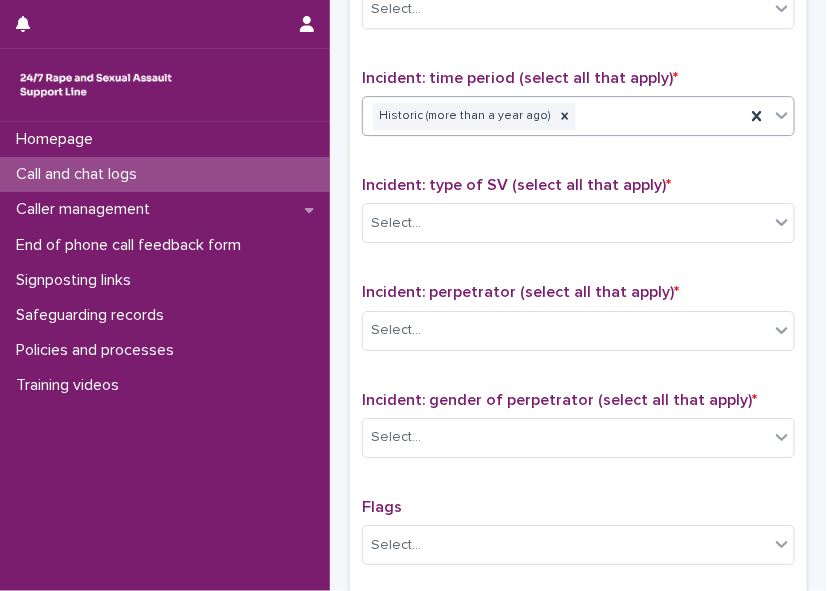 scroll, scrollTop: 1316, scrollLeft: 0, axis: vertical 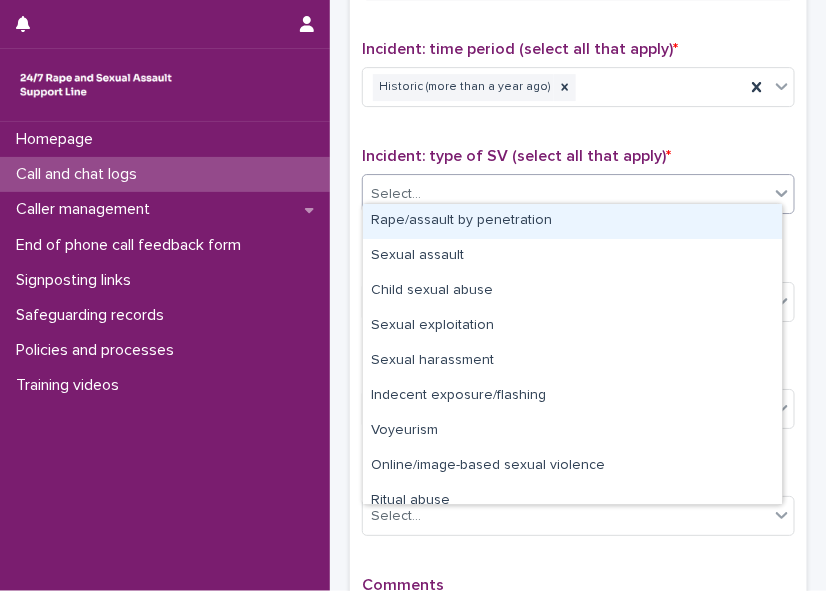 click on "Select..." at bounding box center (566, 194) 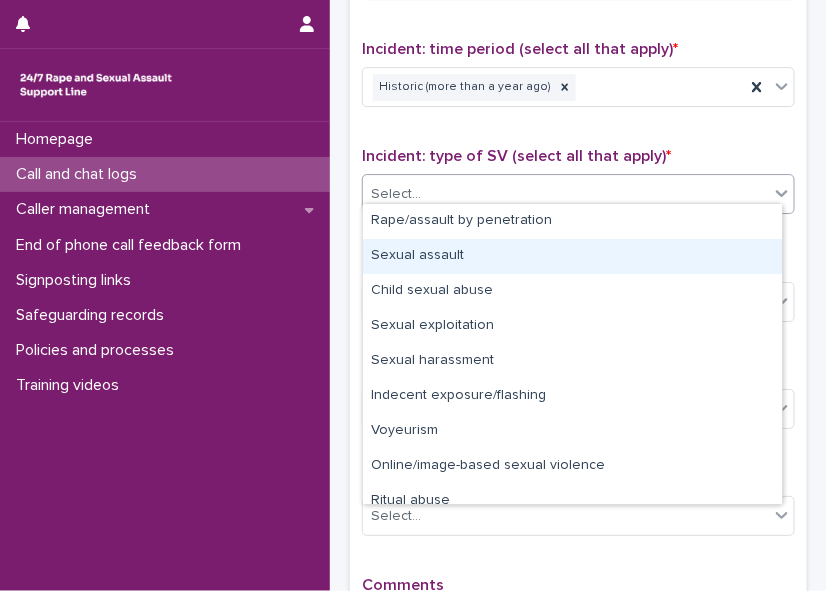 click on "Sexual assault" at bounding box center (572, 256) 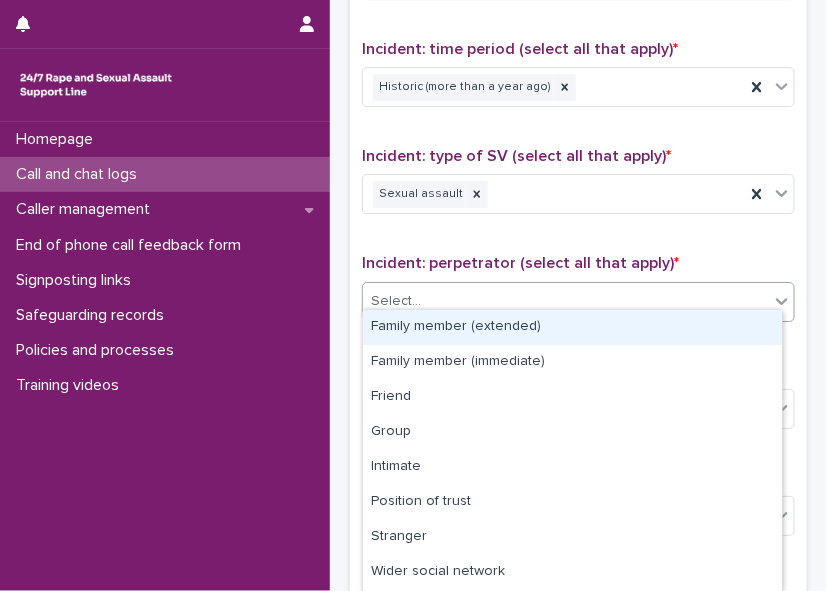 click on "Select..." at bounding box center [566, 301] 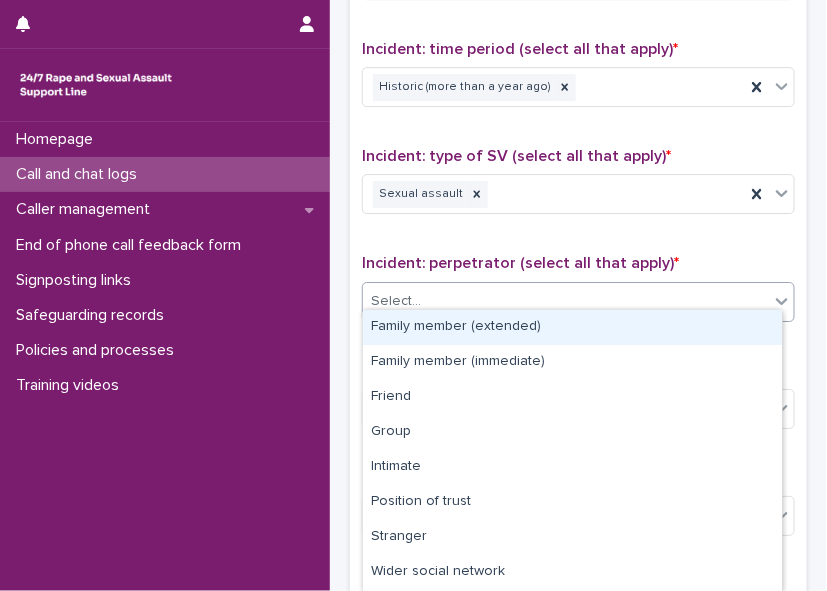 click on "Family member (extended)" at bounding box center [572, 327] 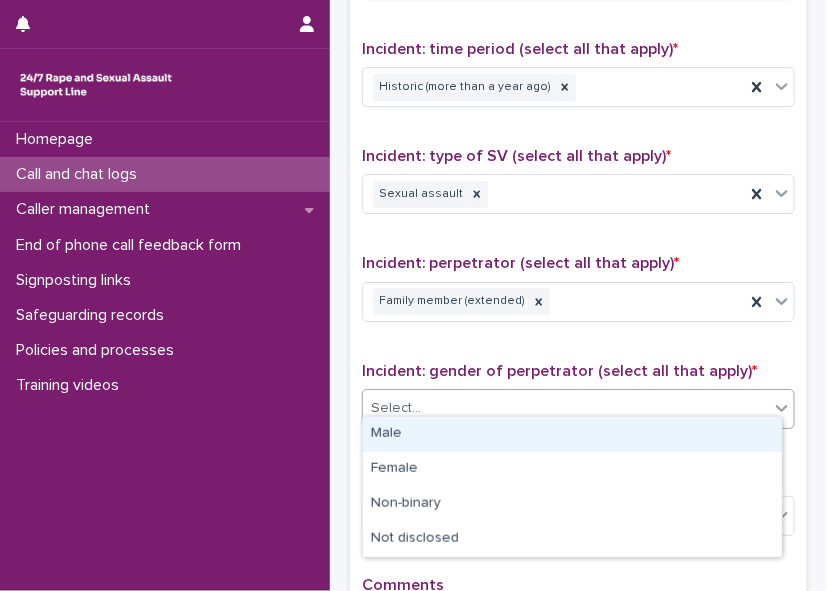 click on "Select..." at bounding box center [566, 408] 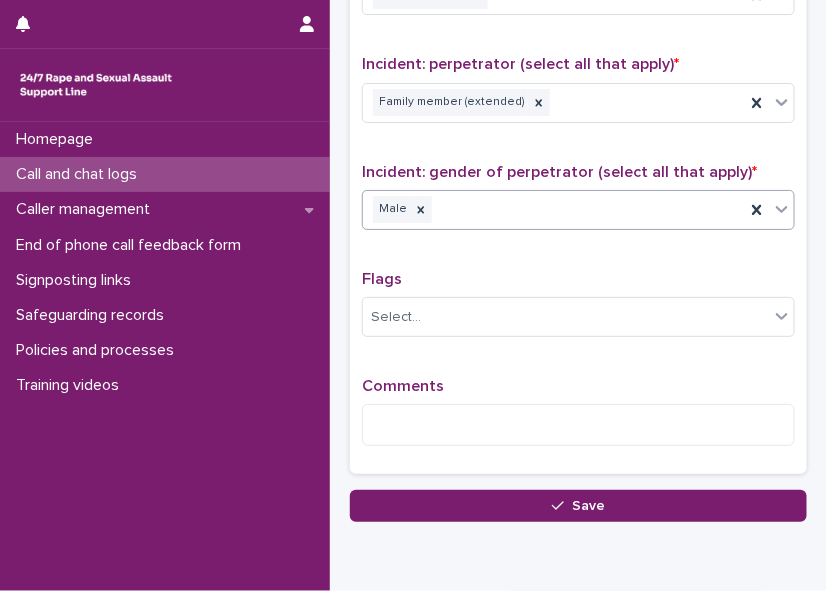 scroll, scrollTop: 1590, scrollLeft: 0, axis: vertical 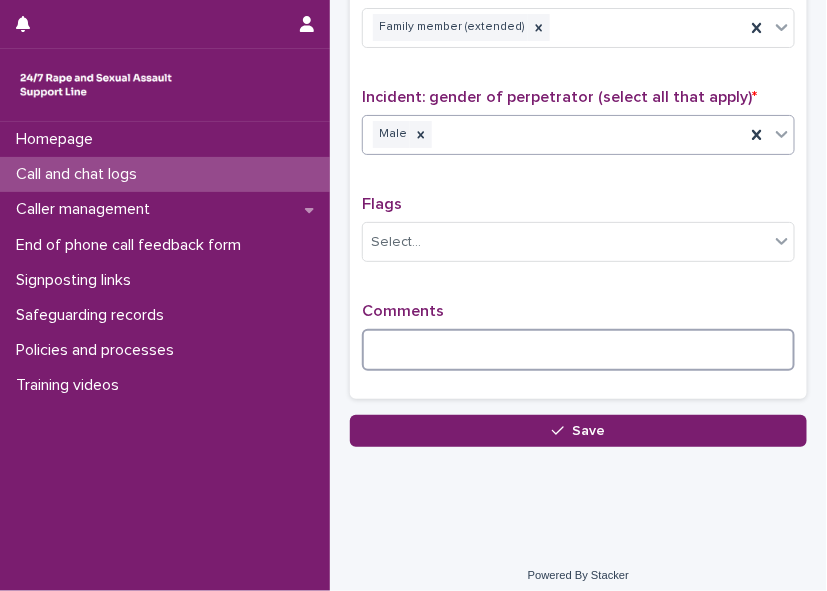 click at bounding box center (578, 350) 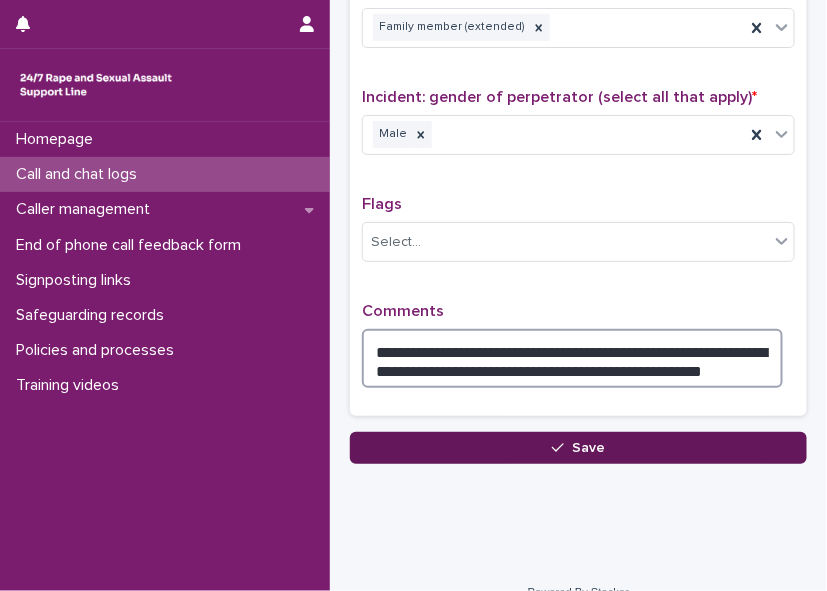 type on "**********" 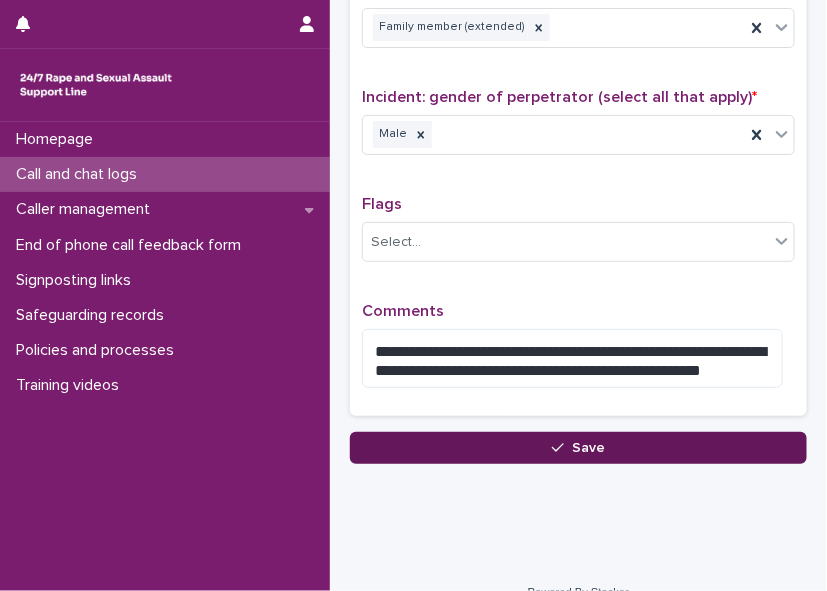 click on "Save" at bounding box center (578, 448) 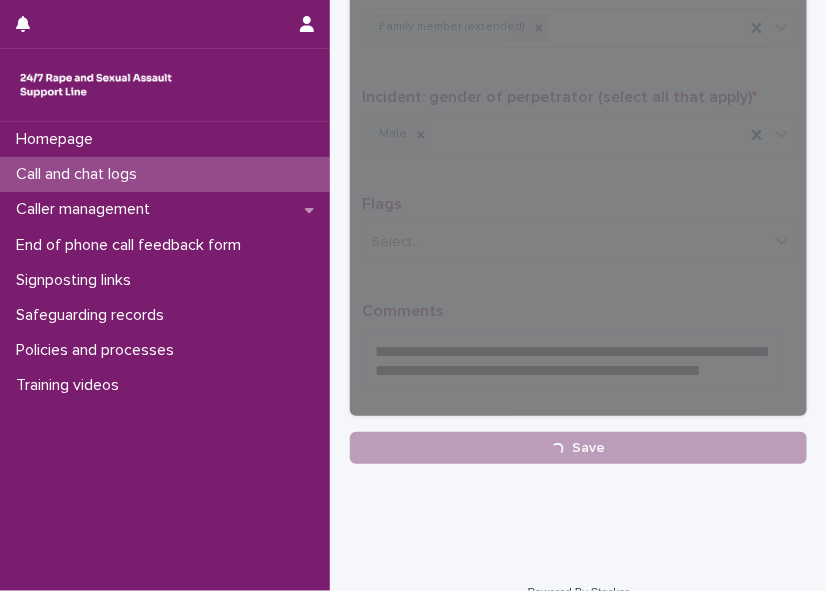 scroll, scrollTop: 1289, scrollLeft: 0, axis: vertical 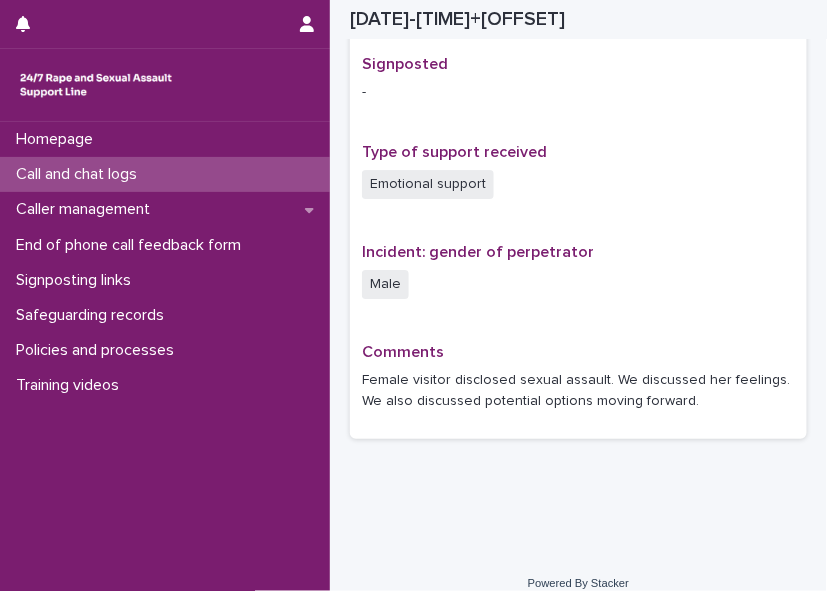 click on "Call and chat logs" at bounding box center [165, 174] 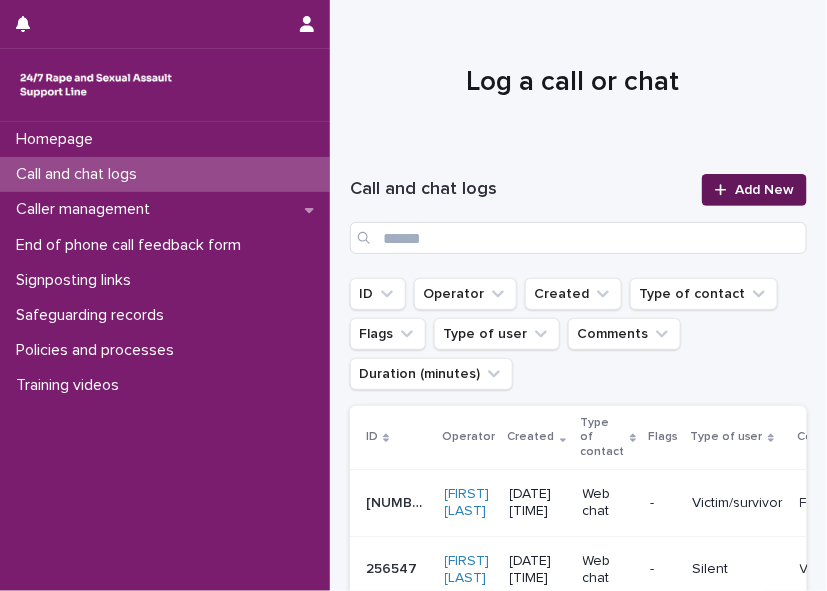 click on "Add New" at bounding box center (764, 190) 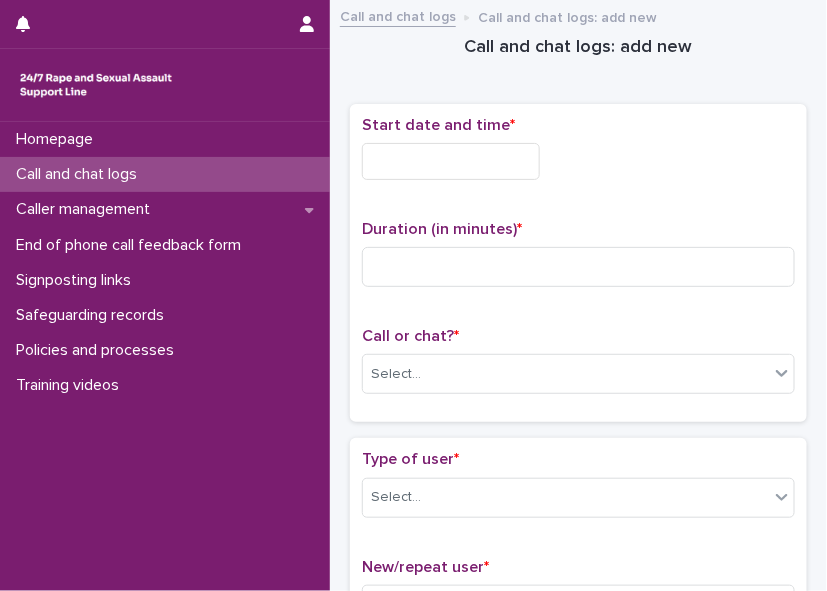 click at bounding box center (451, 161) 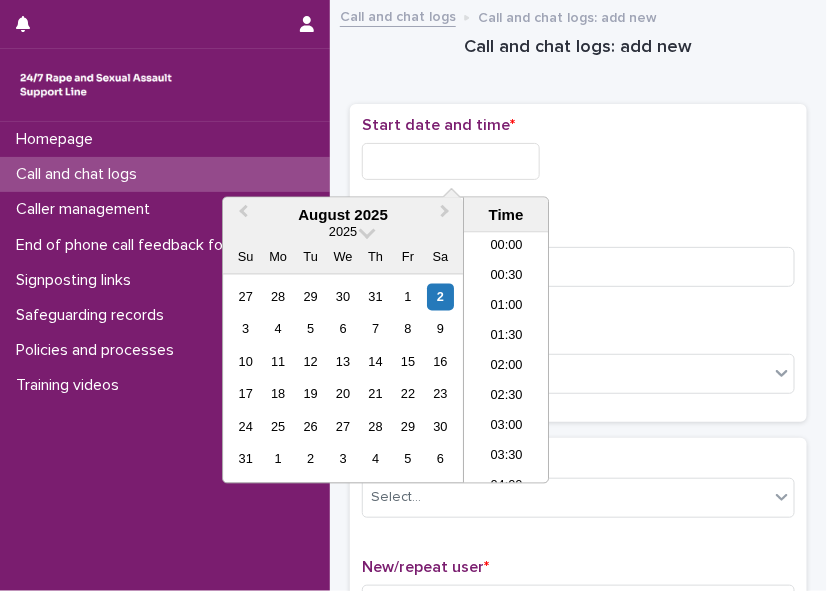 scroll, scrollTop: 1189, scrollLeft: 0, axis: vertical 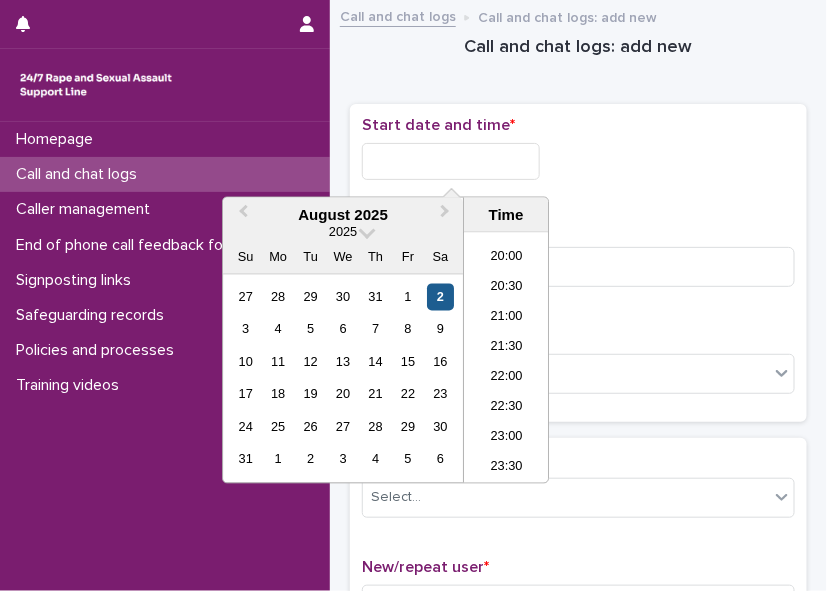 click on "2" at bounding box center (440, 297) 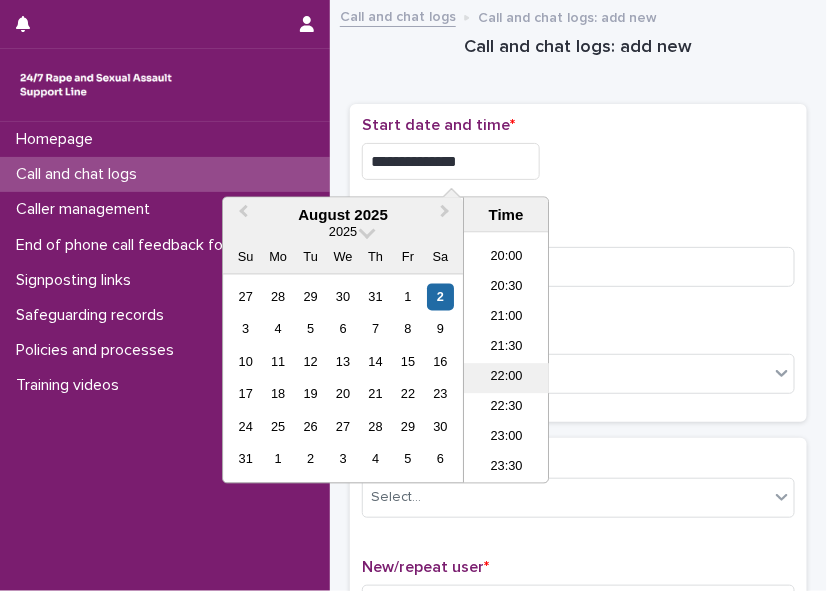 click on "22:00" at bounding box center [506, 379] 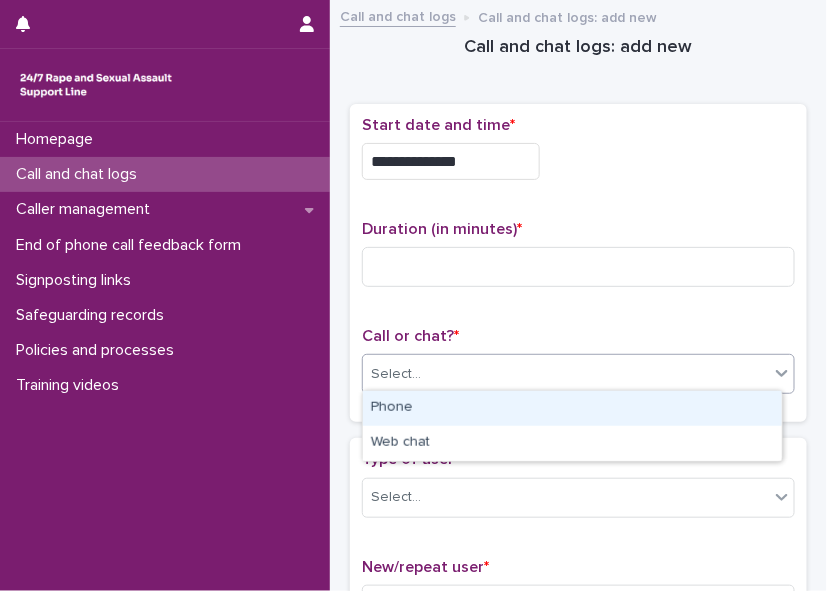 click on "Select..." at bounding box center [566, 374] 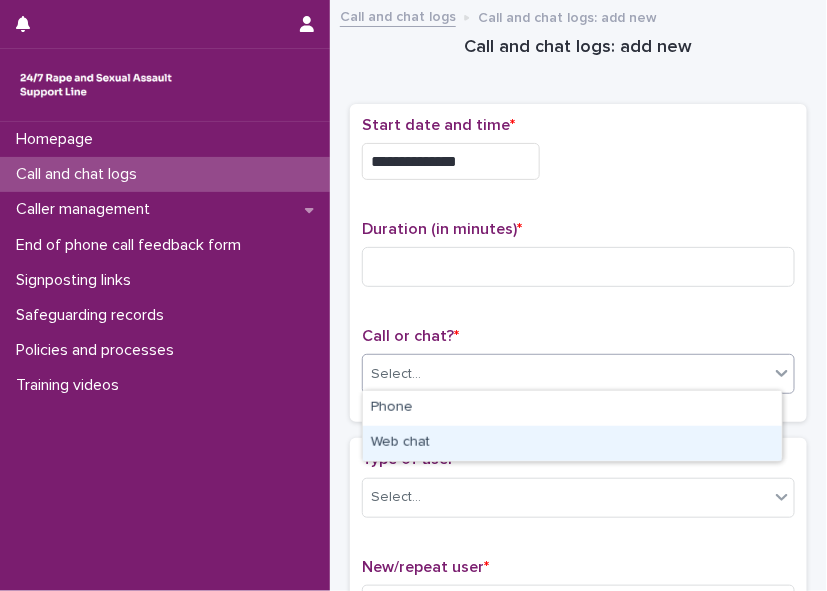 click on "Web chat" at bounding box center (572, 443) 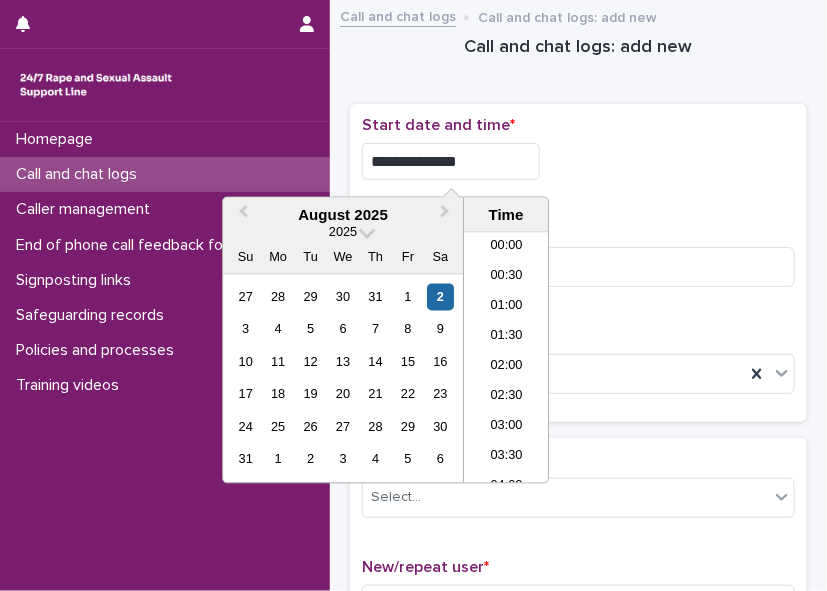 click on "**********" at bounding box center (451, 161) 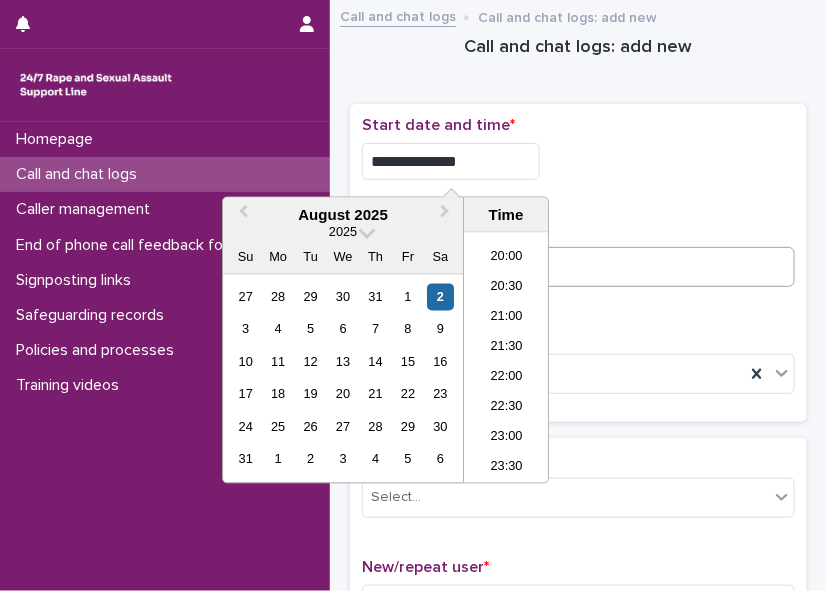 type on "**********" 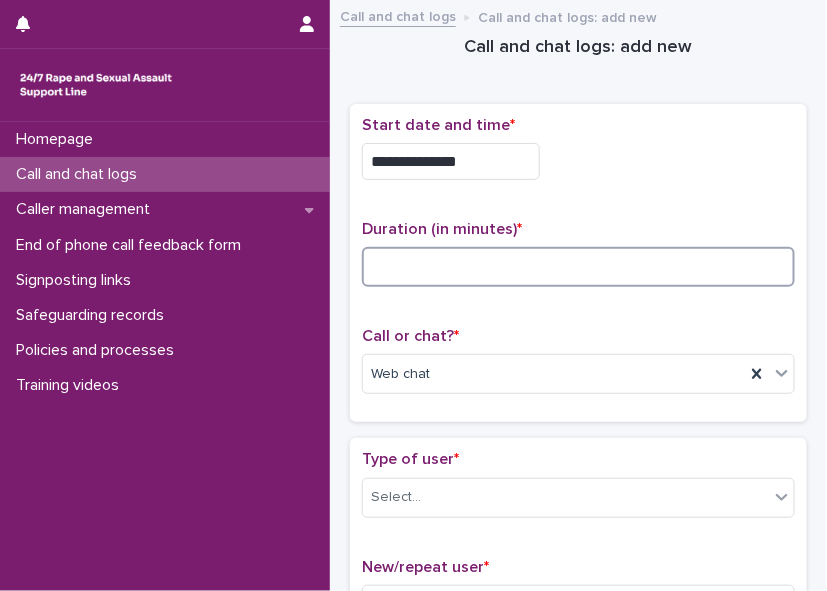 click at bounding box center (578, 267) 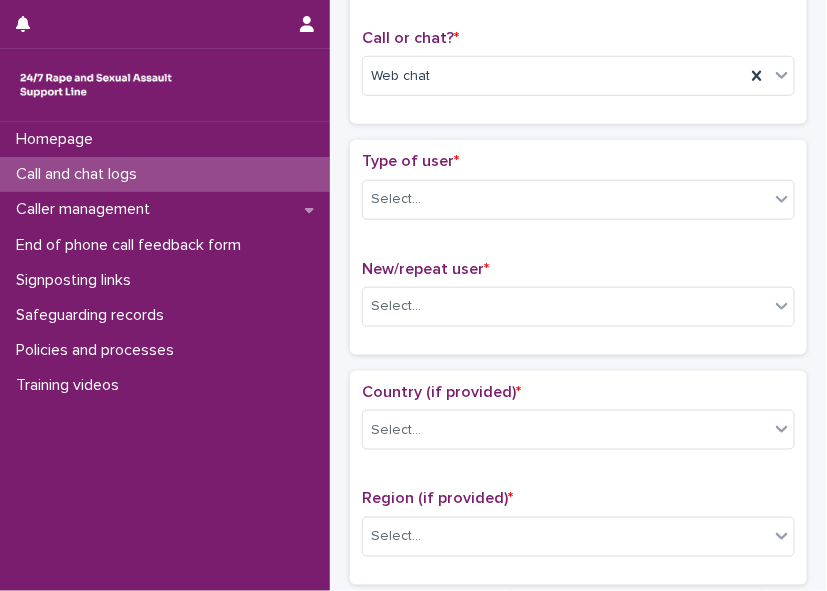 scroll, scrollTop: 336, scrollLeft: 0, axis: vertical 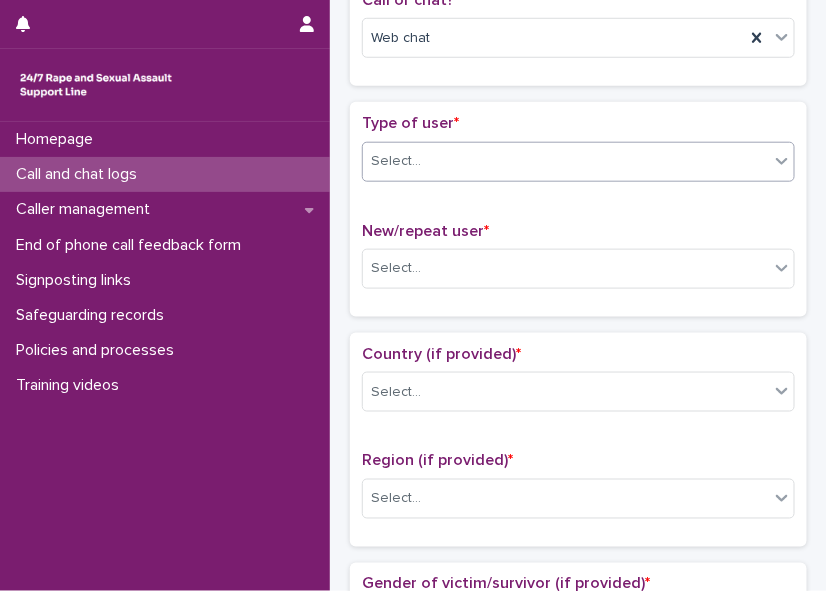 type on "**" 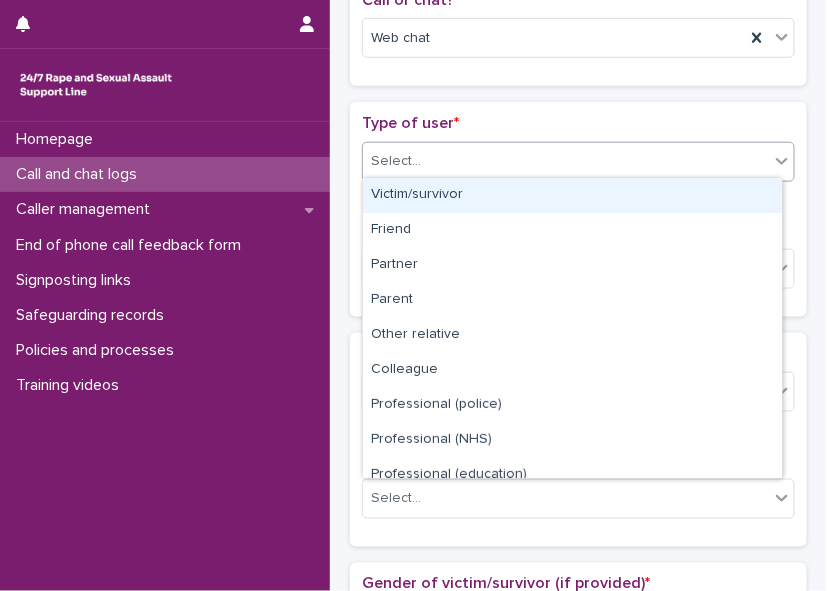 click on "Victim/survivor" at bounding box center (572, 195) 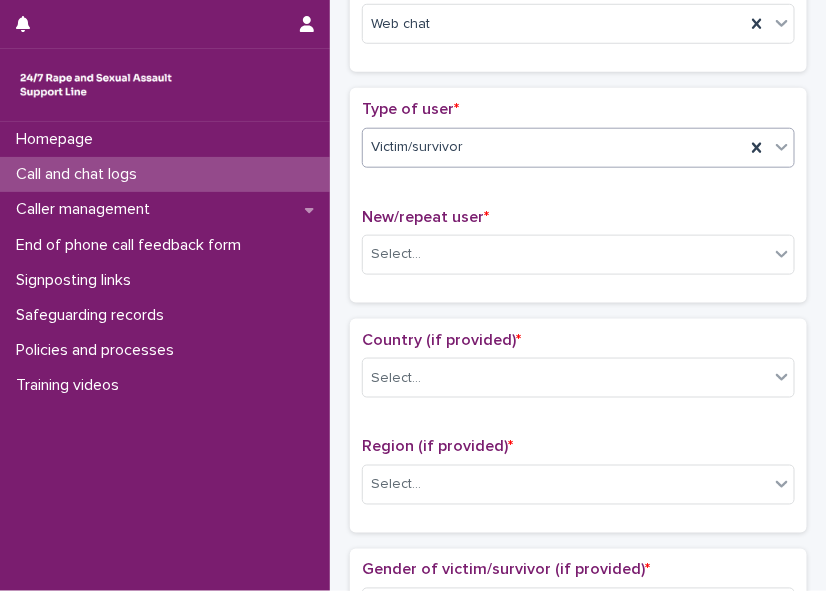 scroll, scrollTop: 346, scrollLeft: 0, axis: vertical 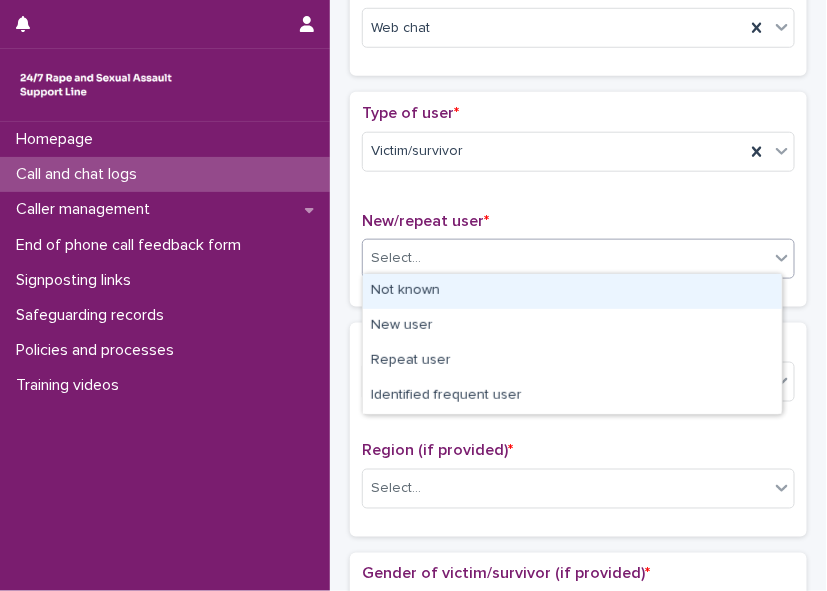 click on "Select..." at bounding box center (566, 258) 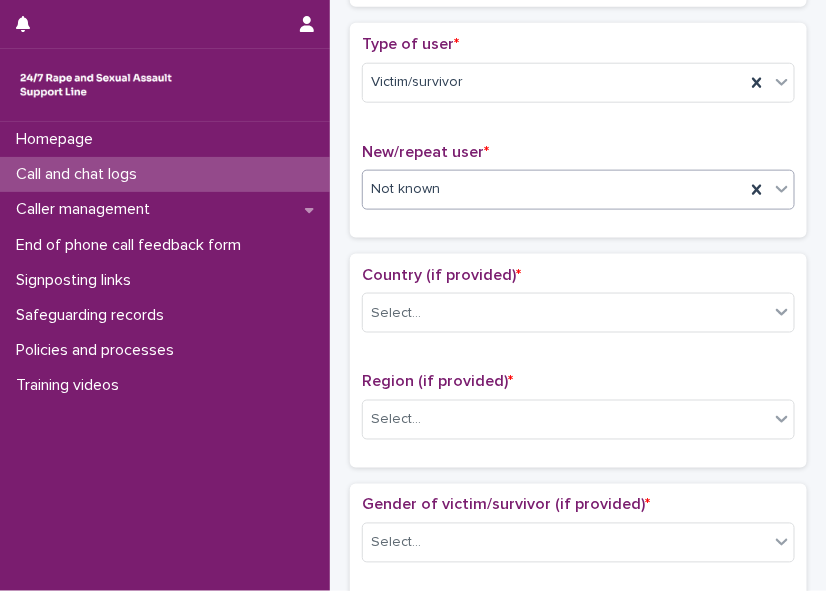 scroll, scrollTop: 428, scrollLeft: 0, axis: vertical 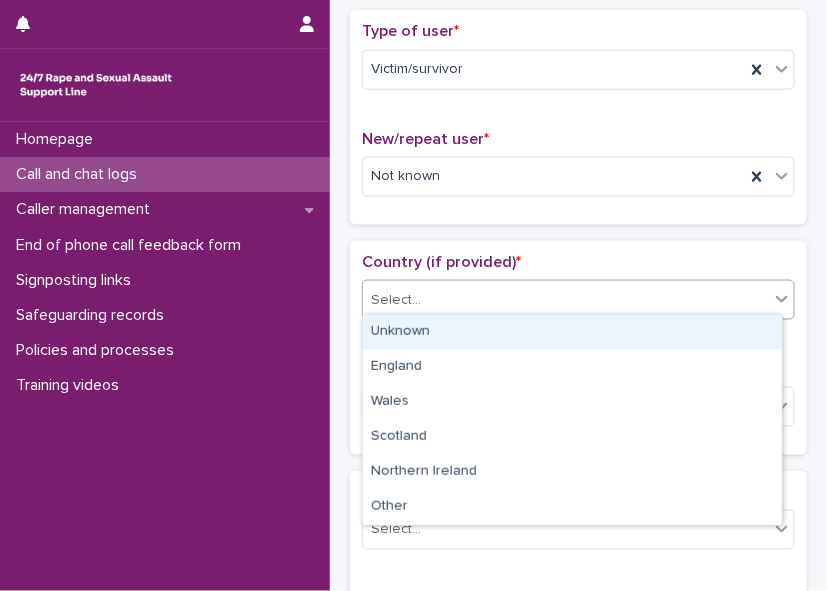 click on "Select..." at bounding box center (566, 300) 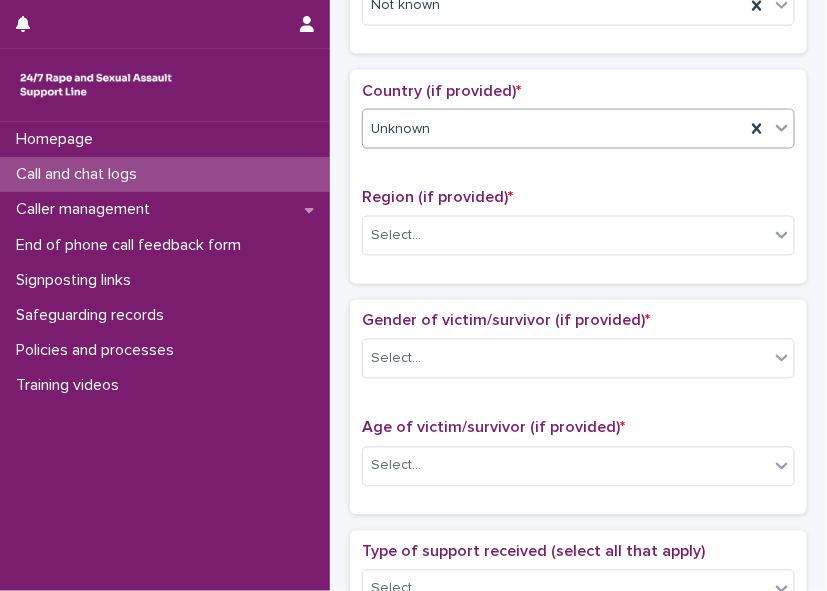scroll, scrollTop: 616, scrollLeft: 0, axis: vertical 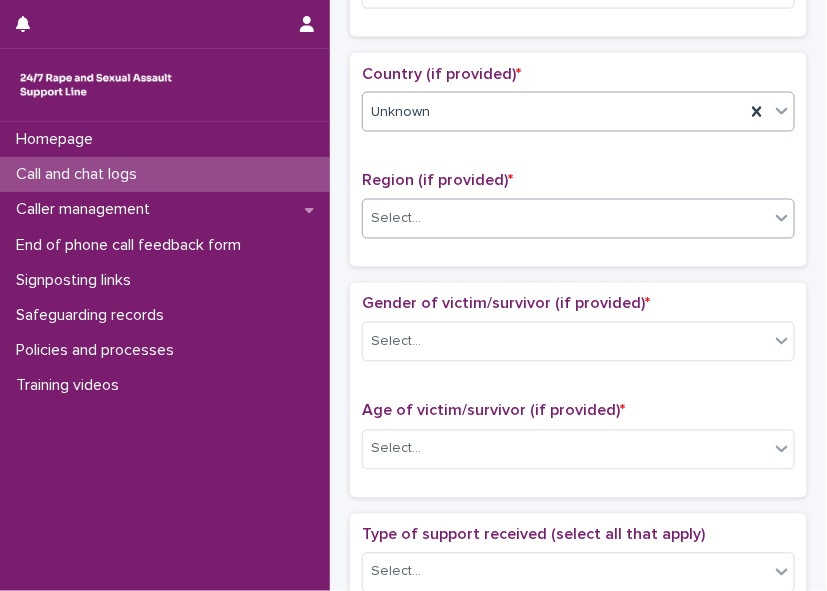 click 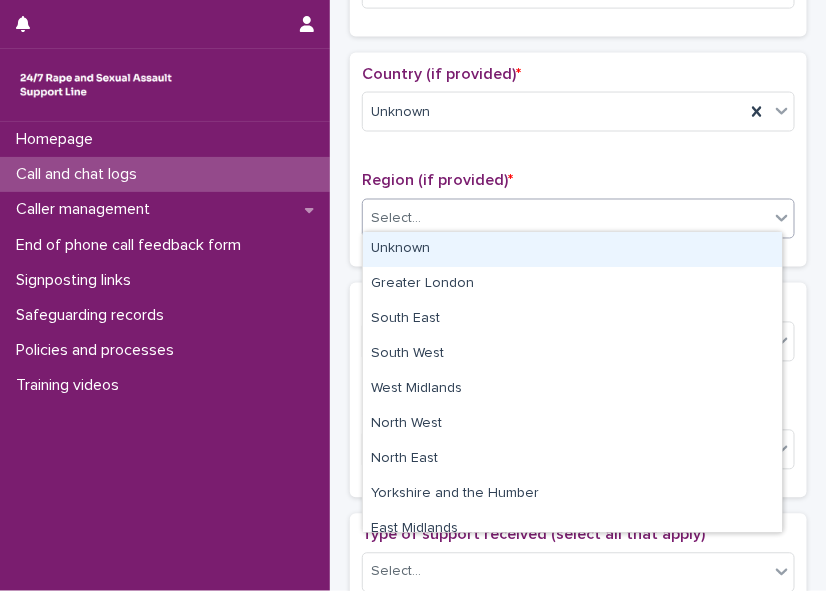 click on "Unknown" at bounding box center (572, 249) 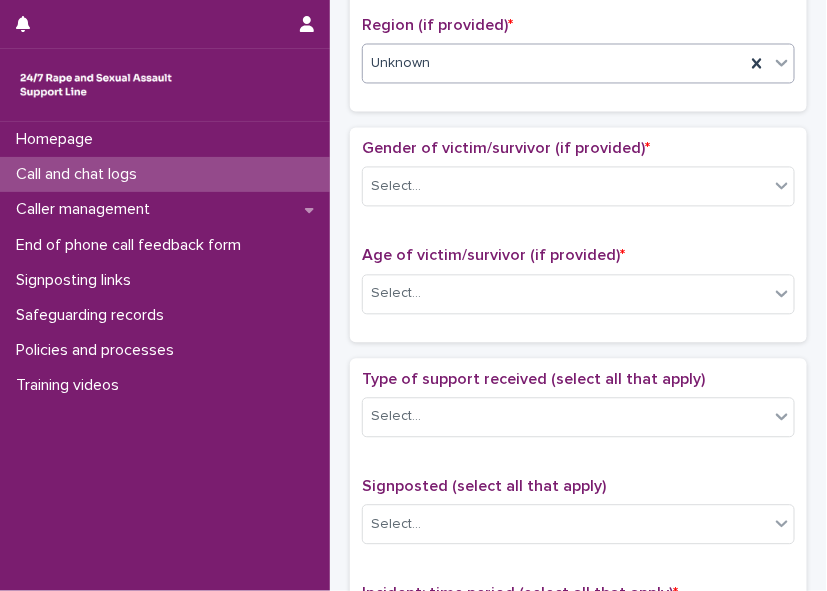 scroll, scrollTop: 776, scrollLeft: 0, axis: vertical 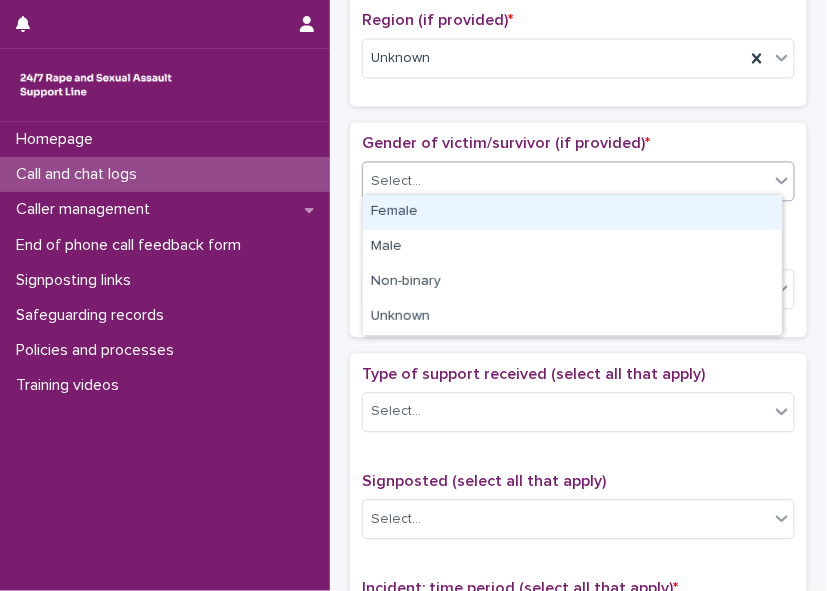 click at bounding box center [782, 181] 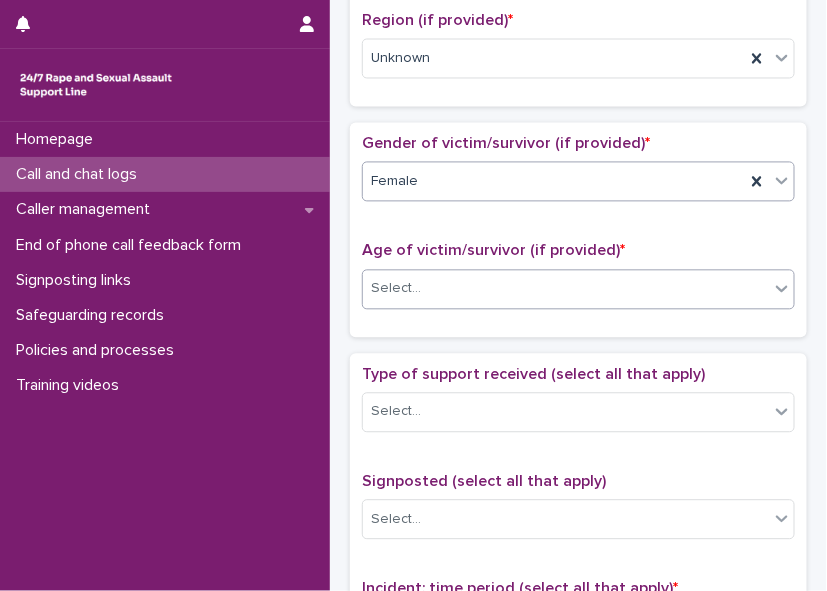 click on "Select..." at bounding box center [566, 289] 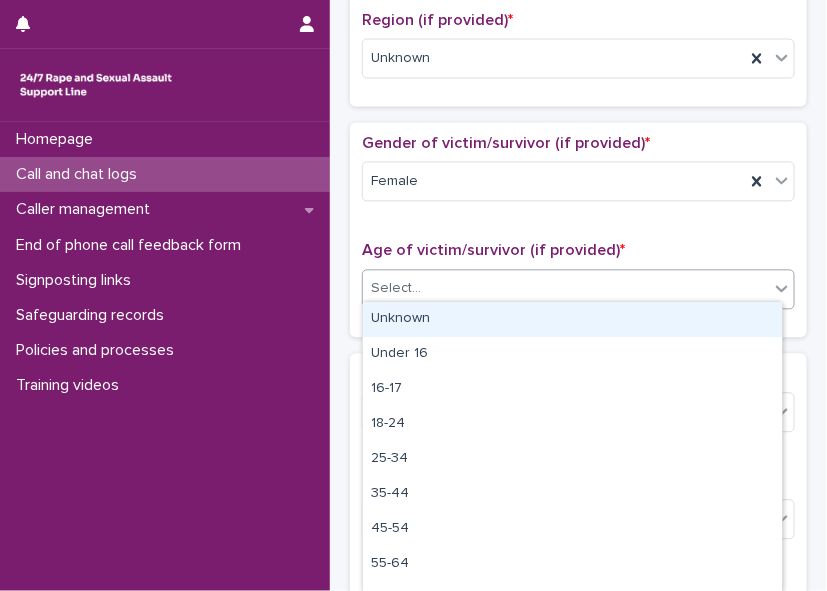 click on "Unknown" at bounding box center (572, 319) 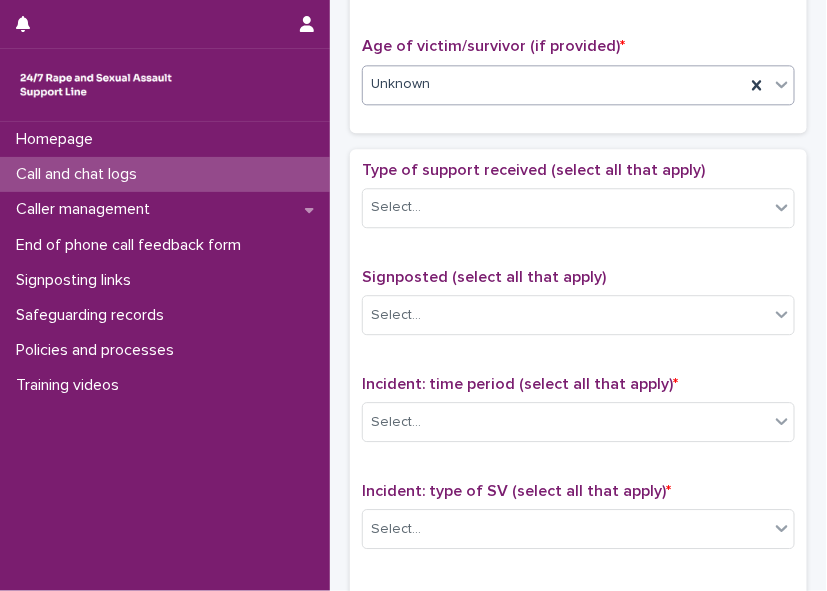 scroll, scrollTop: 1000, scrollLeft: 0, axis: vertical 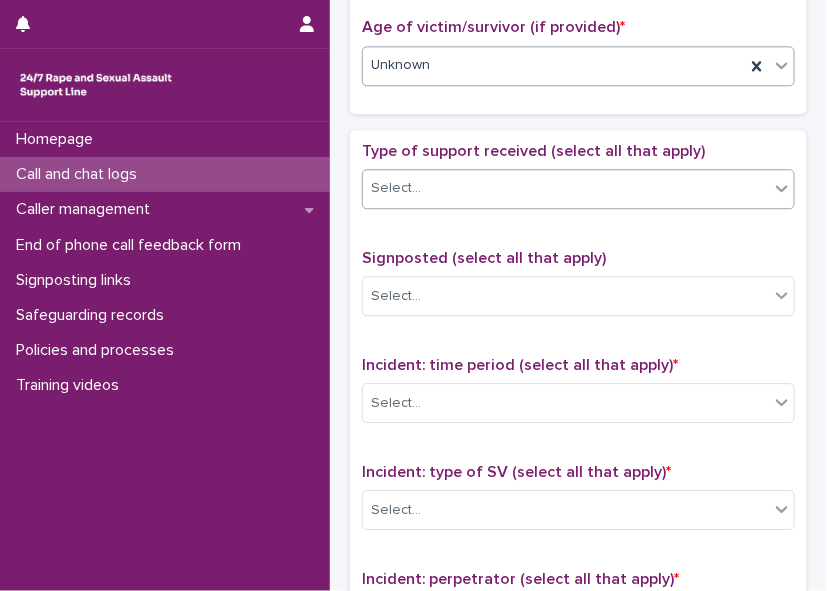 click at bounding box center (782, 188) 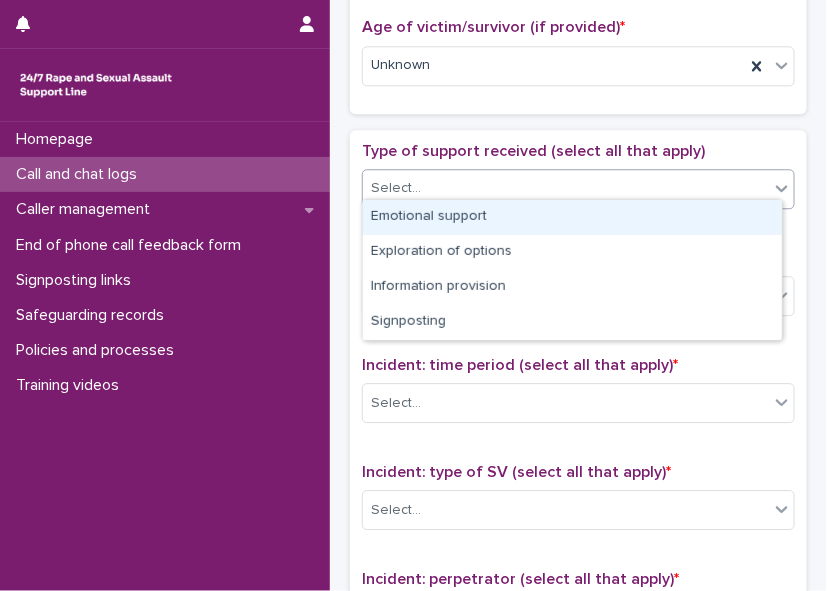click on "Emotional support" at bounding box center (572, 217) 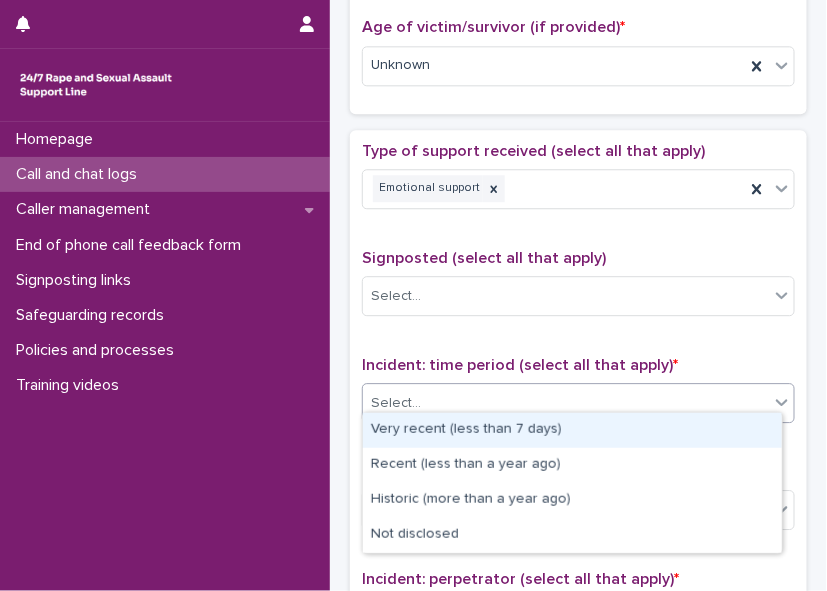 click on "Select..." at bounding box center [566, 403] 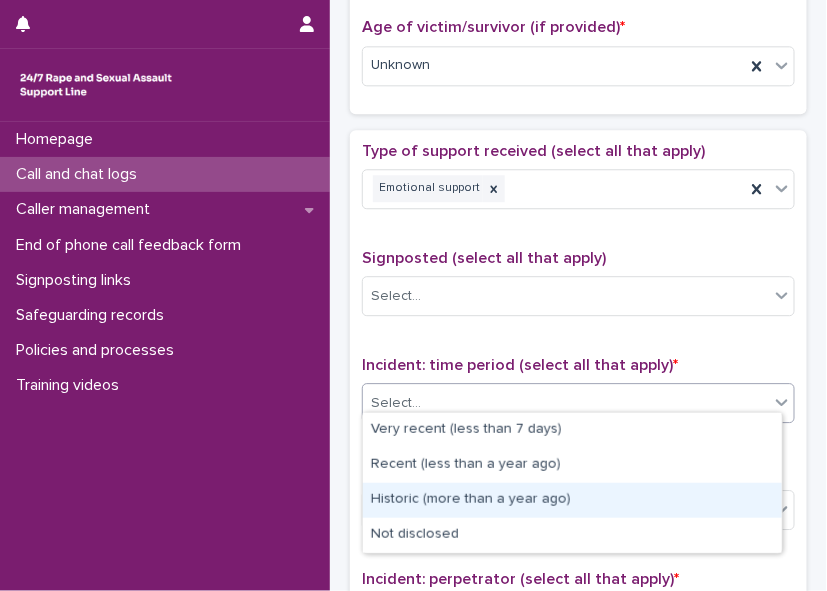 click on "Historic (more than a year ago)" at bounding box center [572, 500] 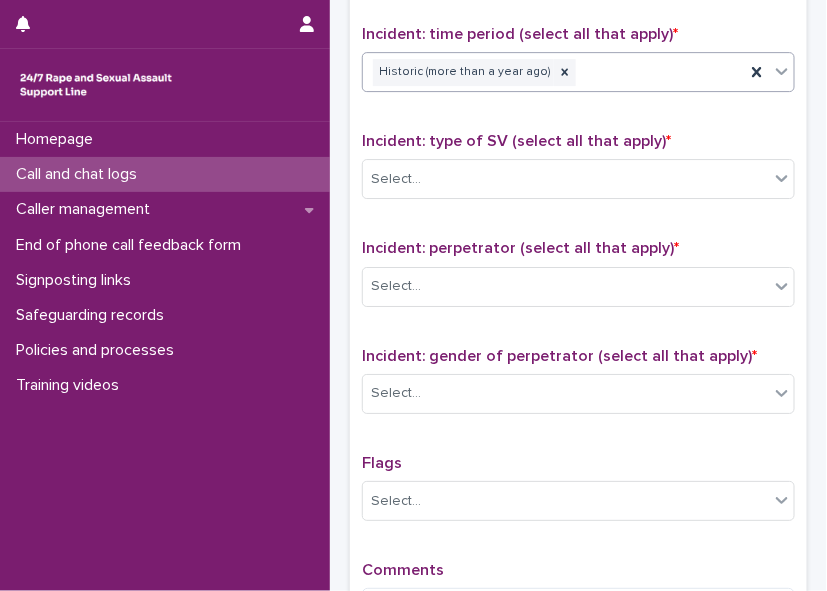 scroll, scrollTop: 1344, scrollLeft: 0, axis: vertical 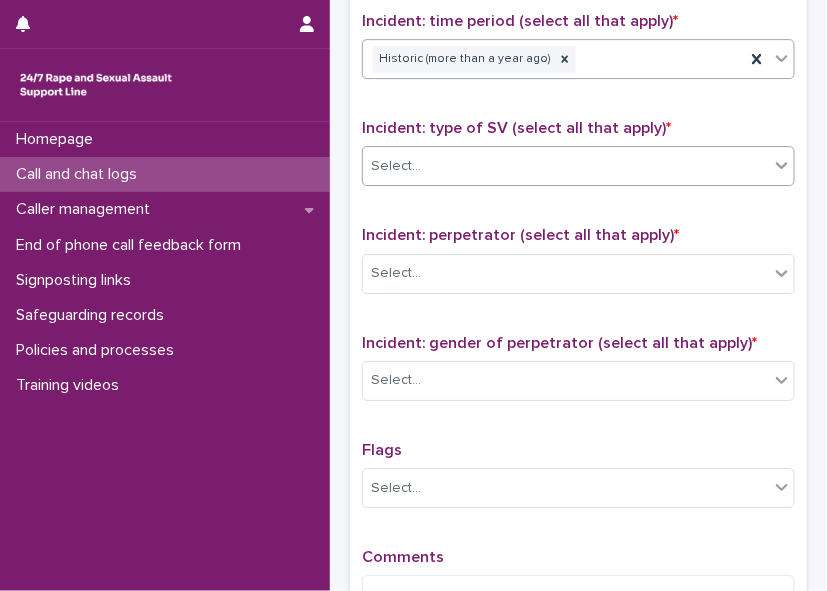 click 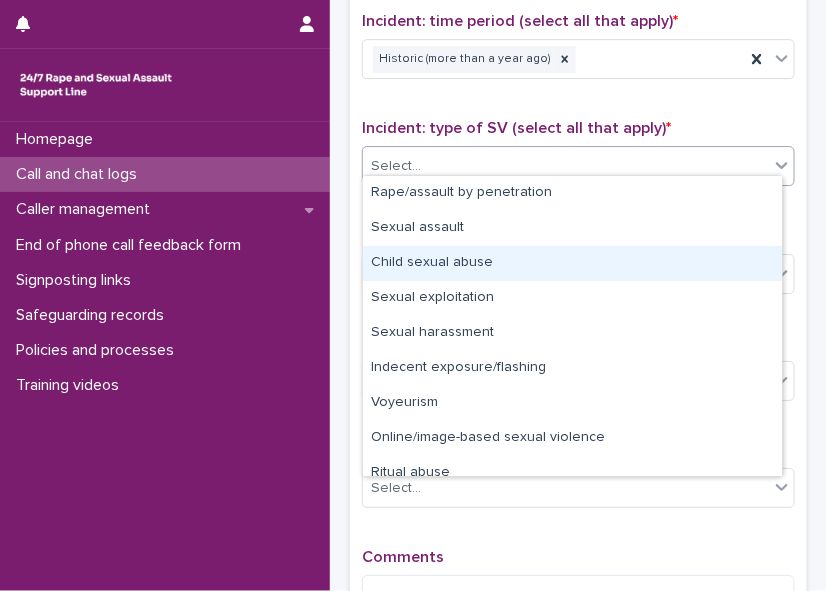 click on "Child sexual abuse" at bounding box center [572, 263] 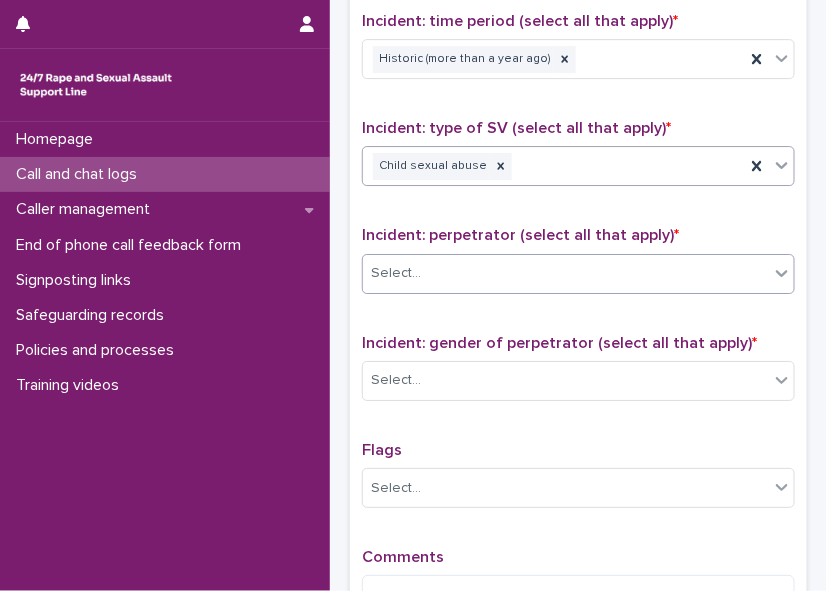 click on "Select..." at bounding box center [566, 273] 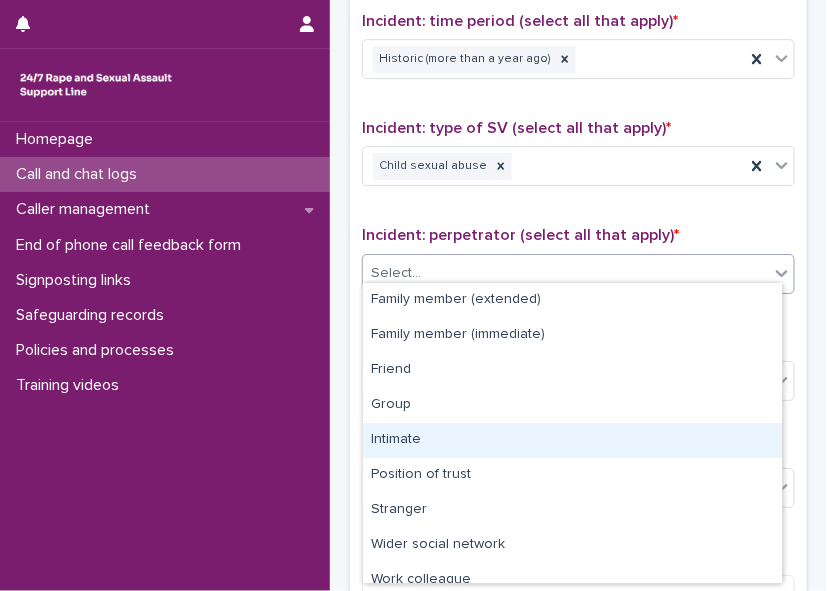 click on "Intimate" at bounding box center (572, 440) 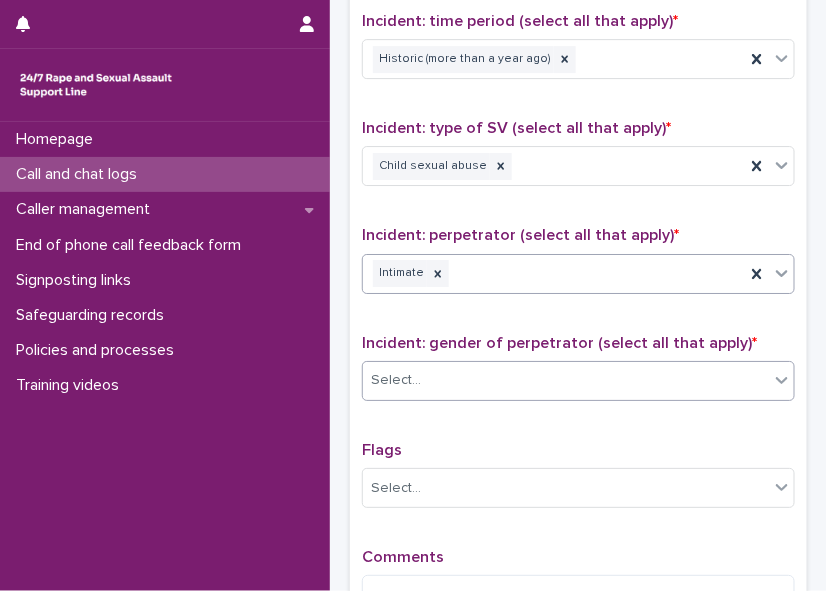 click on "Select..." at bounding box center (566, 380) 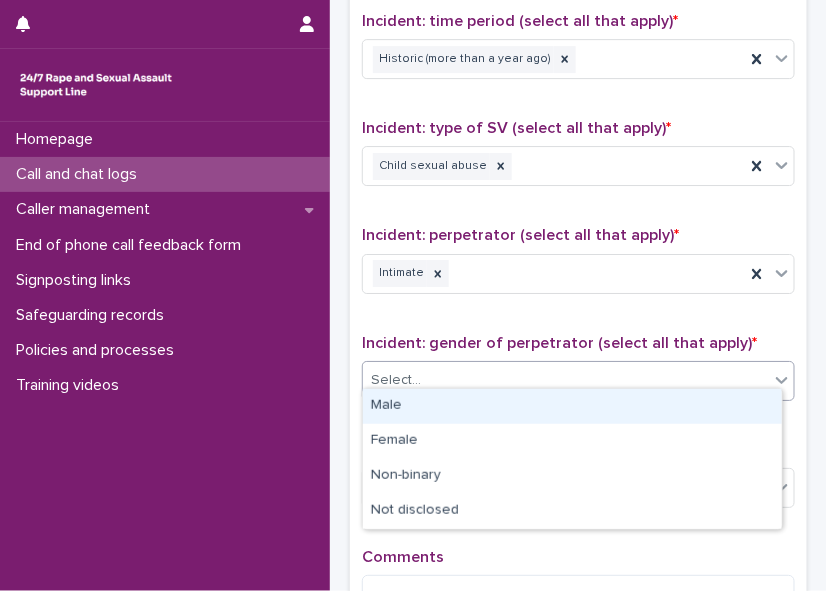 click on "Male" at bounding box center [572, 406] 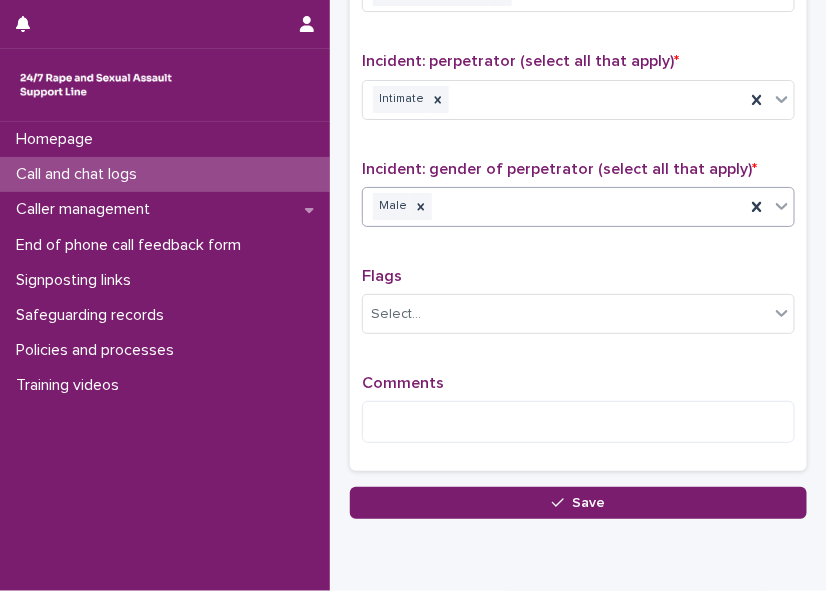 scroll, scrollTop: 1590, scrollLeft: 0, axis: vertical 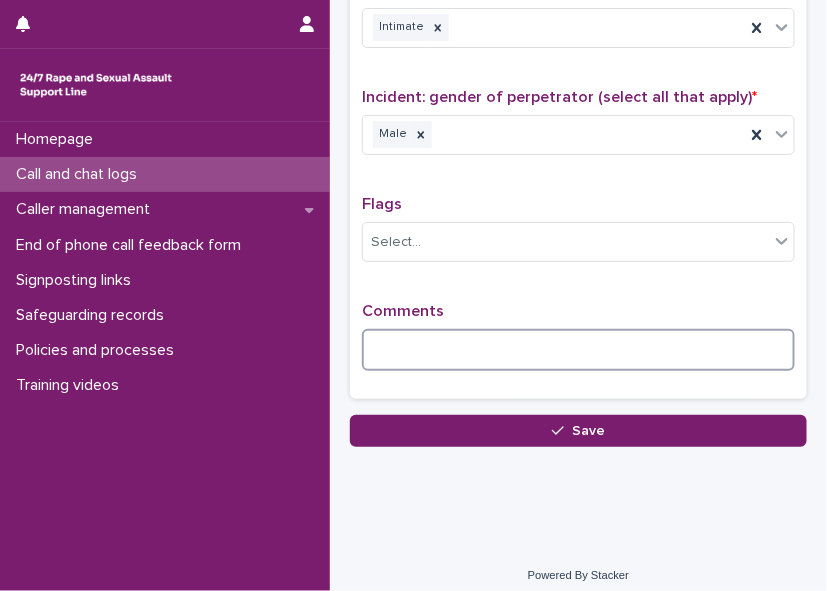 click at bounding box center [578, 350] 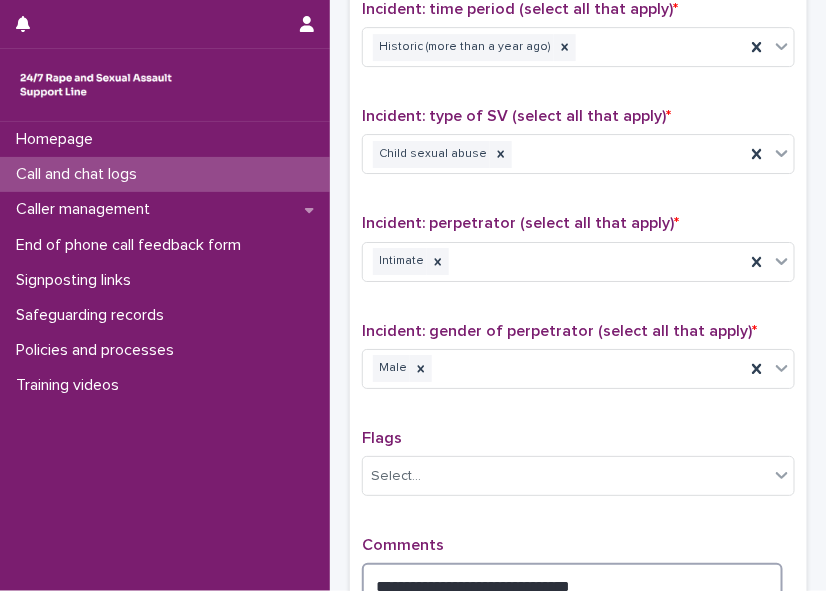 scroll, scrollTop: 1400, scrollLeft: 0, axis: vertical 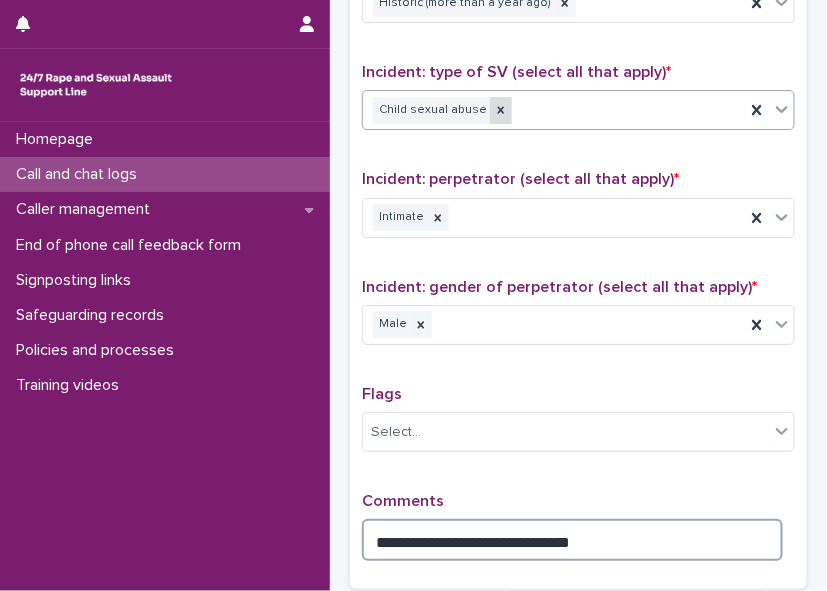 click 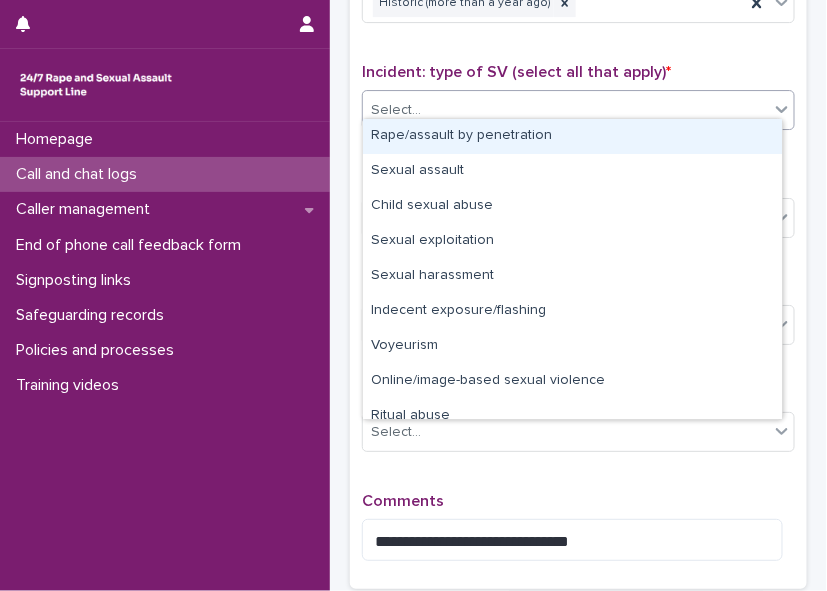 click on "Select..." at bounding box center [566, 110] 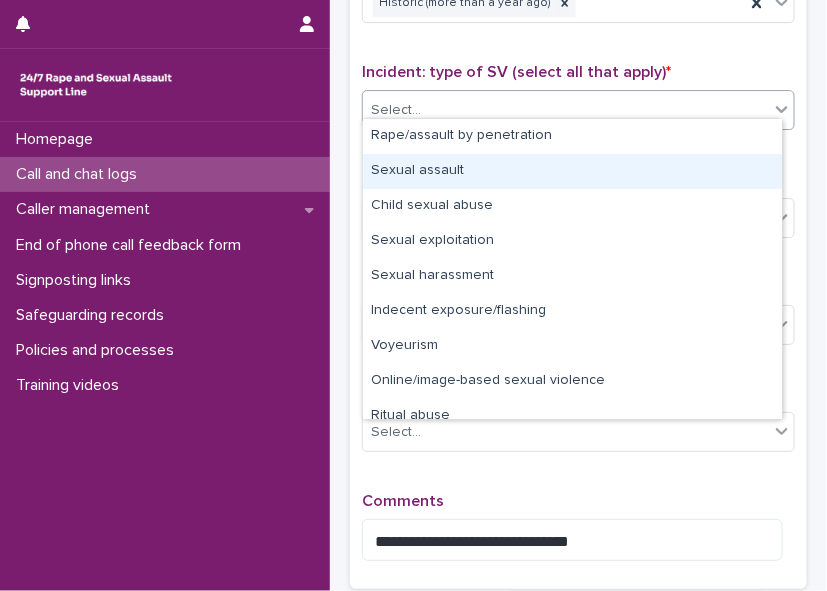 click on "Sexual assault" at bounding box center [572, 171] 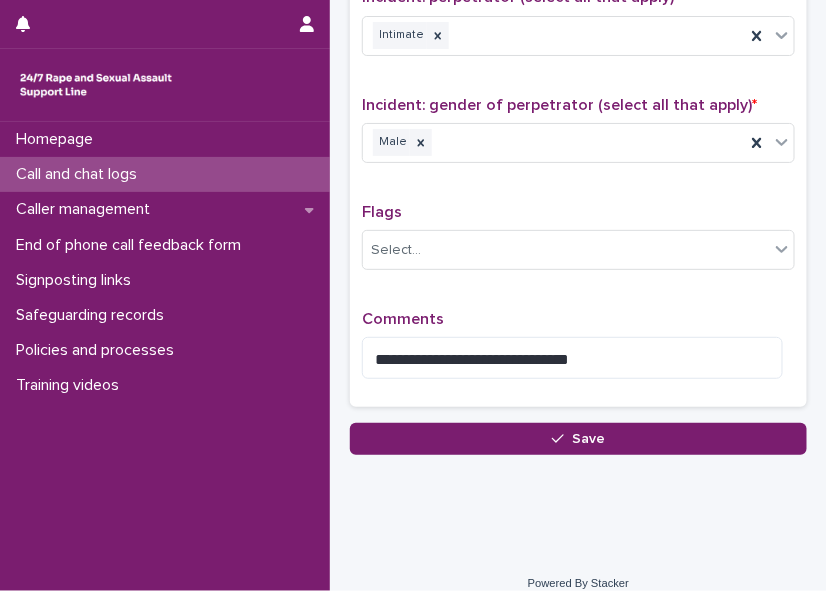scroll, scrollTop: 1590, scrollLeft: 0, axis: vertical 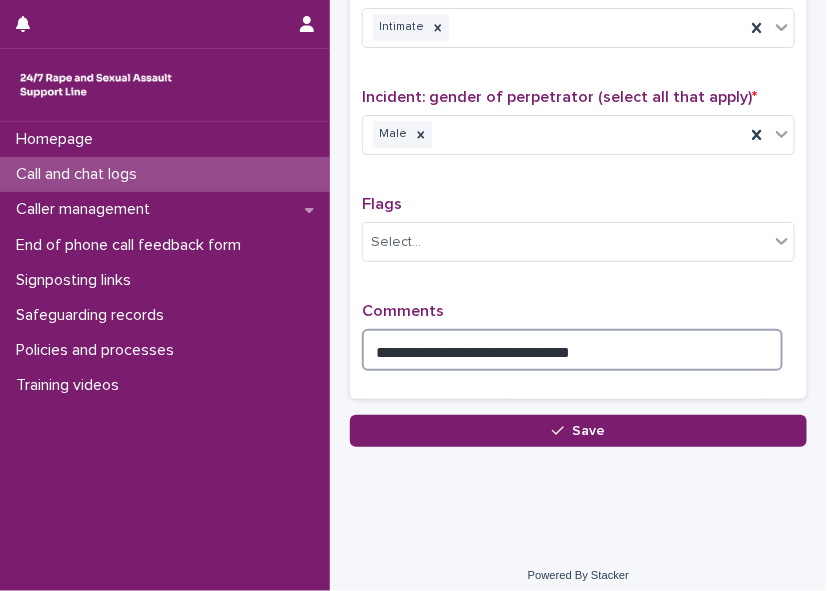 click on "**********" at bounding box center (572, 350) 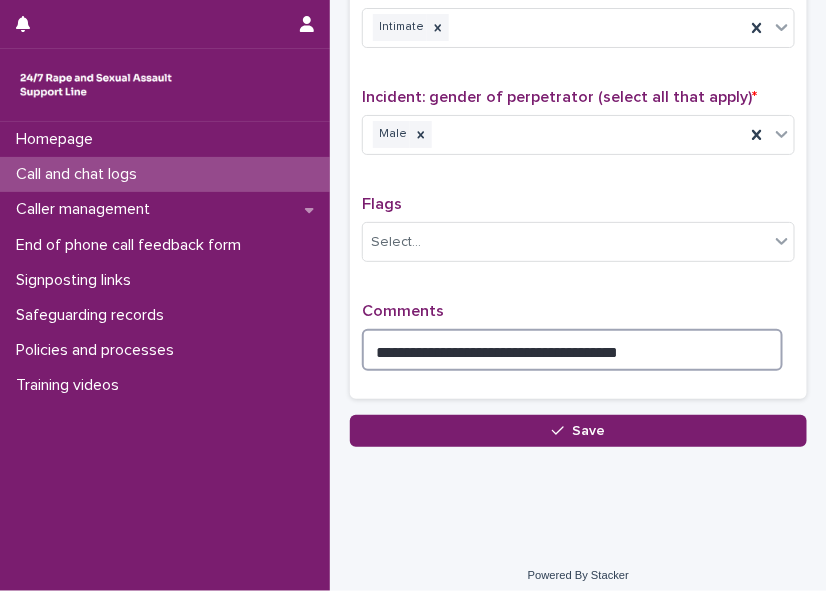 click on "**********" at bounding box center (572, 350) 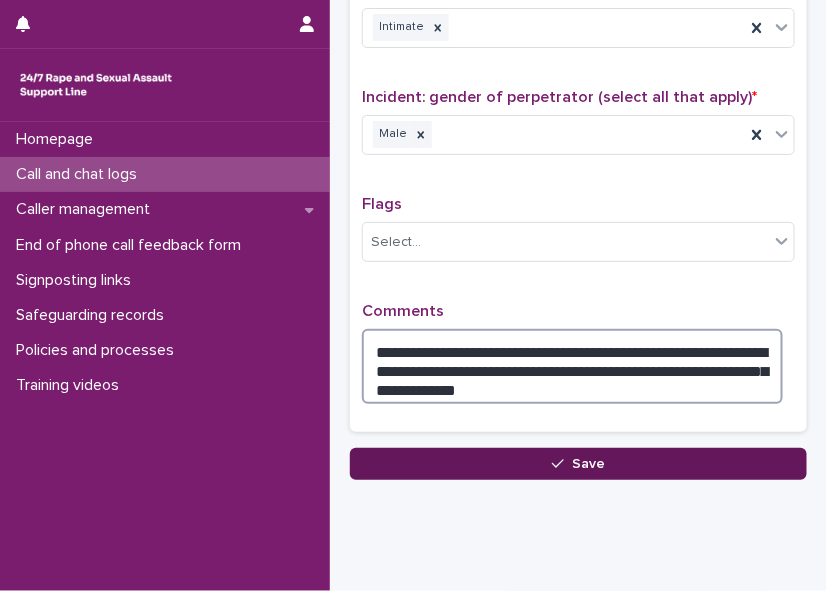 type on "**********" 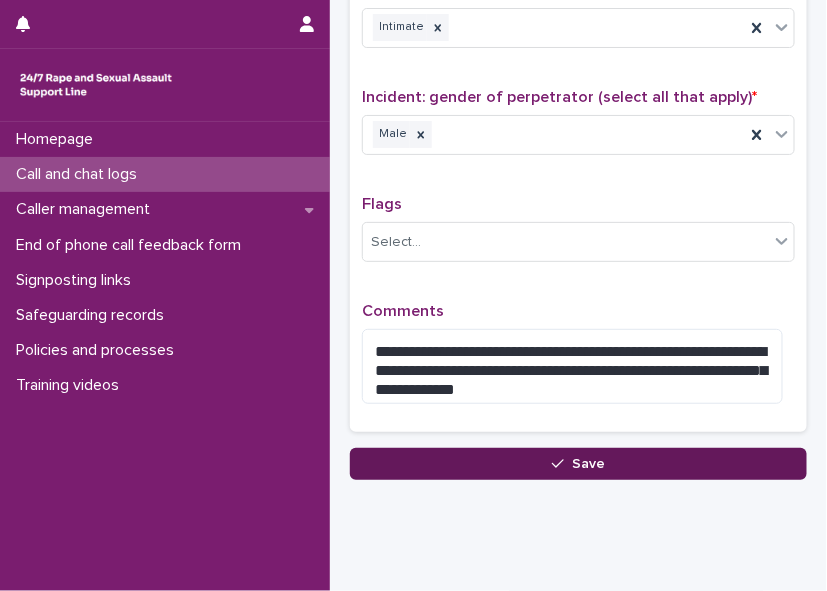 click on "Save" at bounding box center (578, 464) 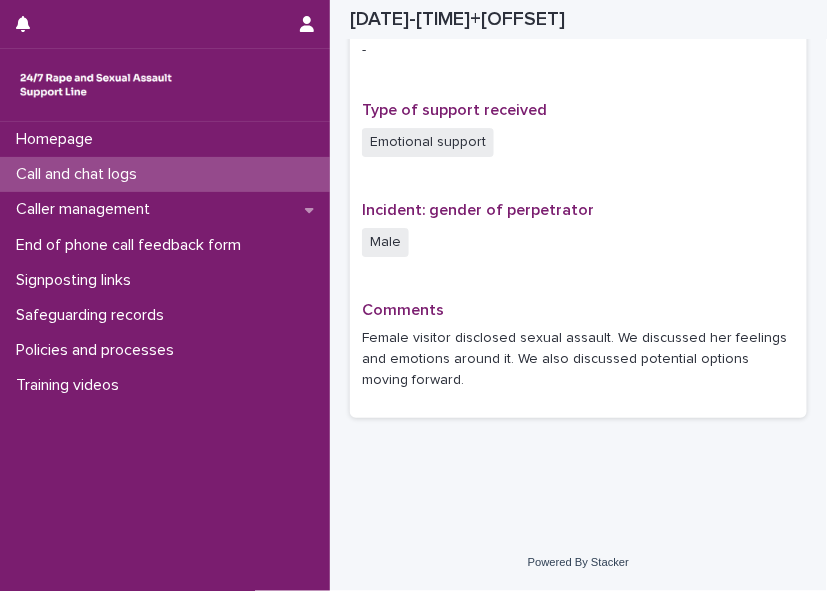 scroll, scrollTop: 1310, scrollLeft: 0, axis: vertical 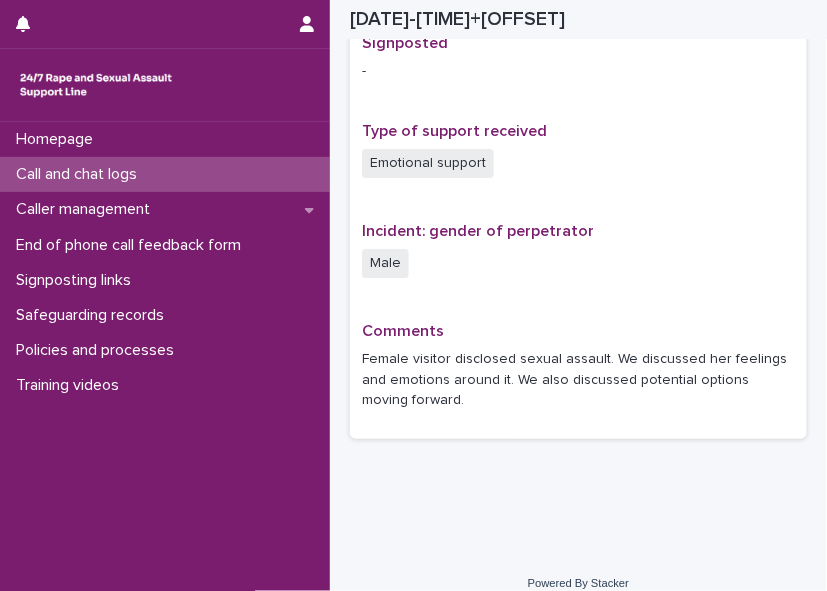 click on "Call and chat logs" at bounding box center (165, 174) 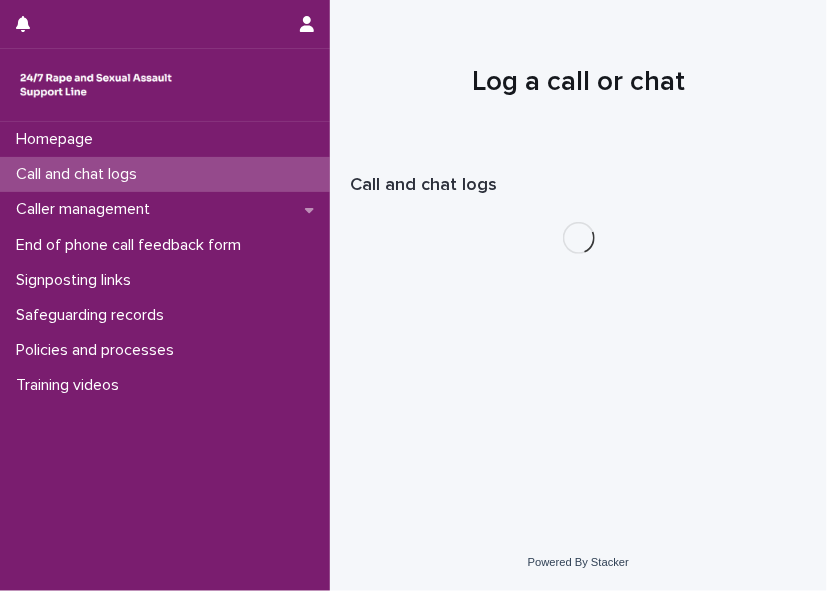 scroll, scrollTop: 0, scrollLeft: 0, axis: both 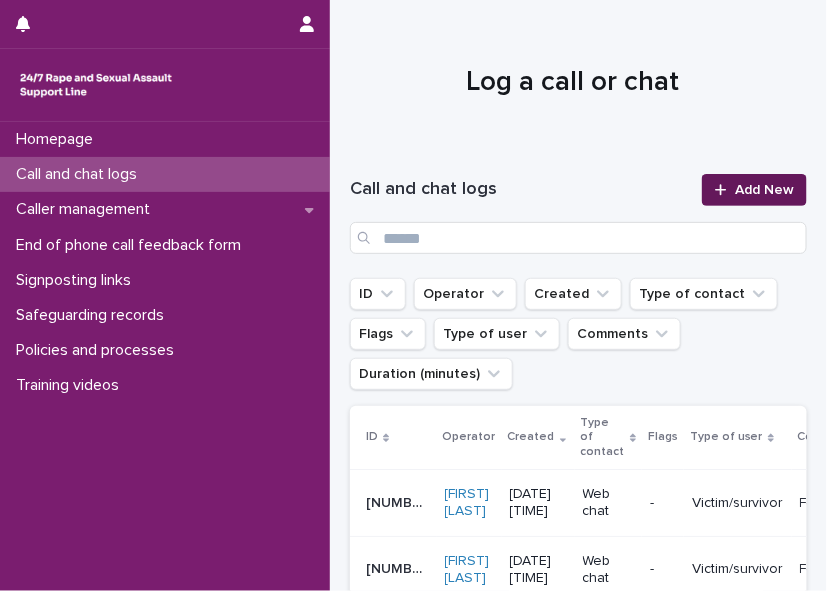 click on "Add New" at bounding box center (764, 190) 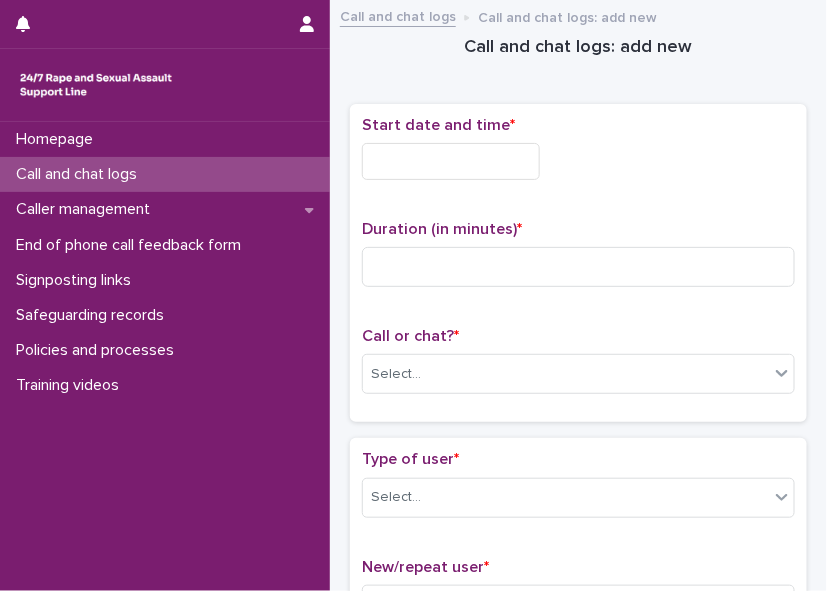 click at bounding box center [451, 161] 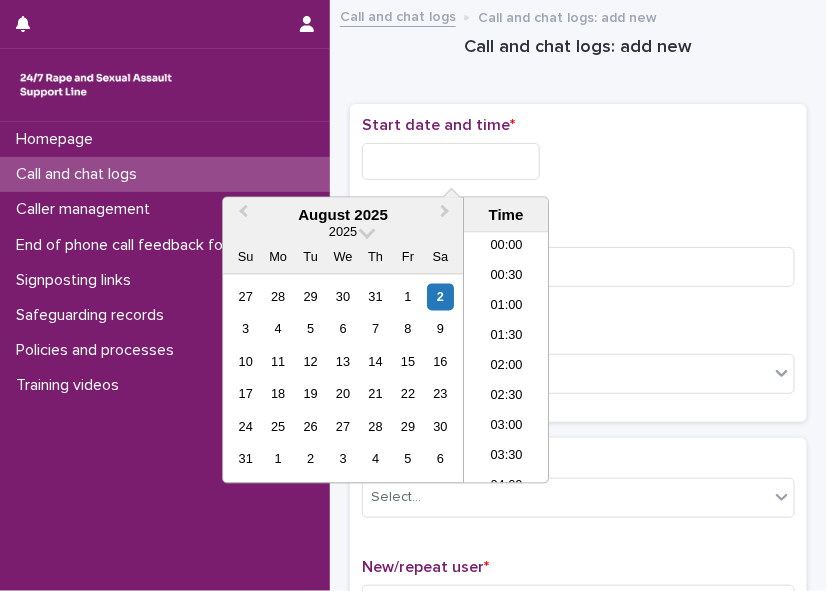 scroll, scrollTop: 1189, scrollLeft: 0, axis: vertical 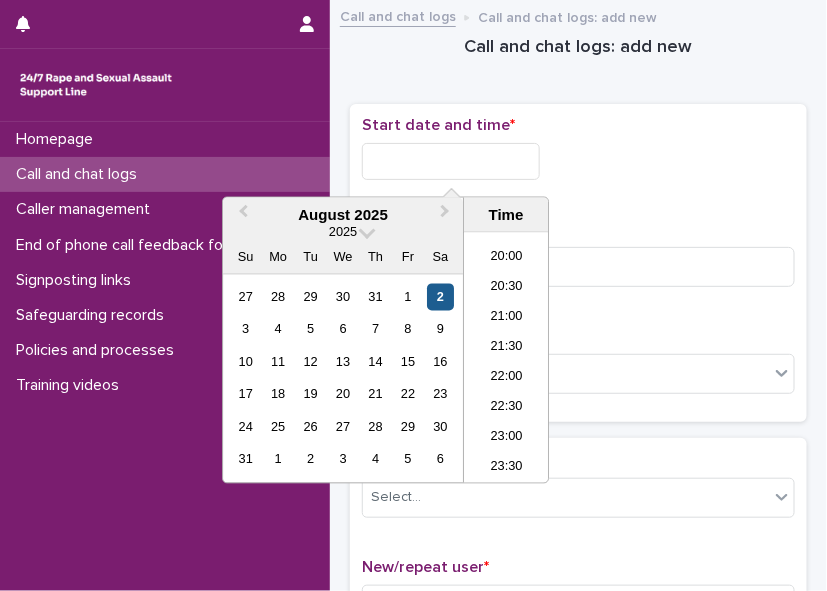 click on "2" at bounding box center [440, 297] 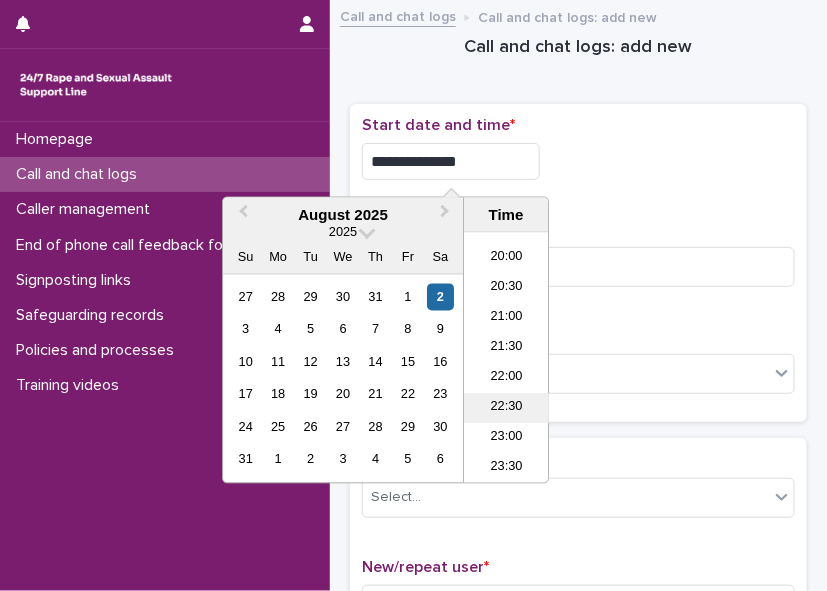 click on "22:30" at bounding box center (506, 409) 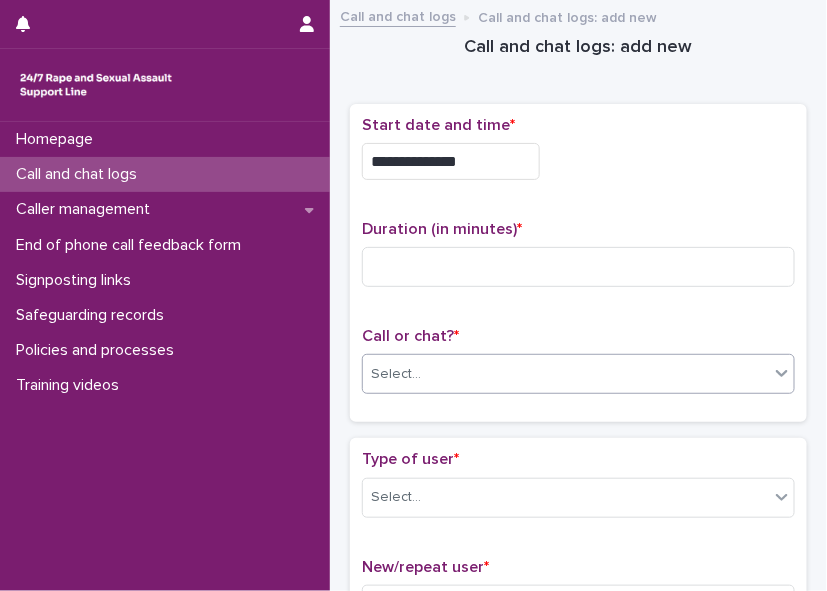 click on "Select..." at bounding box center [566, 374] 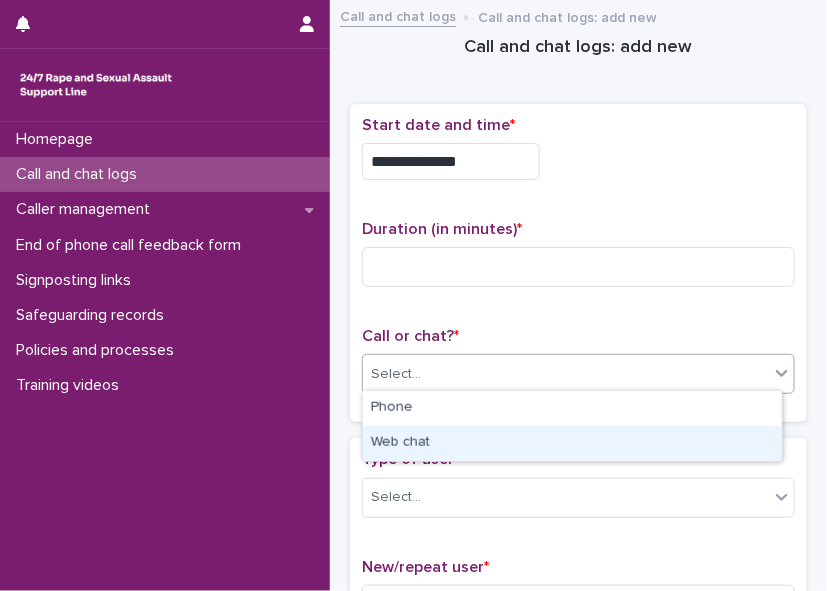 click on "Web chat" at bounding box center (572, 443) 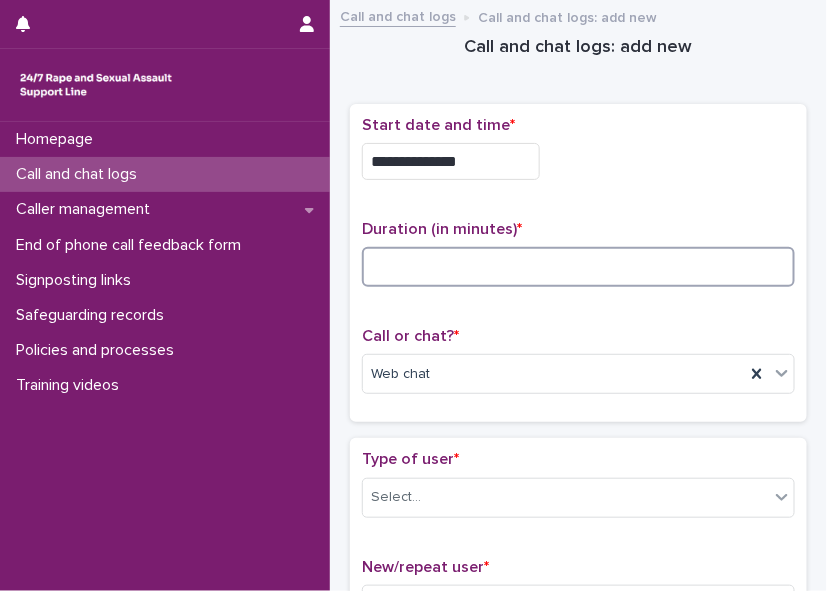 click at bounding box center (578, 267) 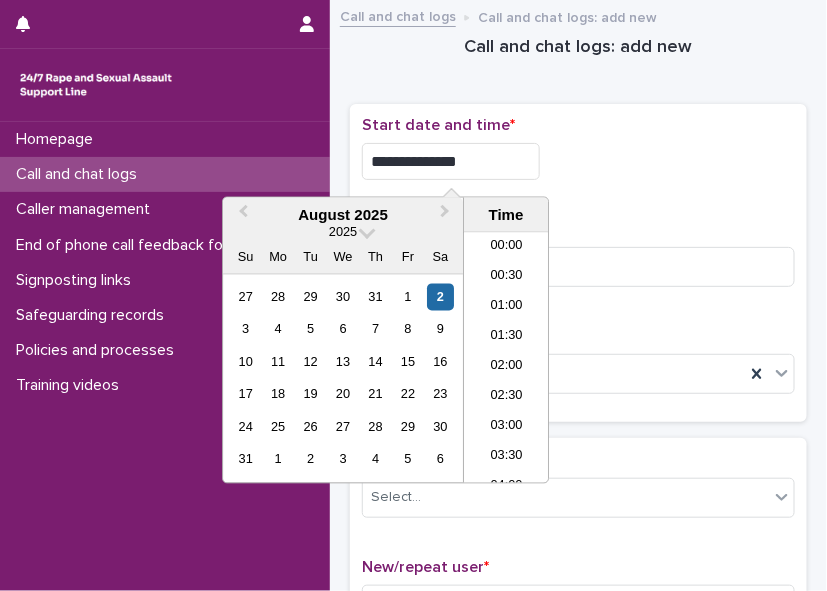 click on "**********" at bounding box center [451, 161] 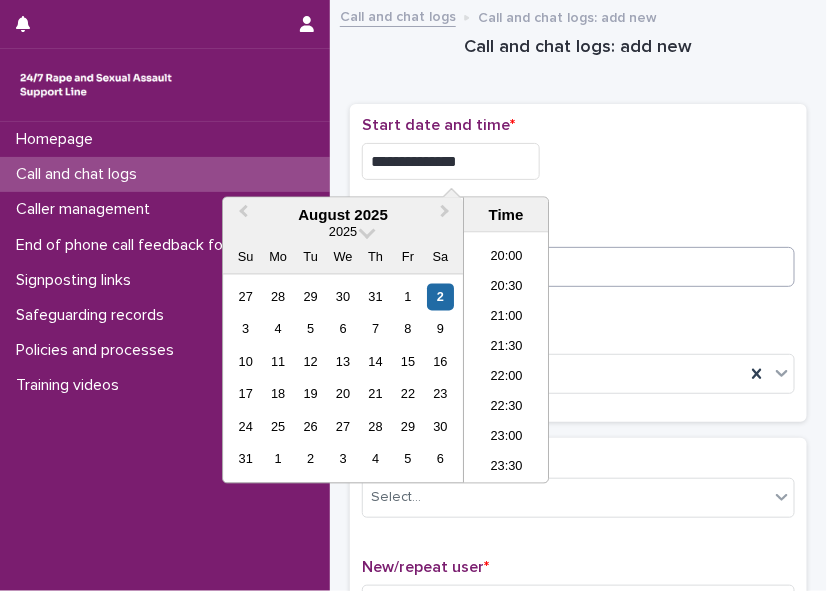 type on "**********" 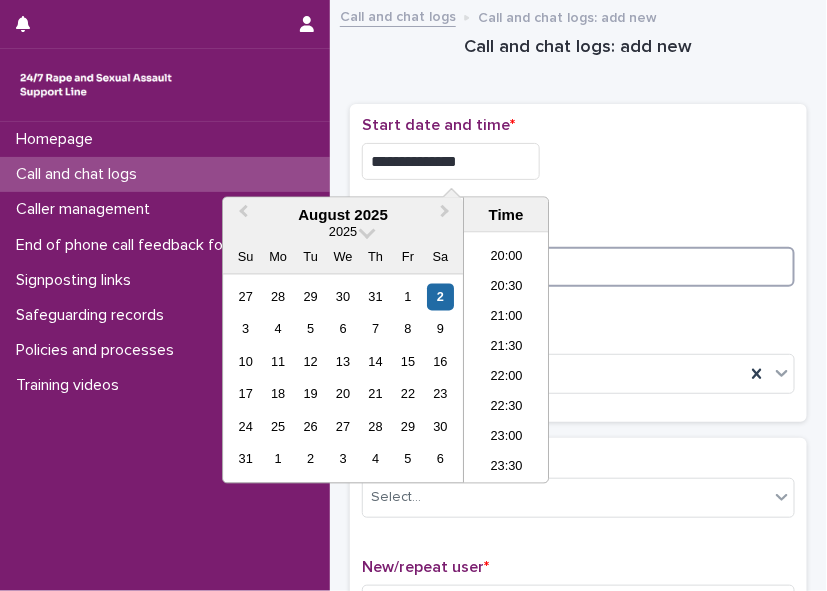 click at bounding box center [578, 267] 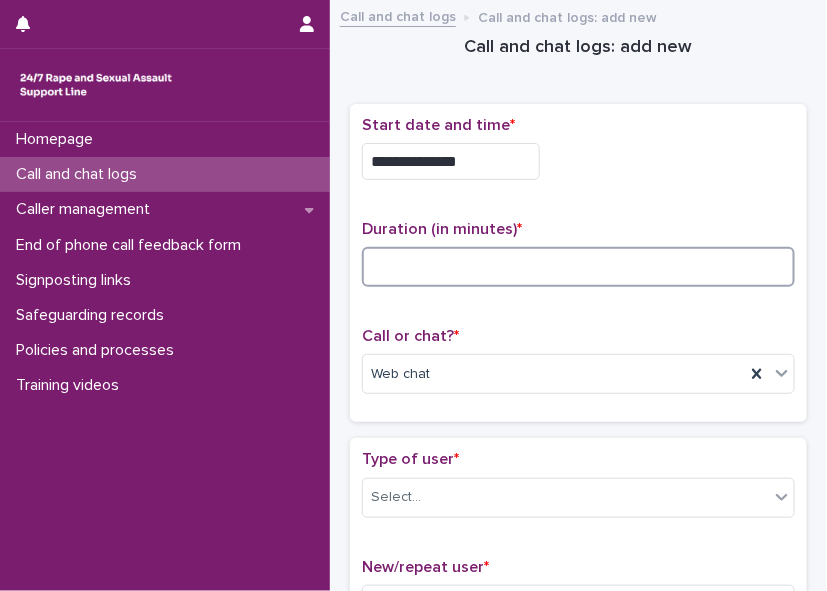 click at bounding box center (578, 267) 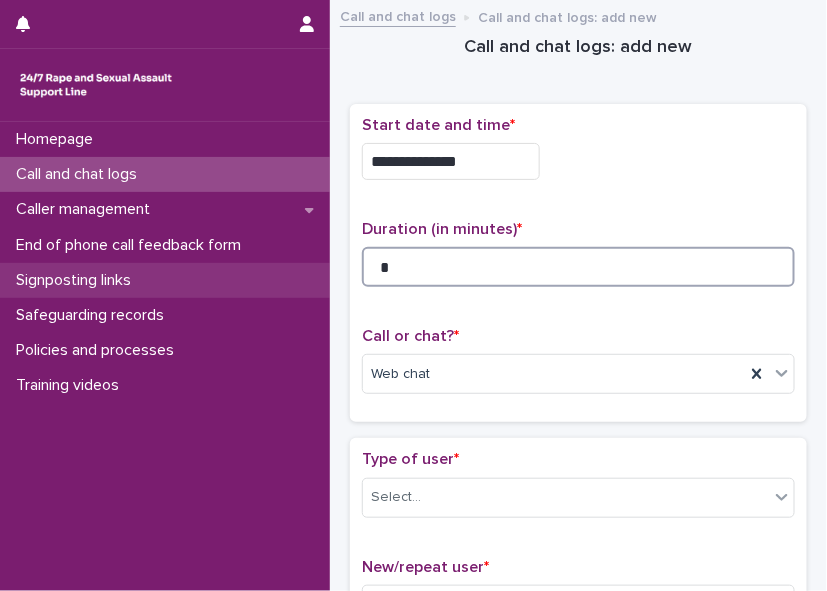 type on "*" 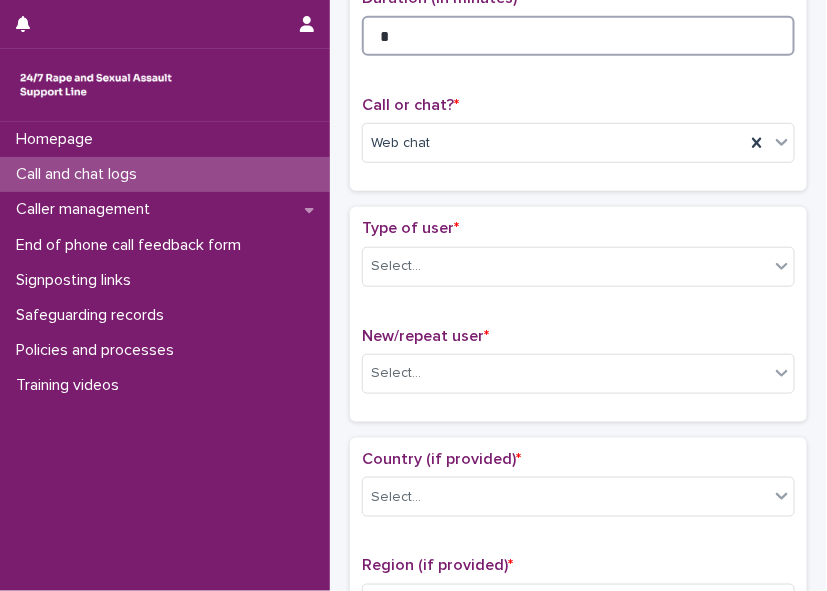 scroll, scrollTop: 238, scrollLeft: 0, axis: vertical 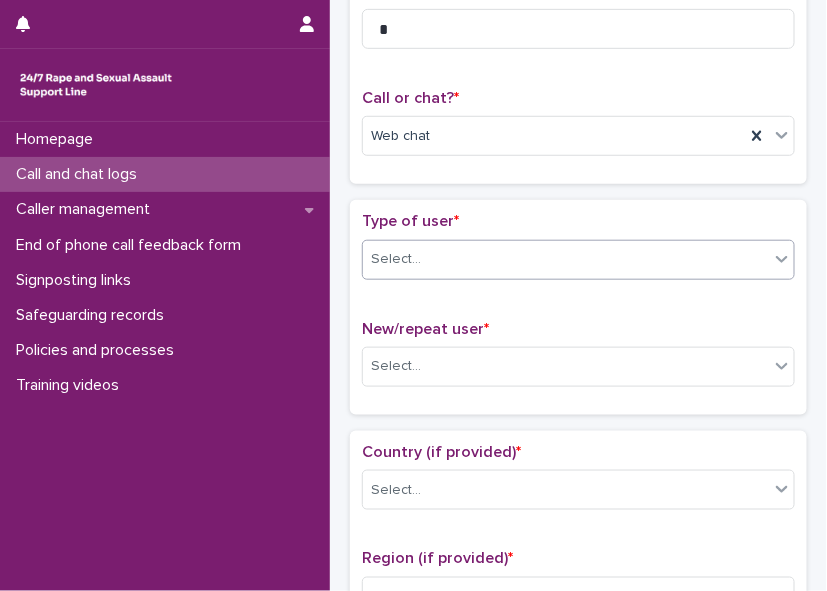 click 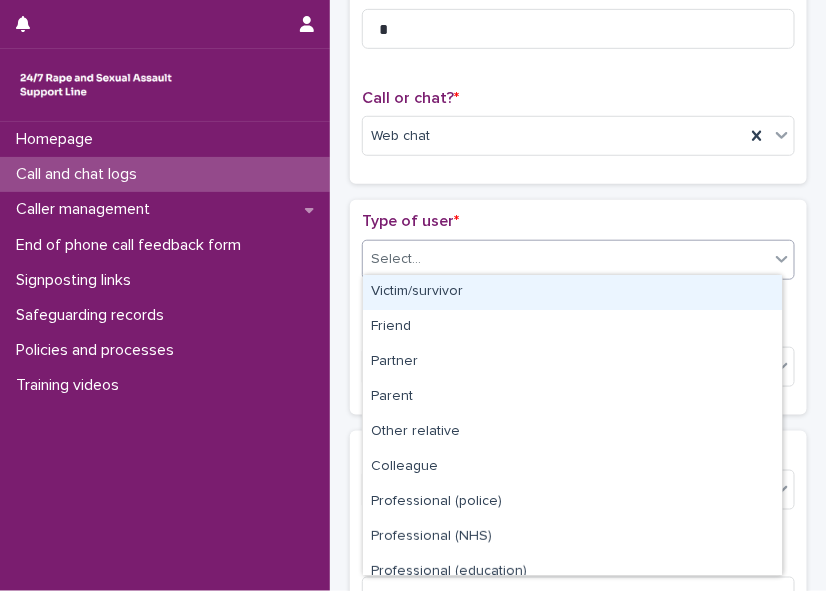 scroll, scrollTop: 224, scrollLeft: 0, axis: vertical 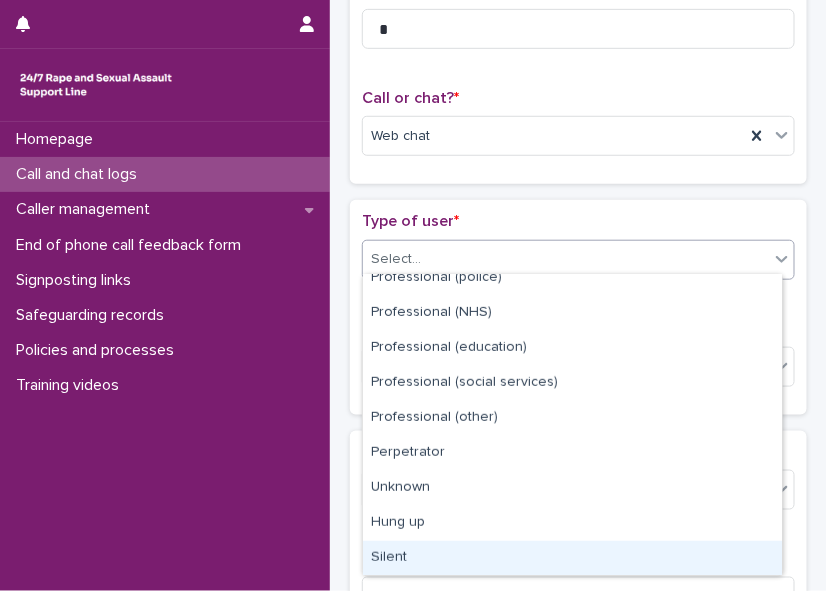 click on "Silent" at bounding box center (572, 558) 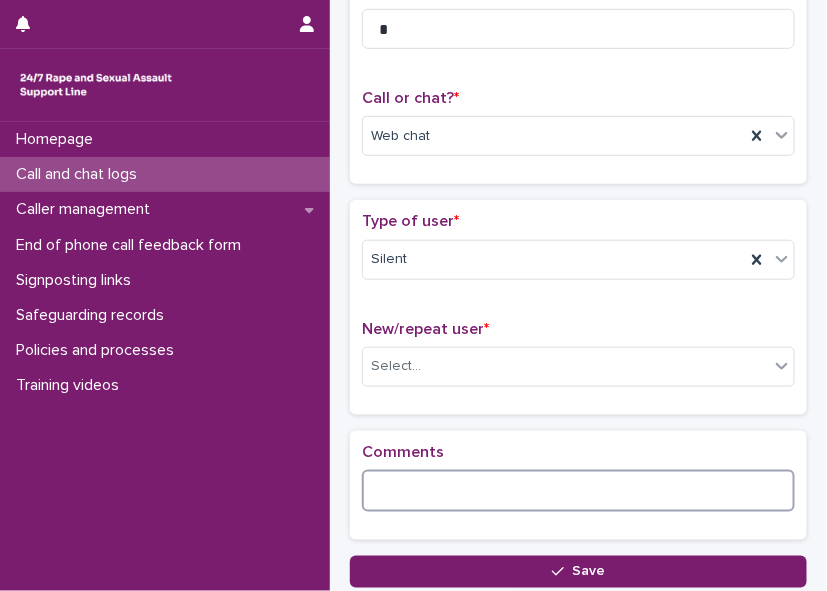 click at bounding box center (578, 491) 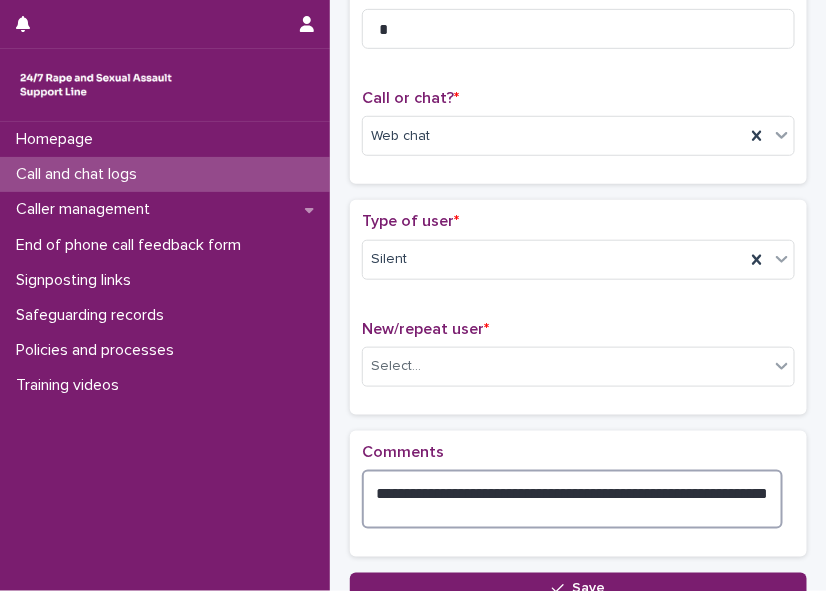 scroll, scrollTop: 373, scrollLeft: 0, axis: vertical 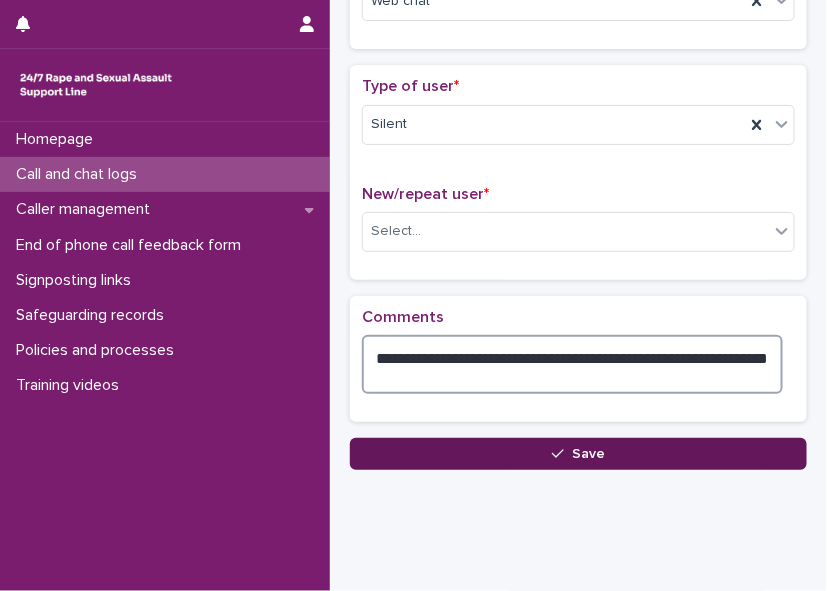 type on "**********" 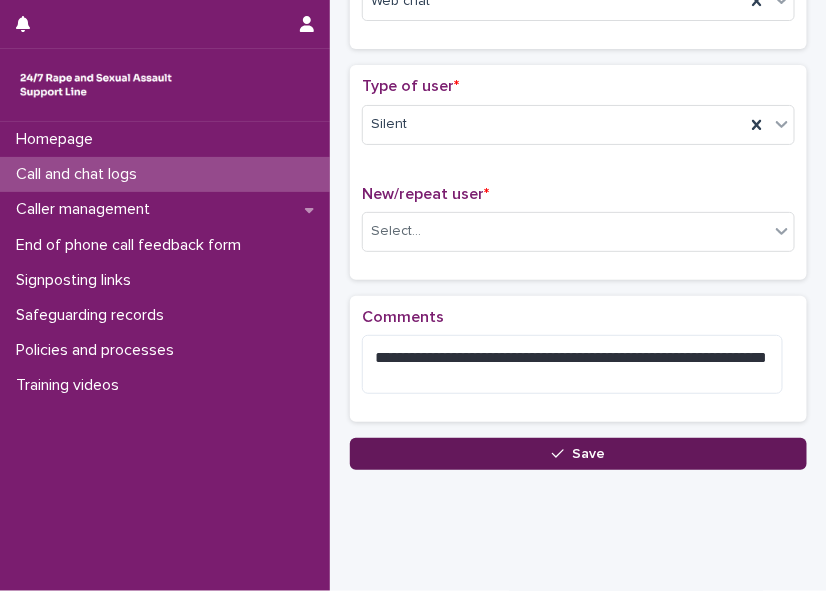 click on "Save" at bounding box center [578, 454] 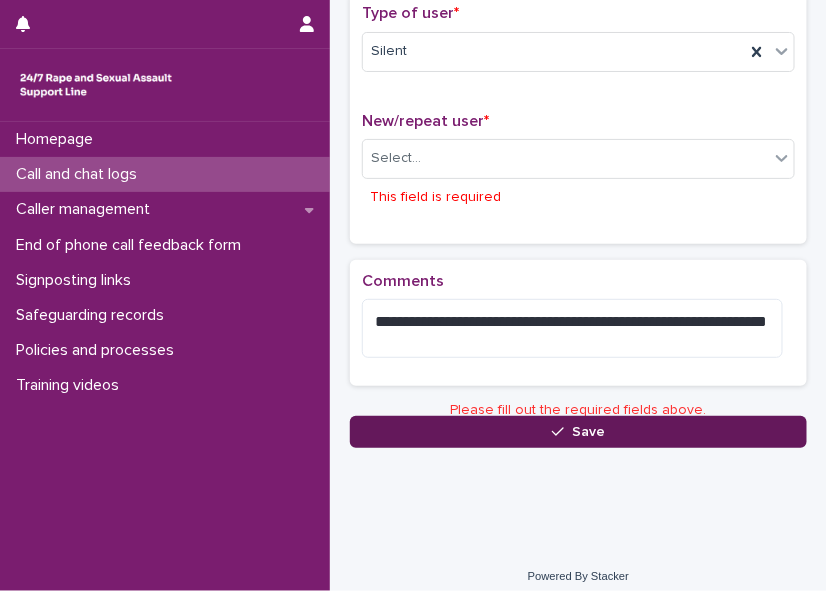 scroll, scrollTop: 455, scrollLeft: 0, axis: vertical 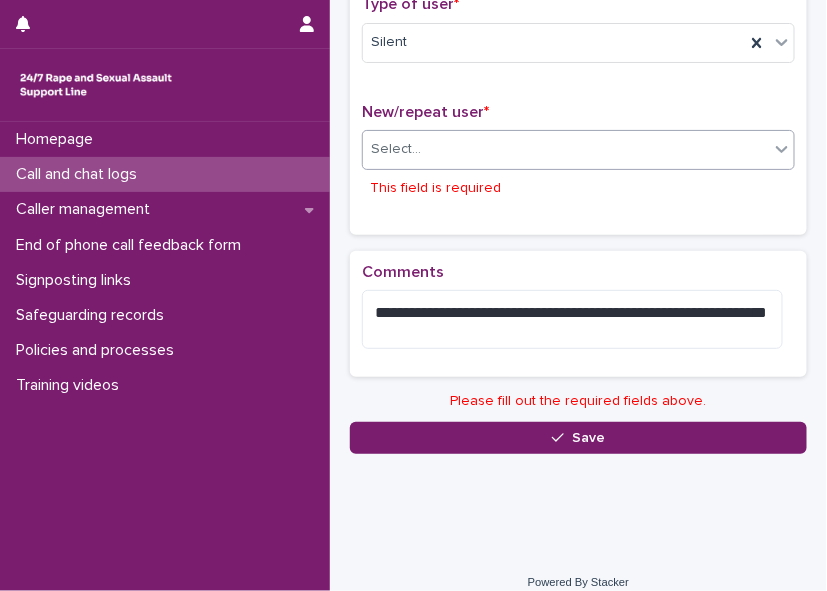 click on "Select..." at bounding box center (566, 149) 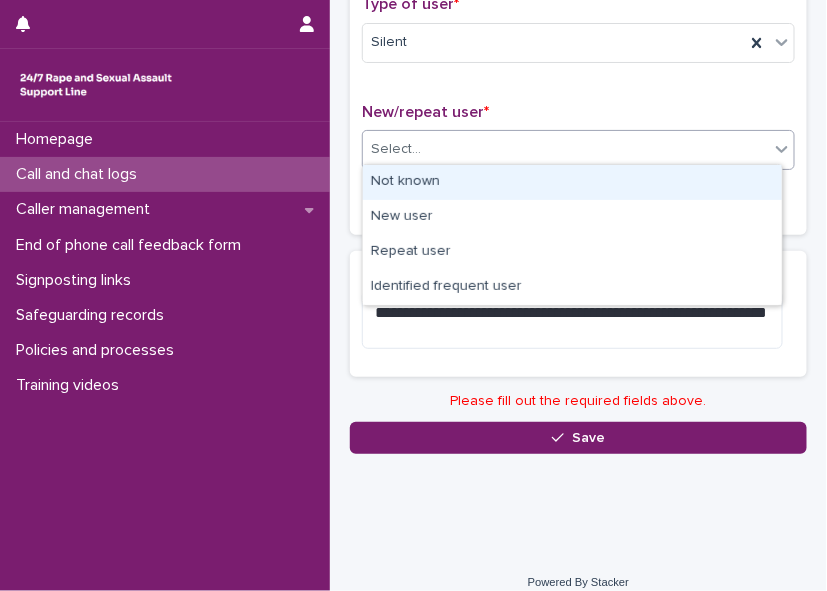 click on "Not known" at bounding box center (572, 182) 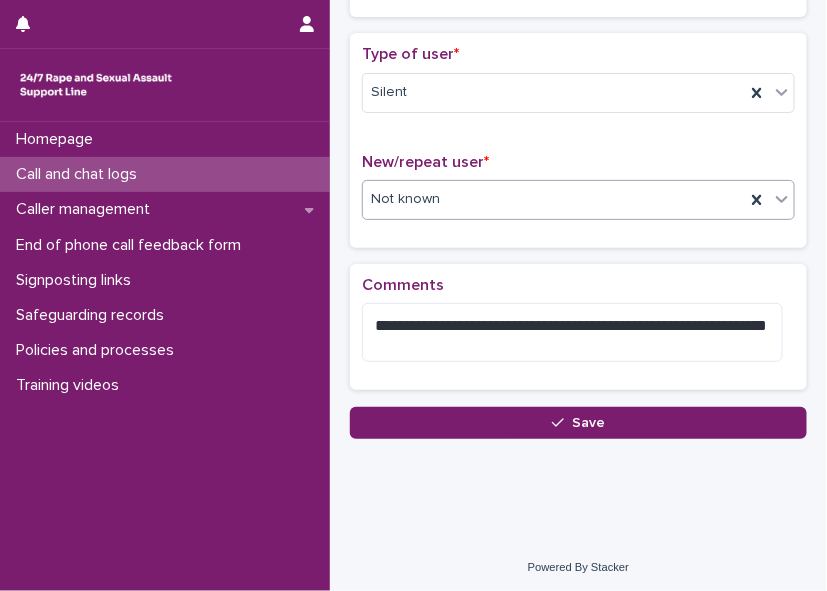 scroll, scrollTop: 403, scrollLeft: 0, axis: vertical 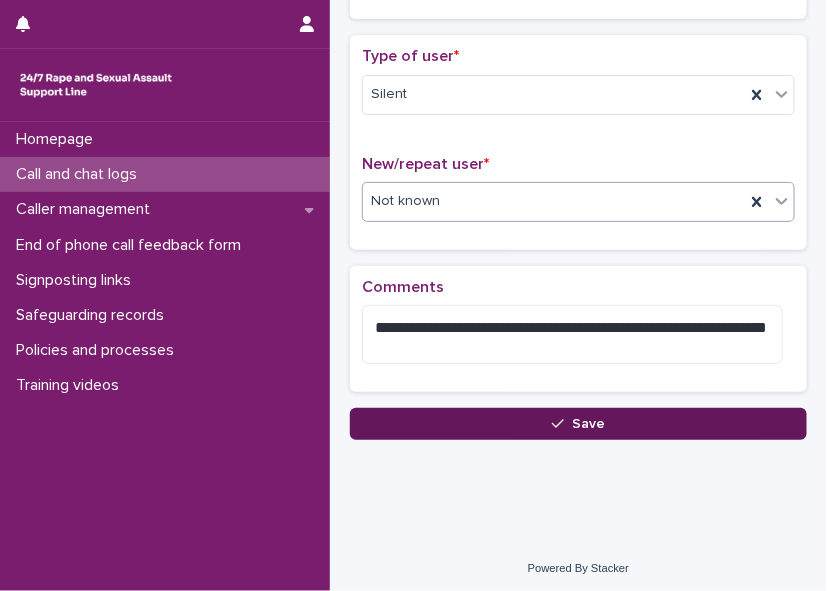 click on "Save" at bounding box center (578, 424) 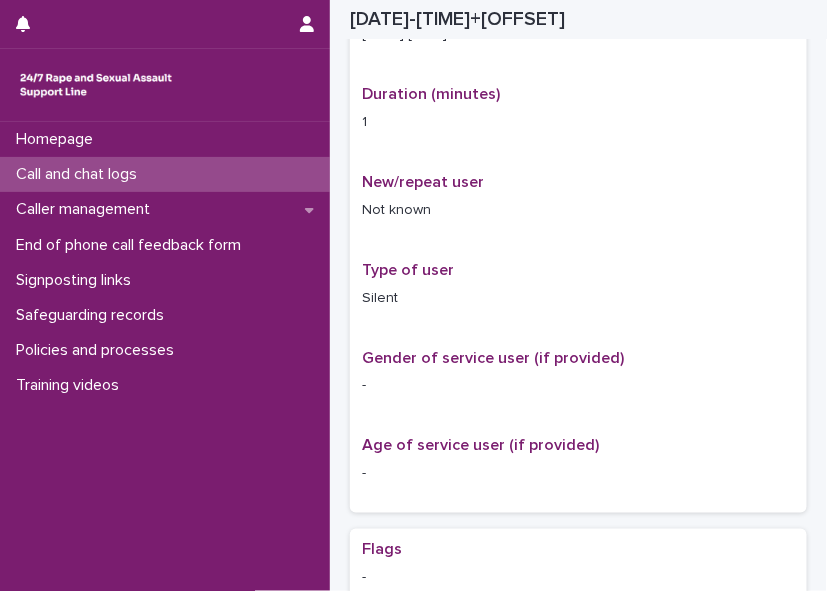 scroll, scrollTop: 425, scrollLeft: 0, axis: vertical 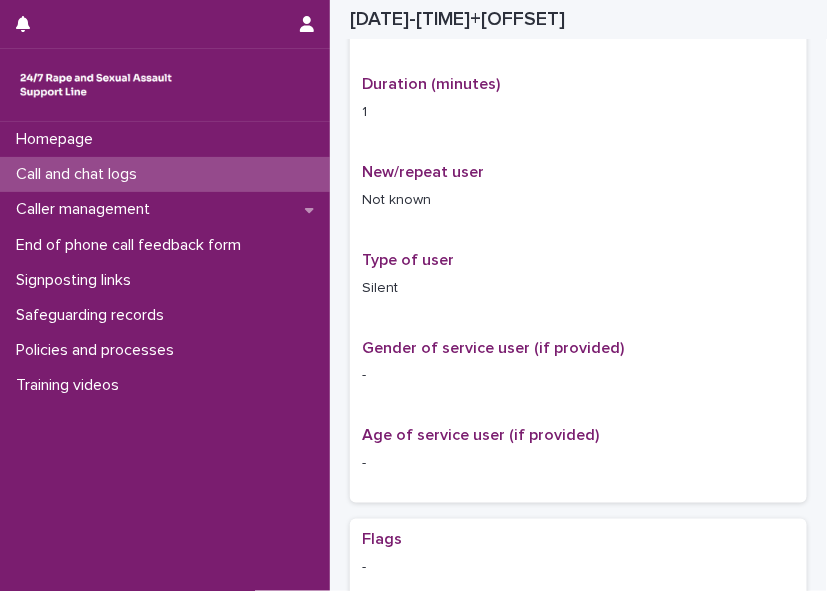 click on "Call and chat logs" at bounding box center [80, 174] 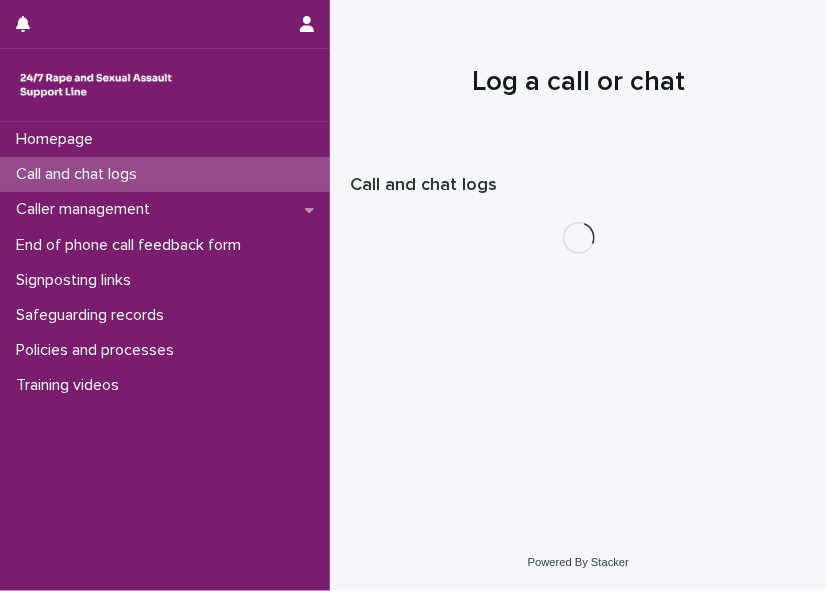 scroll, scrollTop: 0, scrollLeft: 0, axis: both 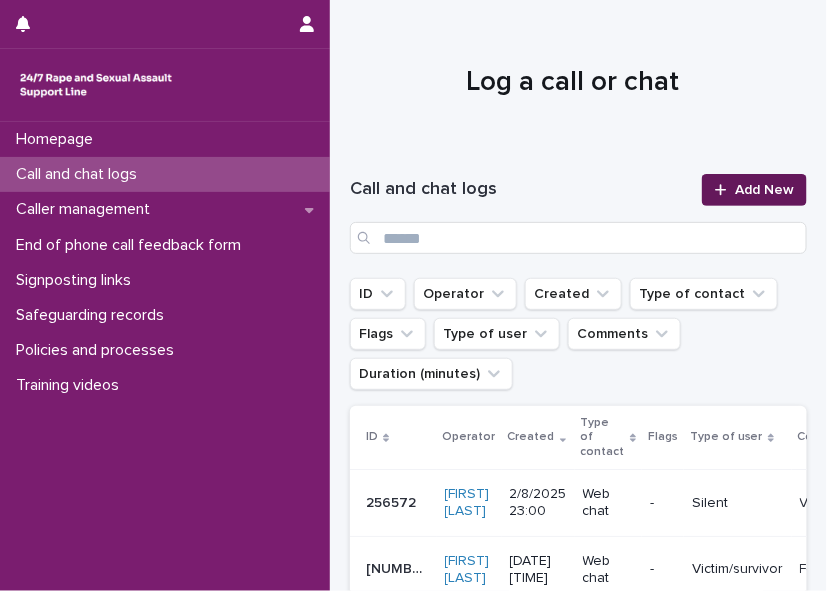 click on "Add New" at bounding box center [764, 190] 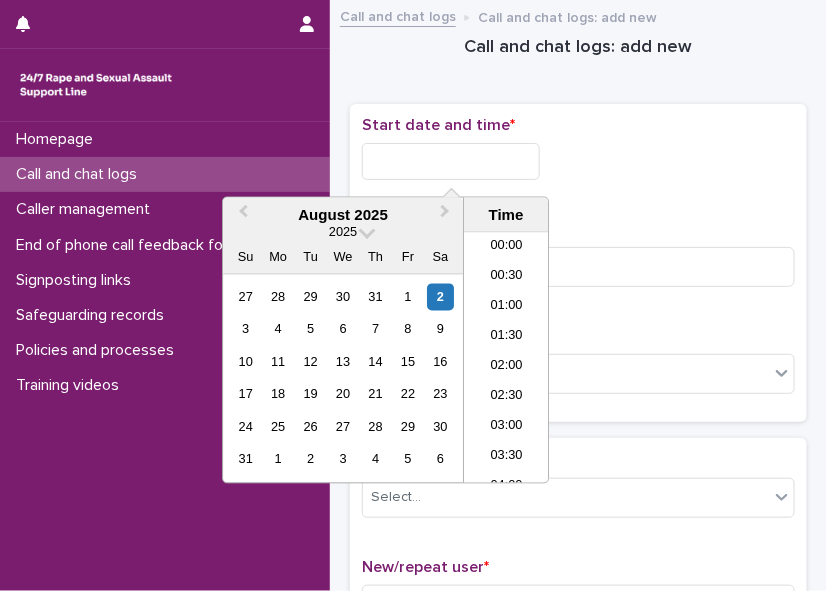 click at bounding box center (451, 161) 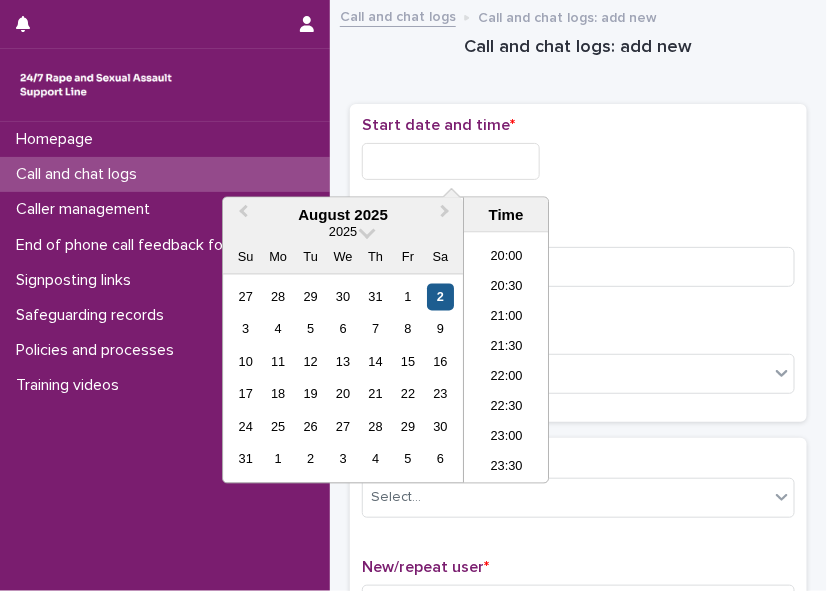 click on "2" at bounding box center [440, 297] 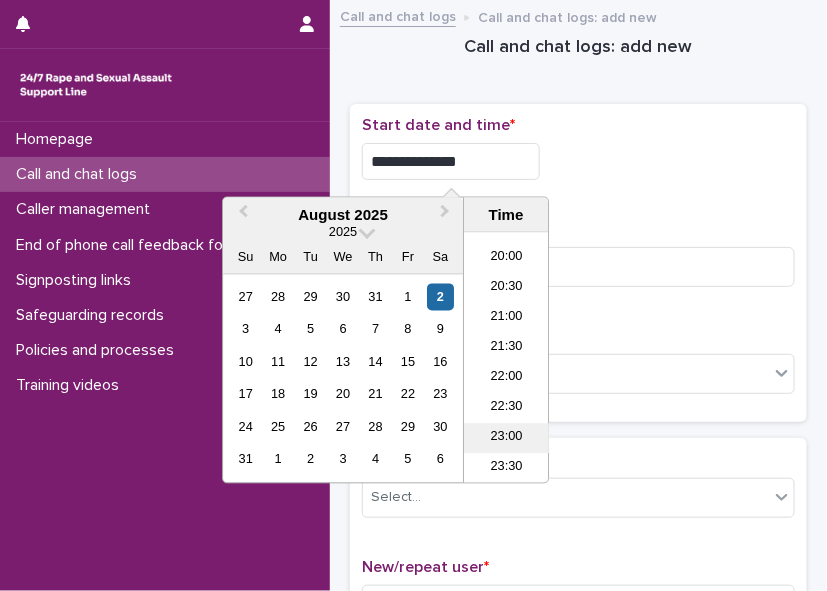 click on "23:00" at bounding box center (506, 439) 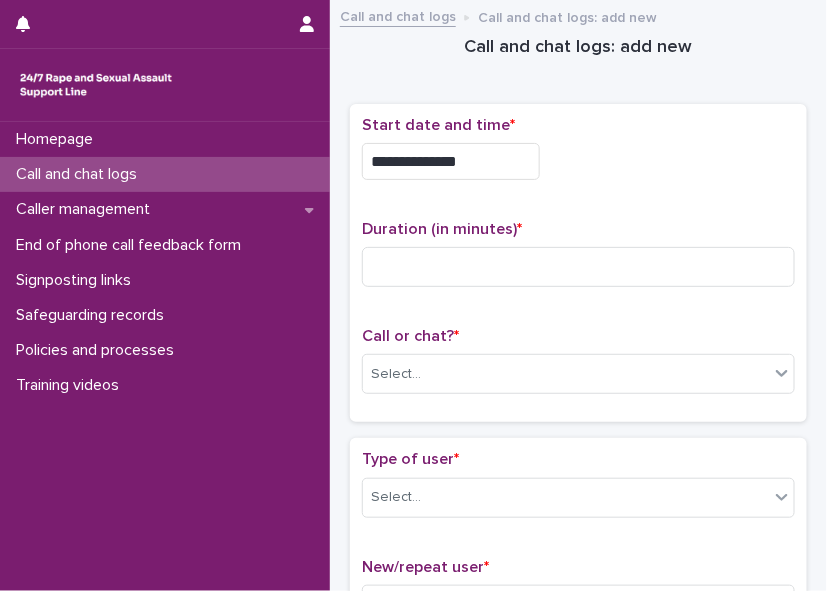 click on "**********" at bounding box center [451, 161] 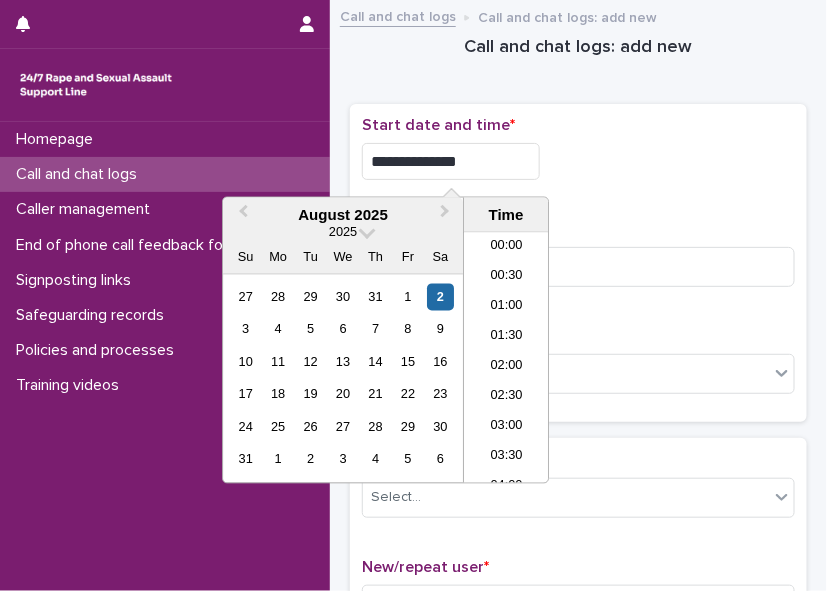 scroll, scrollTop: 1189, scrollLeft: 0, axis: vertical 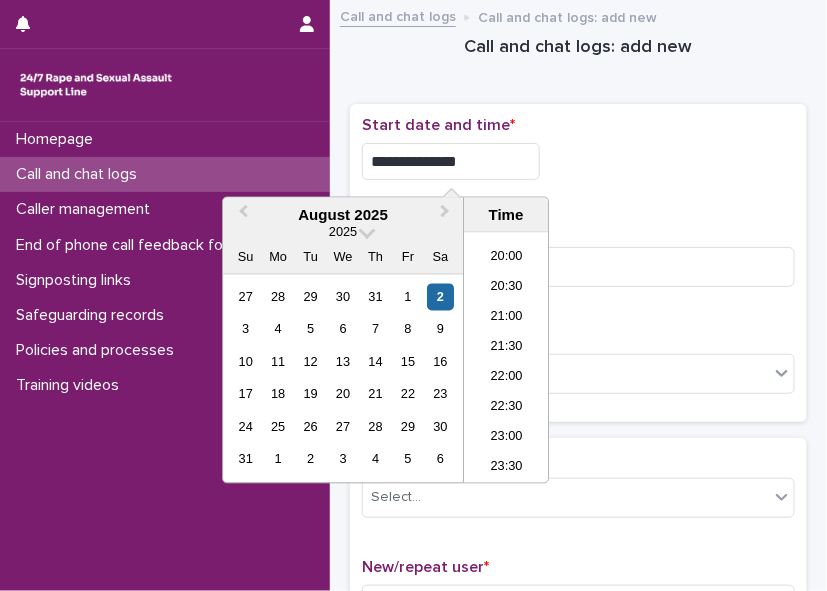 type on "**********" 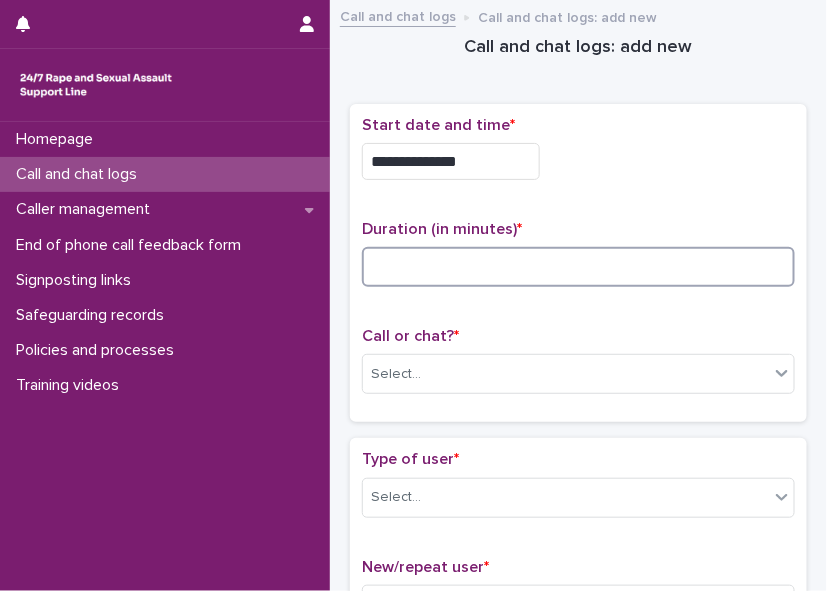 click at bounding box center (578, 267) 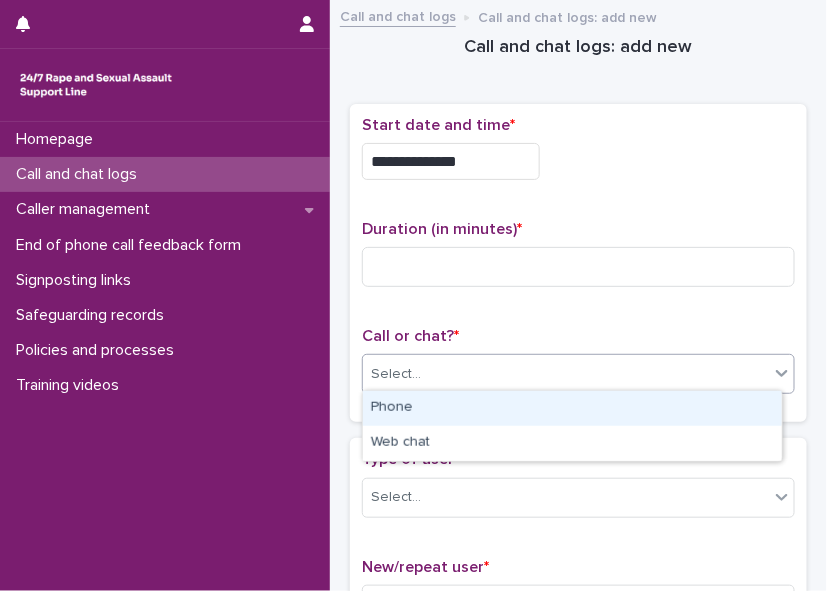 click on "Select..." at bounding box center [396, 374] 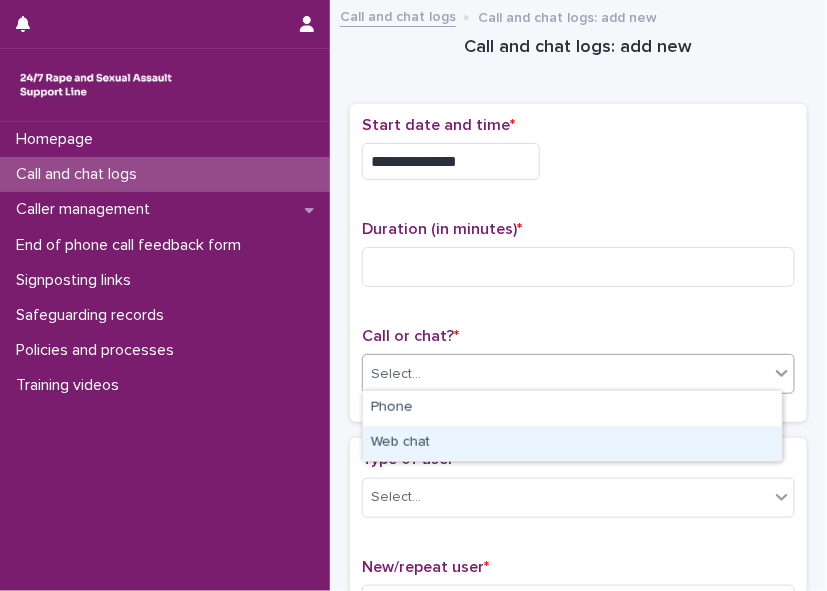 click on "Web chat" at bounding box center [572, 443] 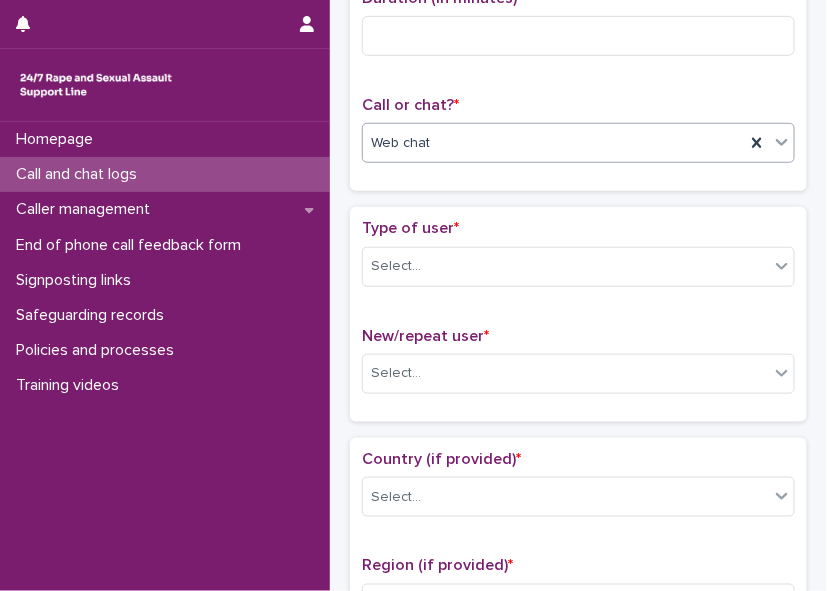 scroll, scrollTop: 392, scrollLeft: 0, axis: vertical 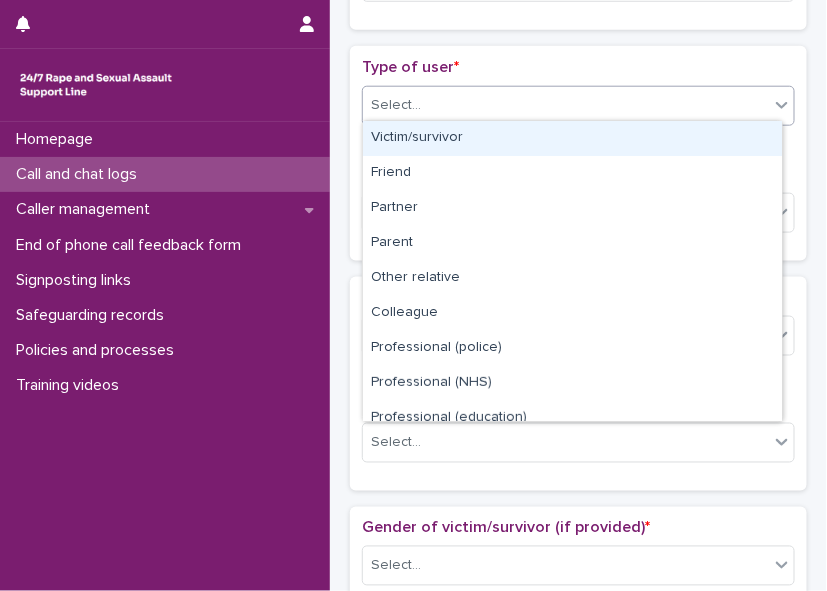 click on "Select..." at bounding box center [566, 105] 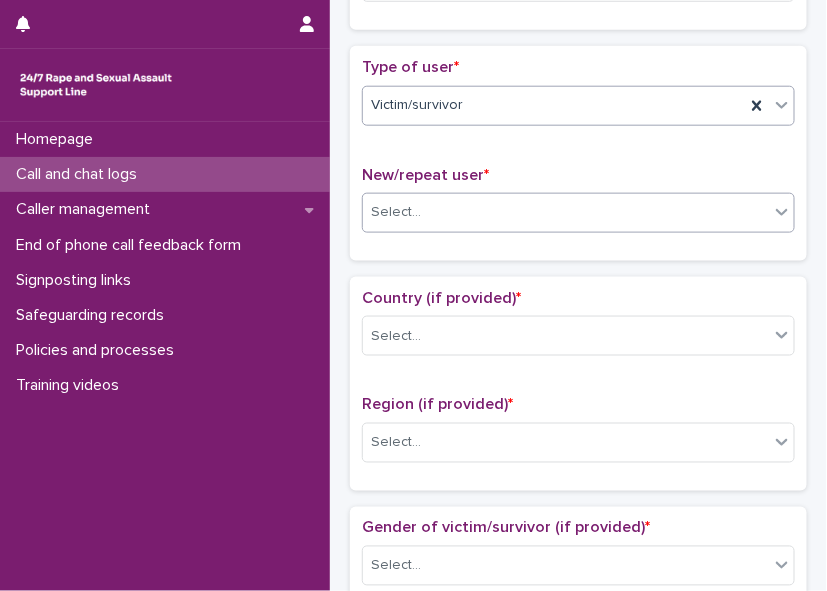 click on "Select..." at bounding box center [566, 212] 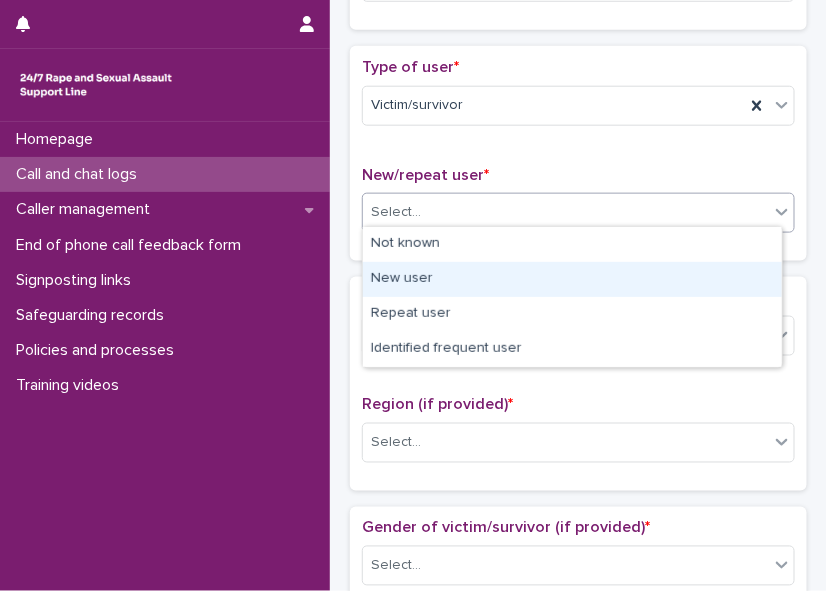 click on "New user" at bounding box center (572, 279) 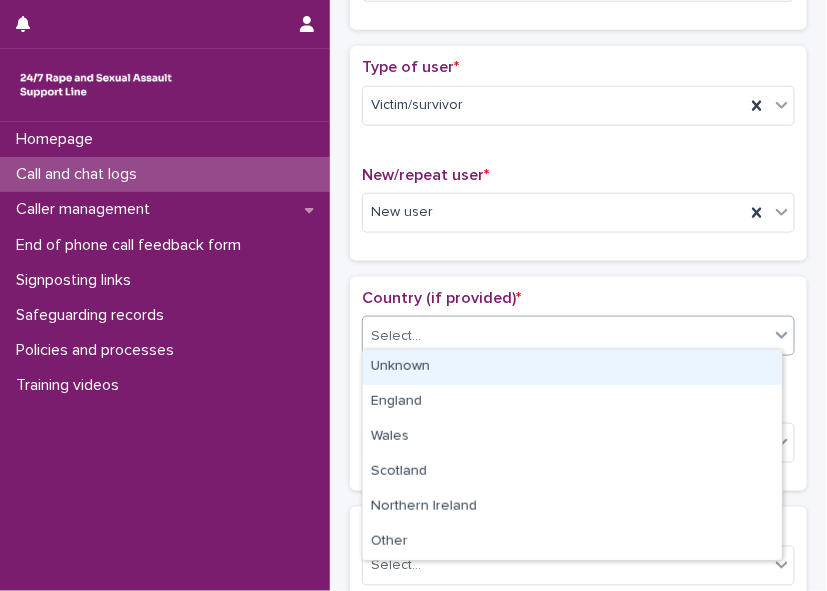 click on "Select..." at bounding box center (566, 336) 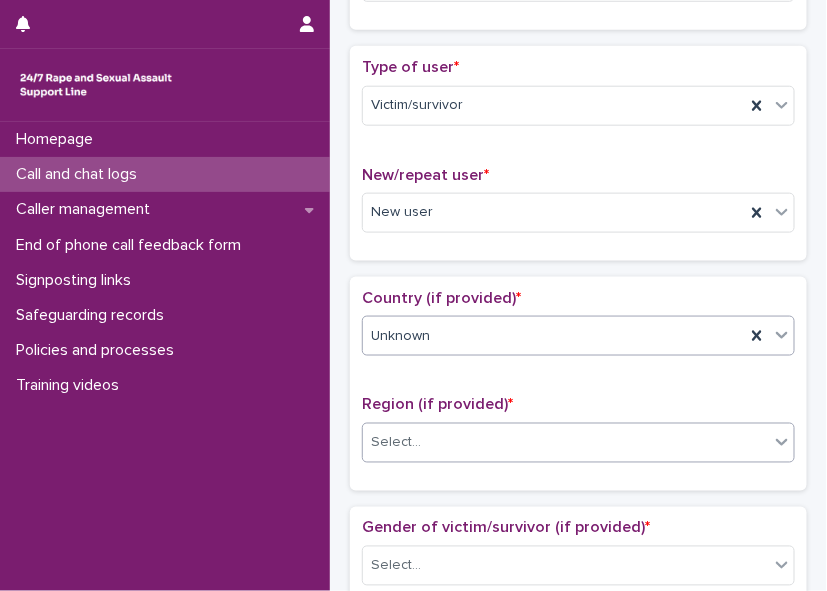 click on "Select..." at bounding box center [566, 443] 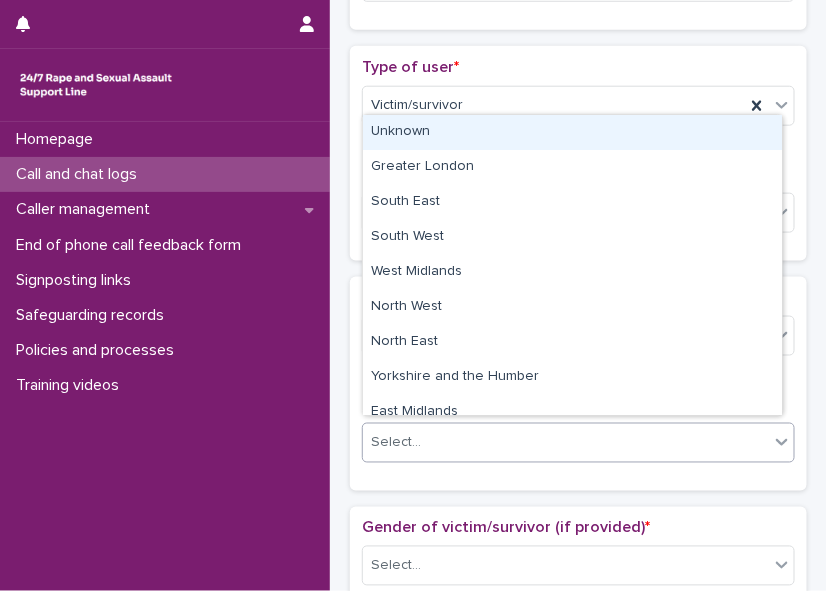 click on "Unknown" at bounding box center (572, 132) 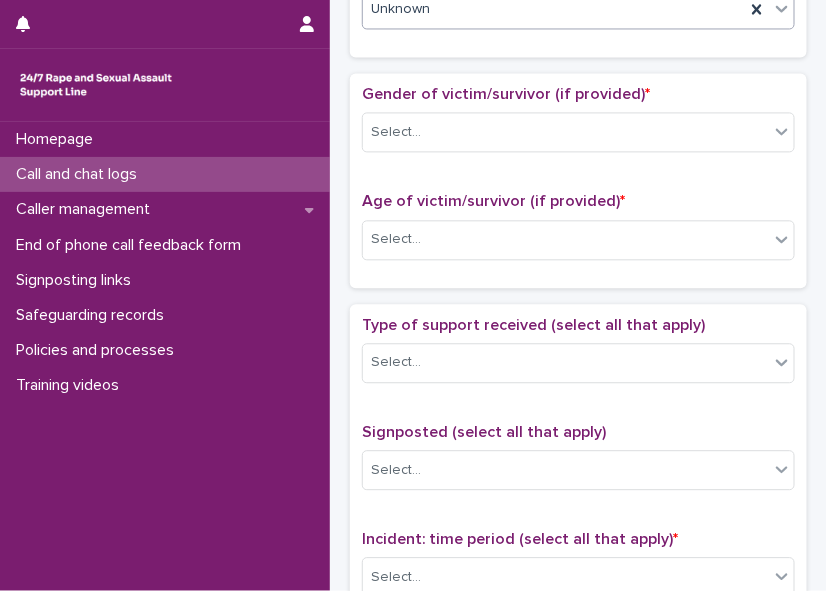 scroll, scrollTop: 836, scrollLeft: 0, axis: vertical 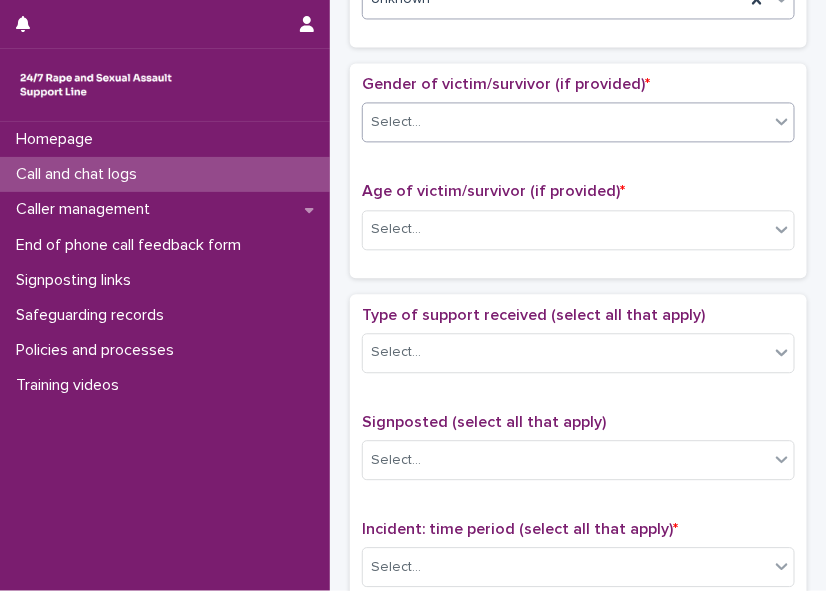 click on "Select..." at bounding box center (566, 122) 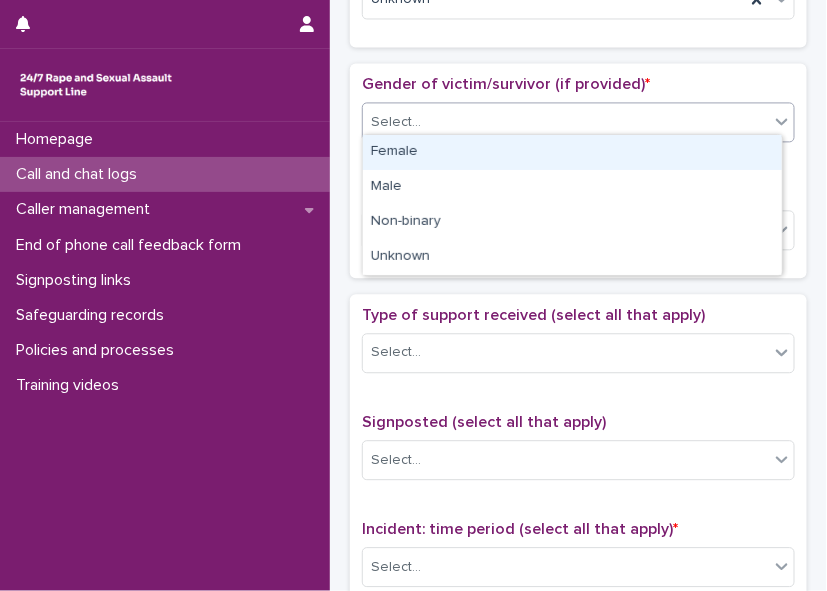 click on "Female" at bounding box center [572, 152] 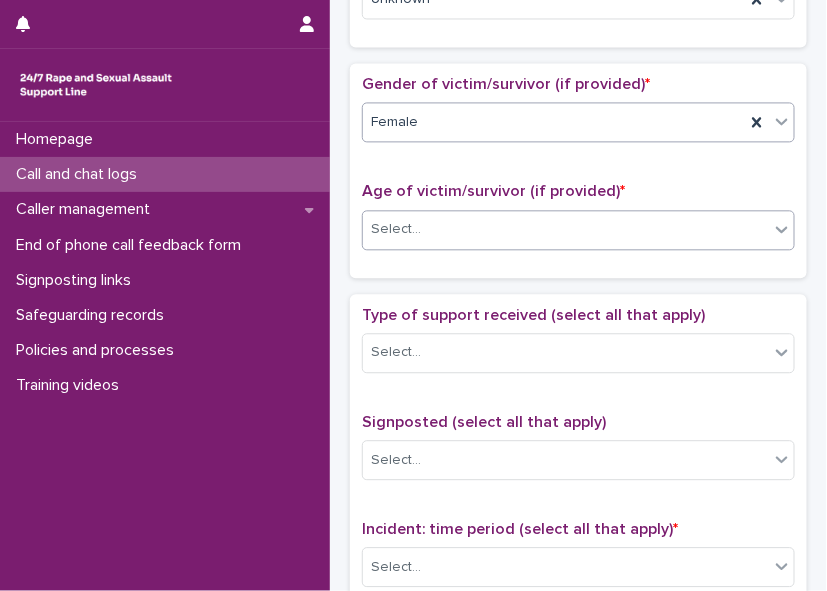 click on "Select..." at bounding box center (566, 229) 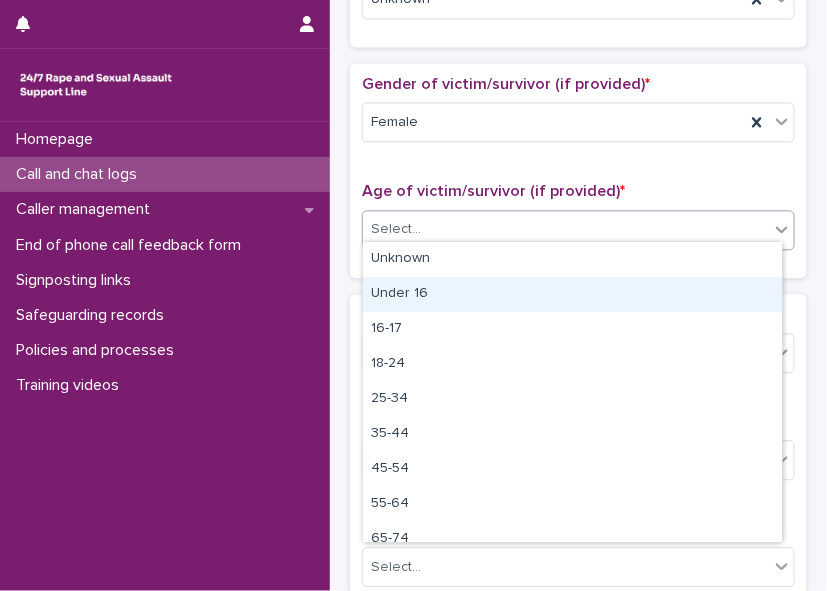 click on "Under 16" at bounding box center (572, 294) 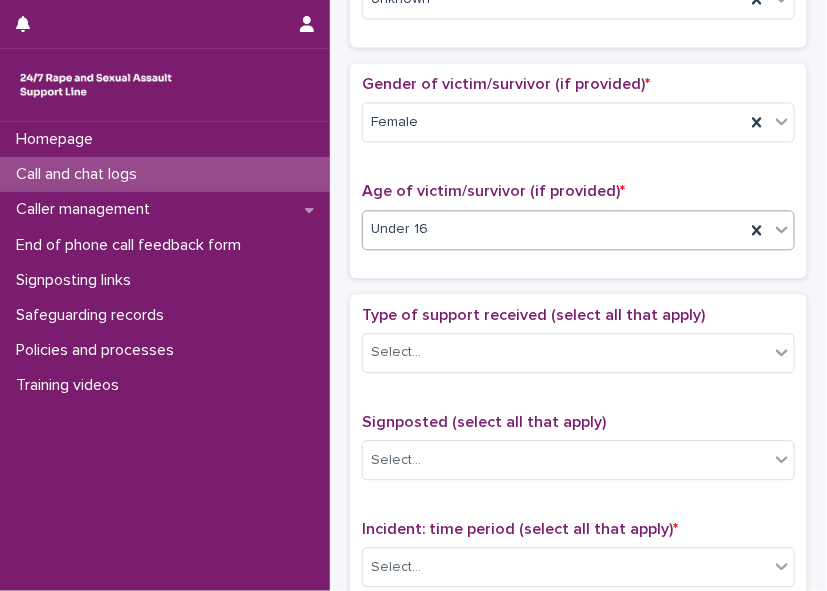 click on "Under 16" at bounding box center (554, 229) 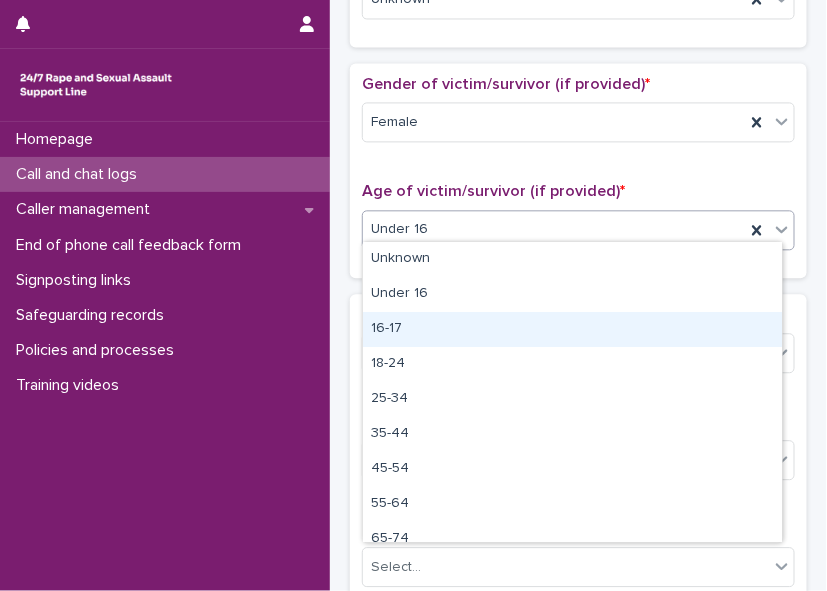 click on "16-17" at bounding box center [572, 329] 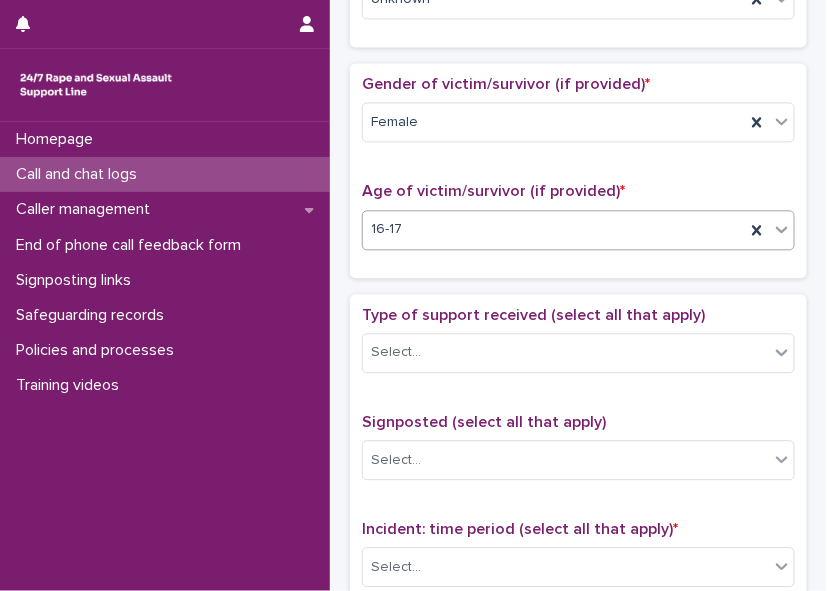 click on "16-17" at bounding box center (554, 229) 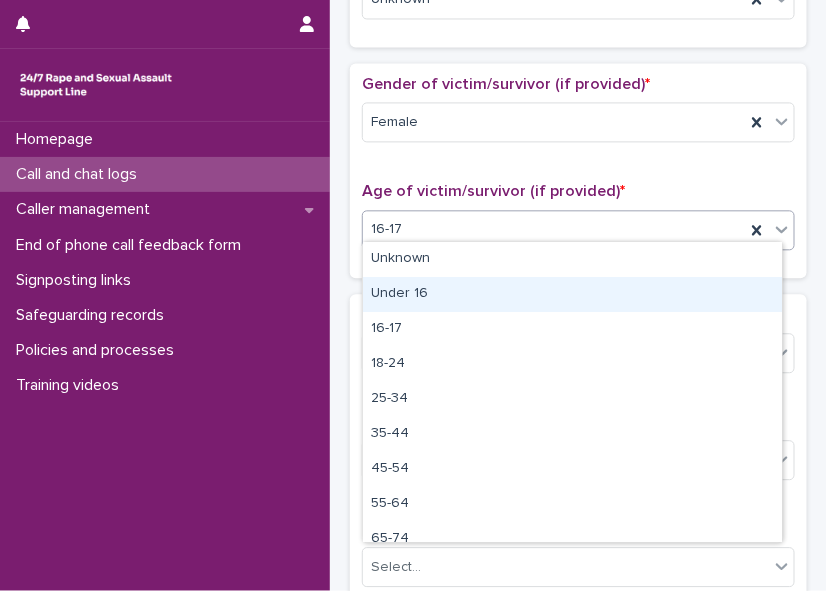 click on "Under 16" at bounding box center [572, 294] 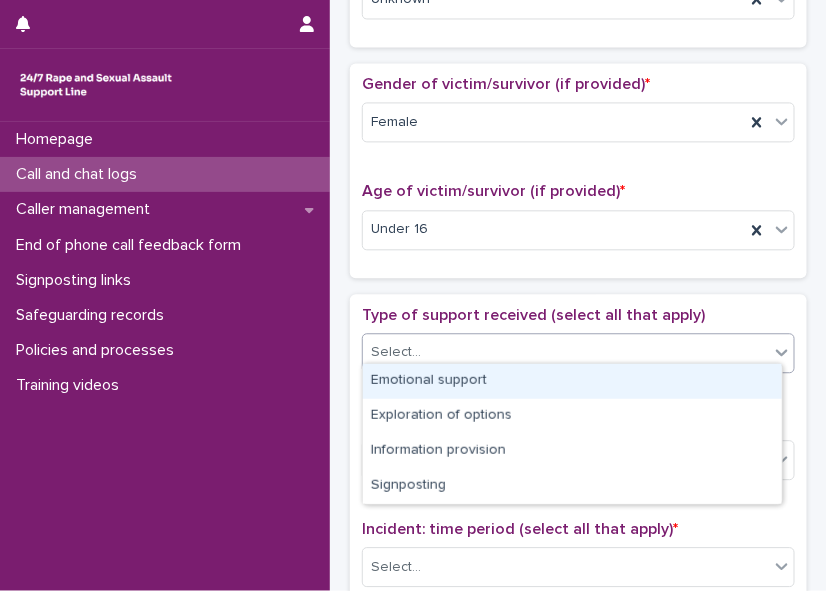 click on "Select..." at bounding box center [566, 352] 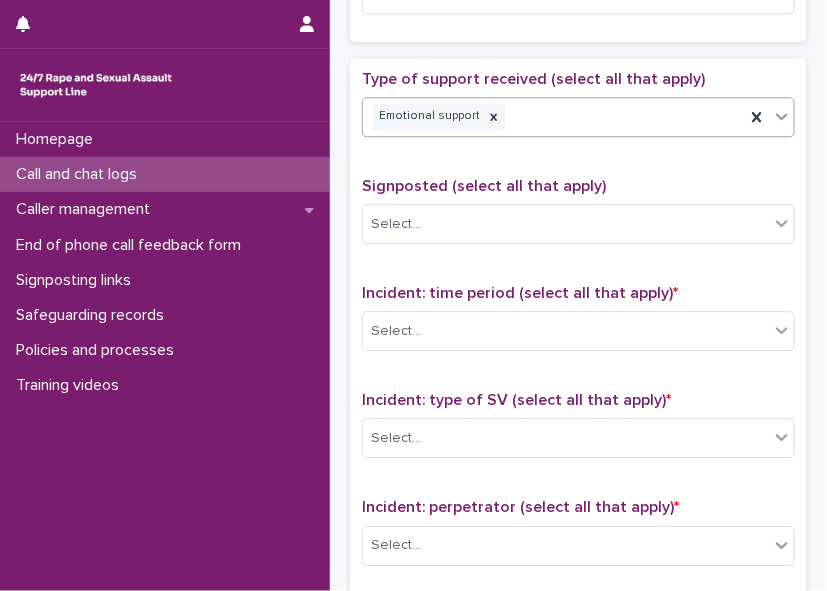 scroll, scrollTop: 1142, scrollLeft: 0, axis: vertical 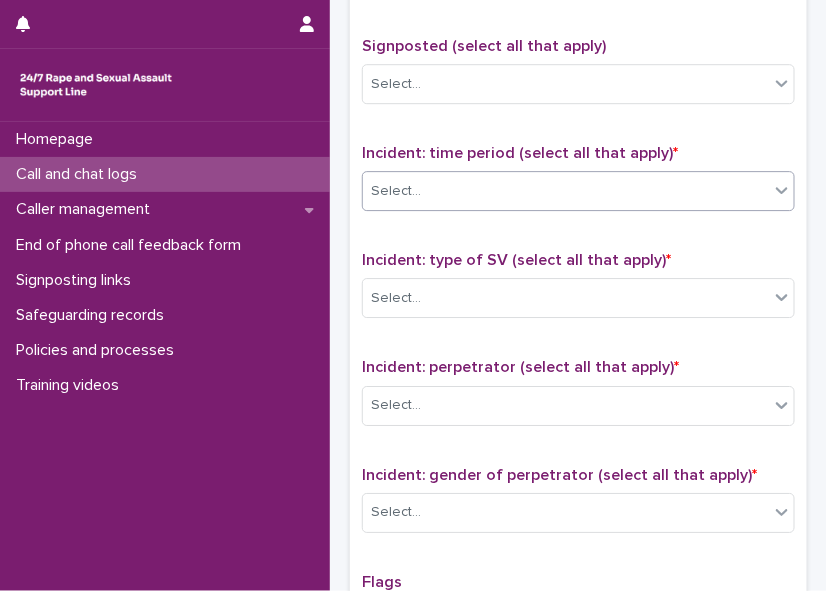 click on "Select..." at bounding box center [566, 191] 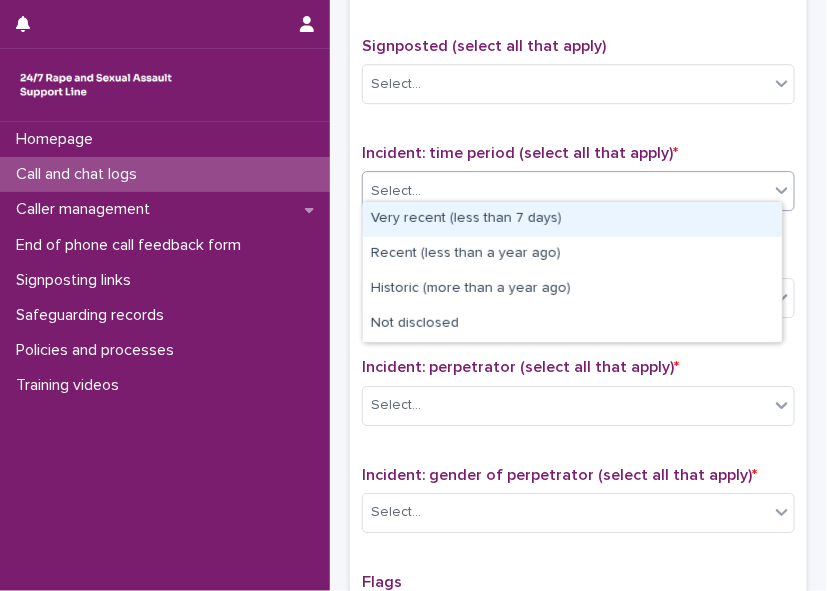 click on "Very recent (less than 7 days)" at bounding box center (572, 219) 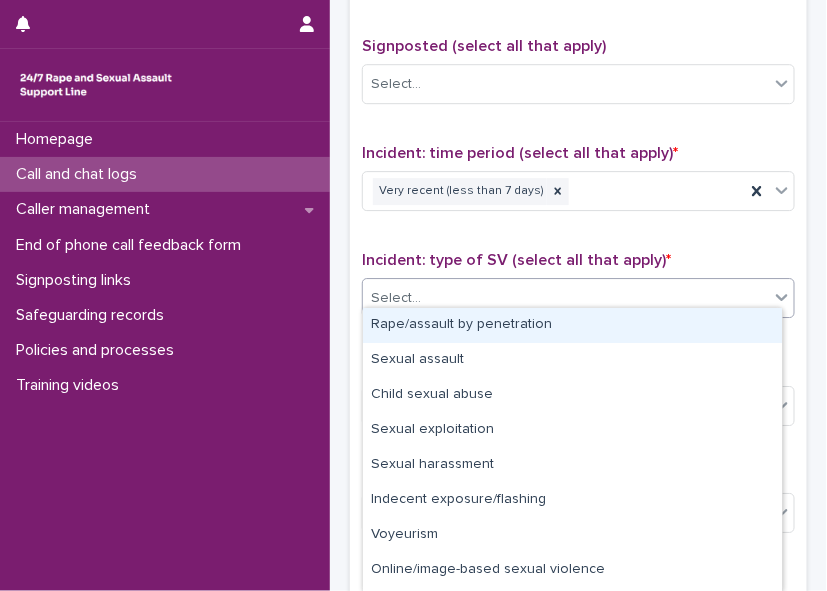 click on "Select..." at bounding box center (566, 298) 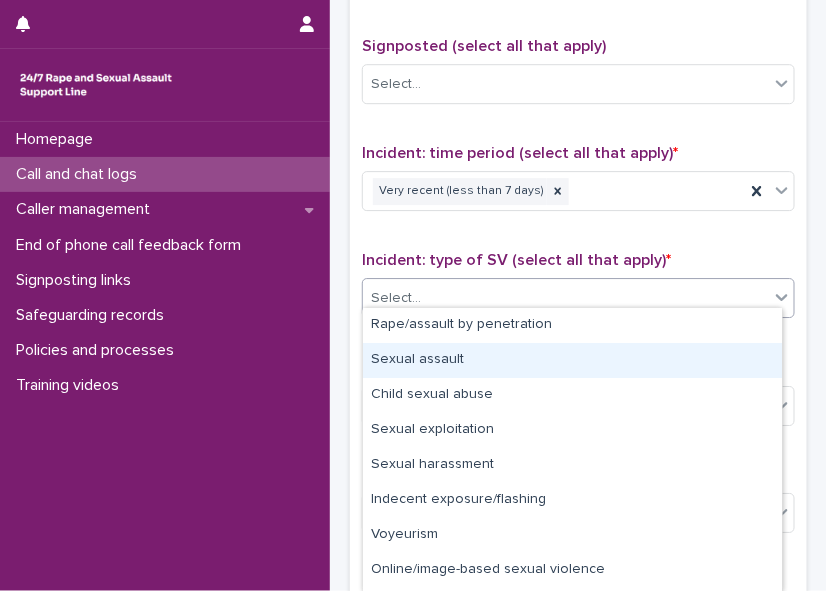 click on "Sexual assault" at bounding box center (572, 360) 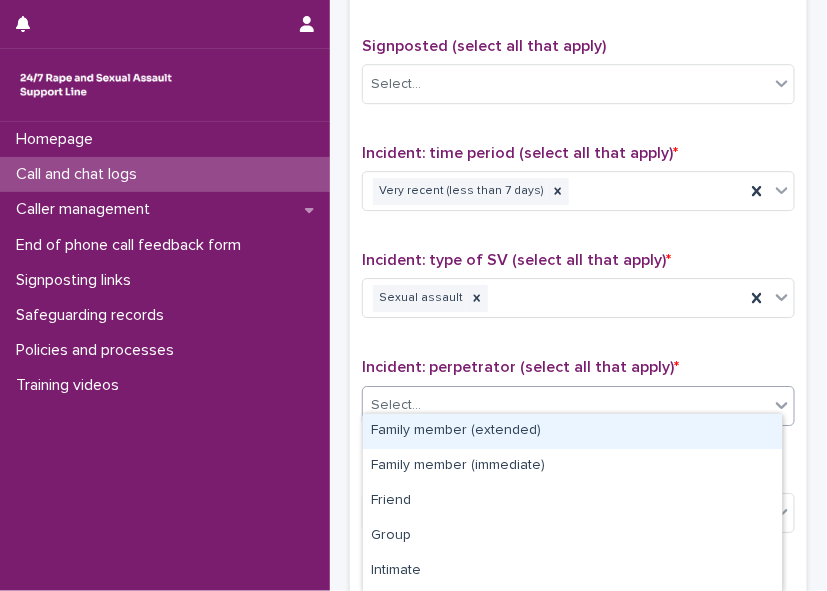 click on "Select..." at bounding box center (578, 406) 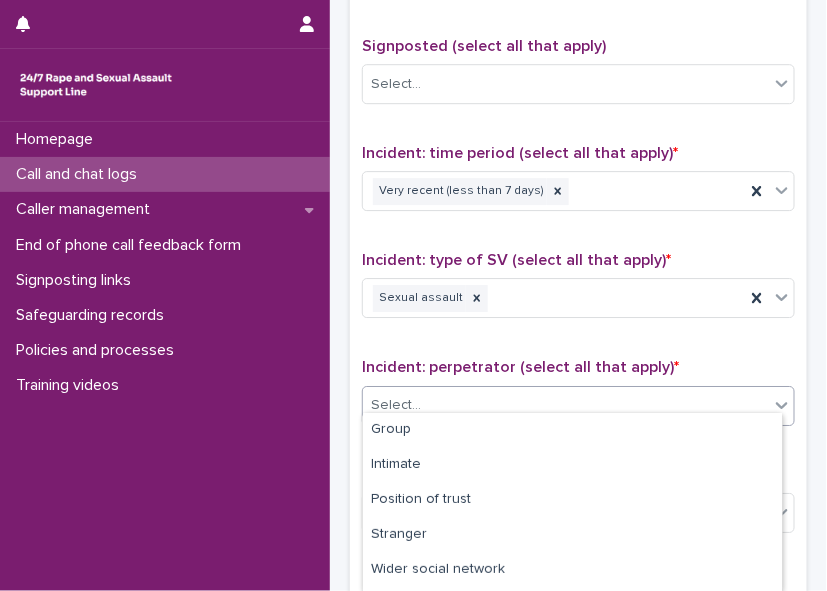 scroll, scrollTop: 107, scrollLeft: 0, axis: vertical 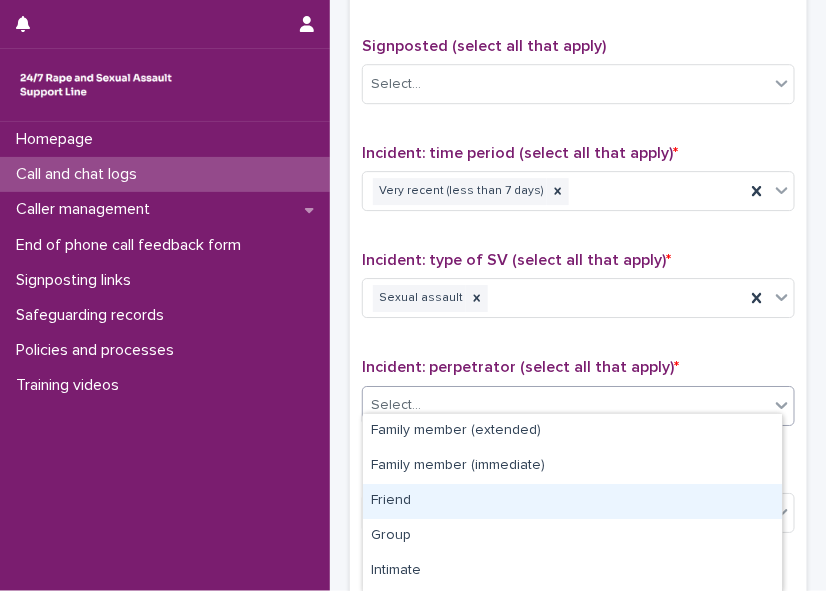 click on "Friend" at bounding box center [572, 501] 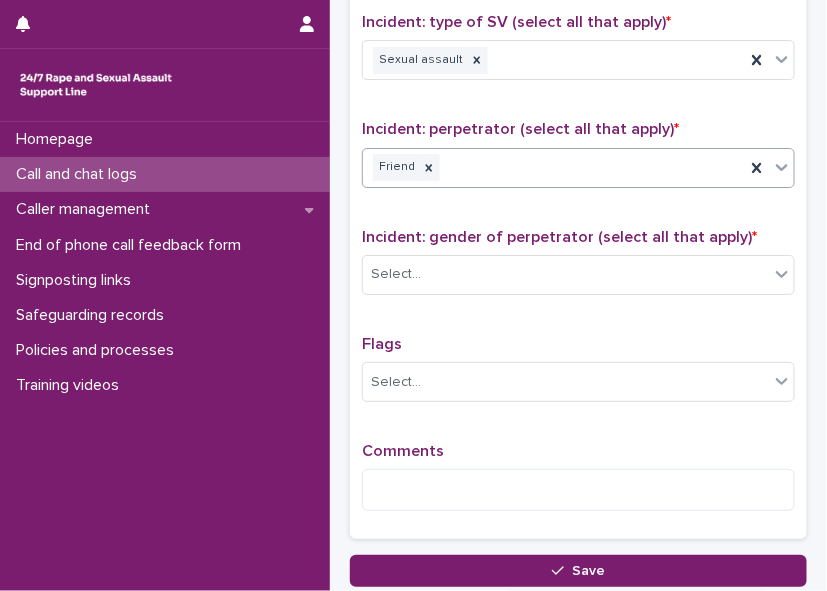 scroll, scrollTop: 1458, scrollLeft: 0, axis: vertical 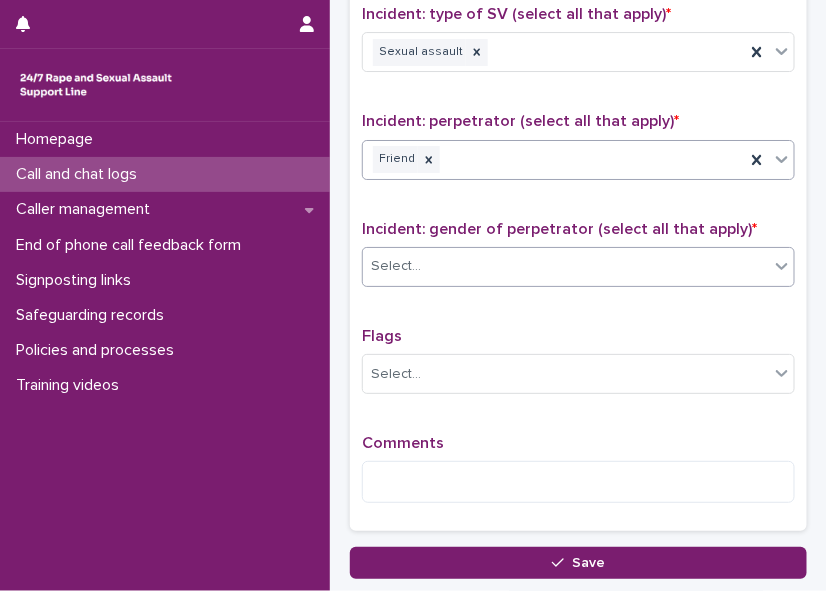 click on "Select..." at bounding box center (566, 266) 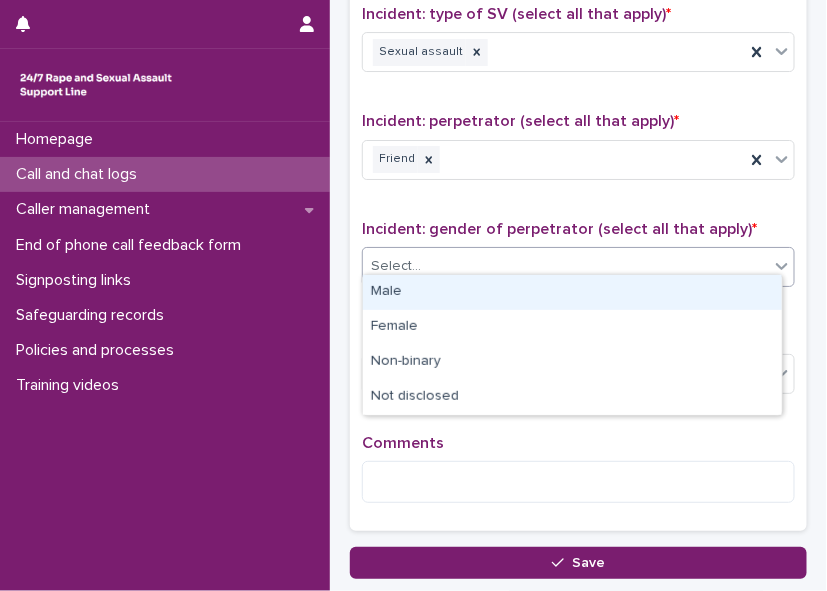 click on "Male" at bounding box center (572, 292) 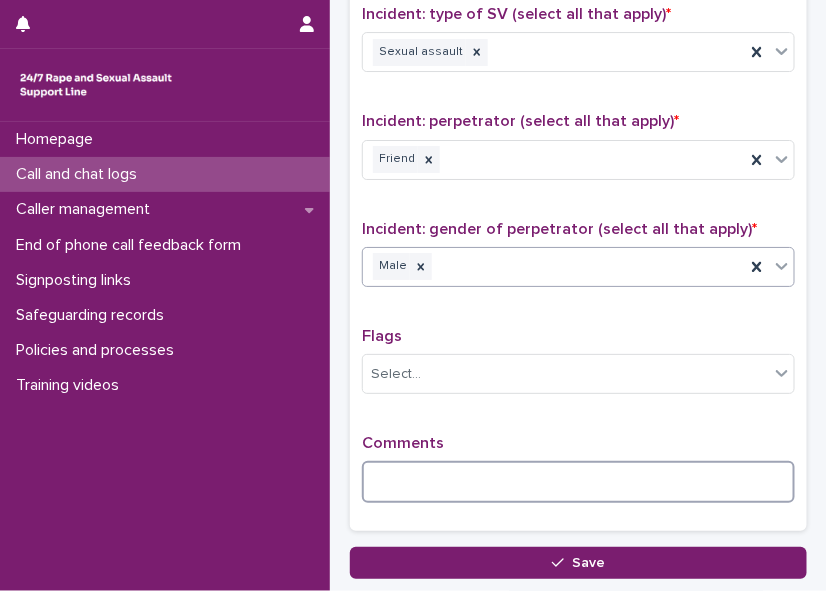 click at bounding box center (578, 482) 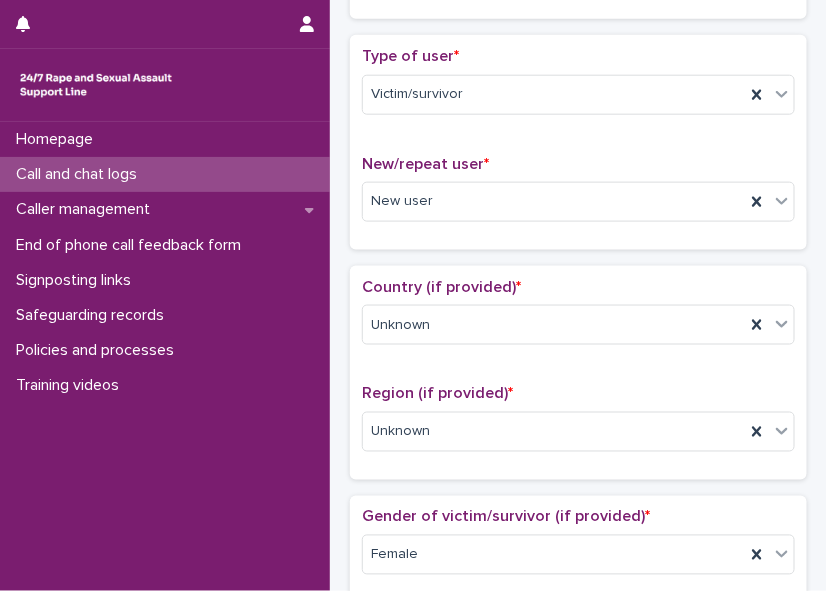 scroll, scrollTop: 0, scrollLeft: 0, axis: both 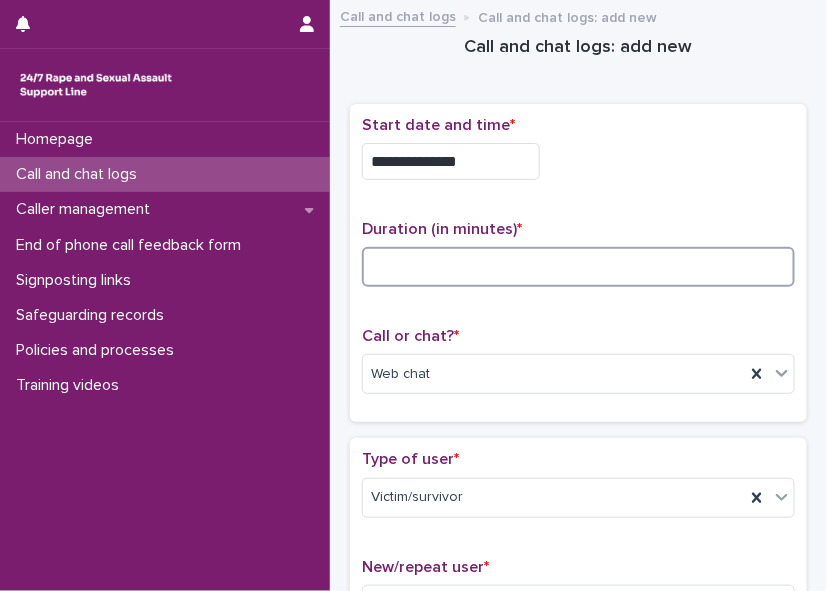 click at bounding box center [578, 267] 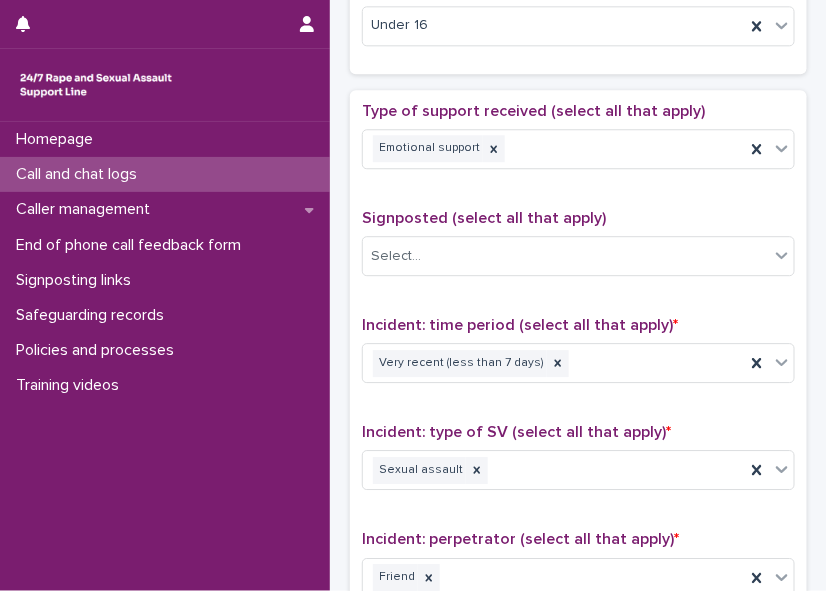 scroll, scrollTop: 1590, scrollLeft: 0, axis: vertical 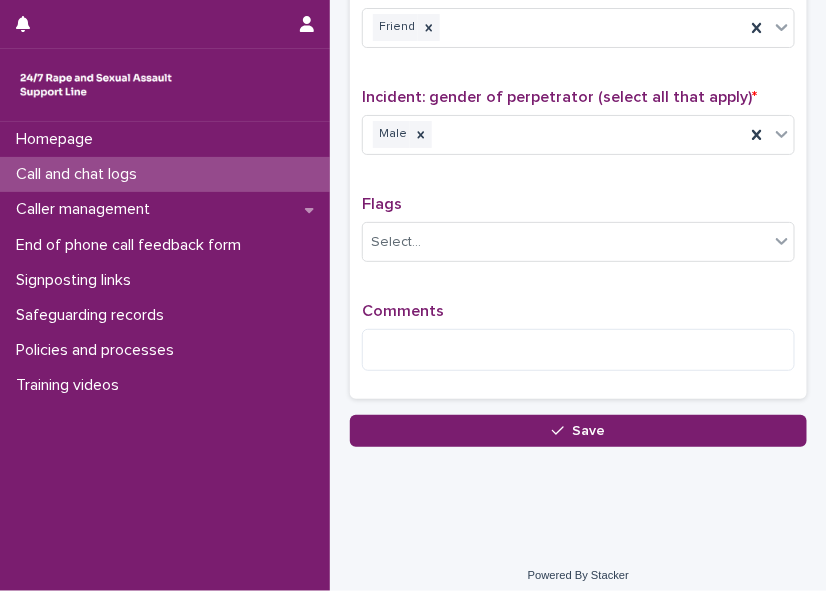 type on "**" 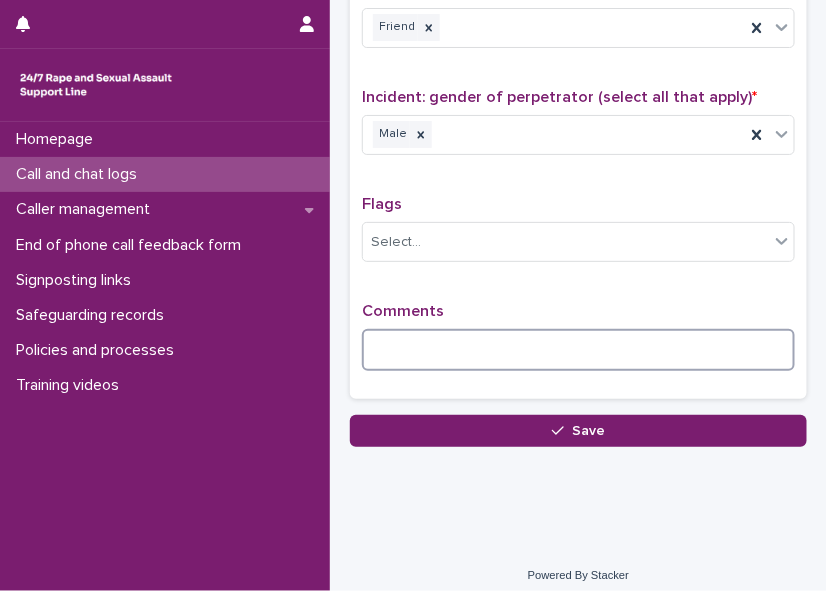 click at bounding box center (578, 350) 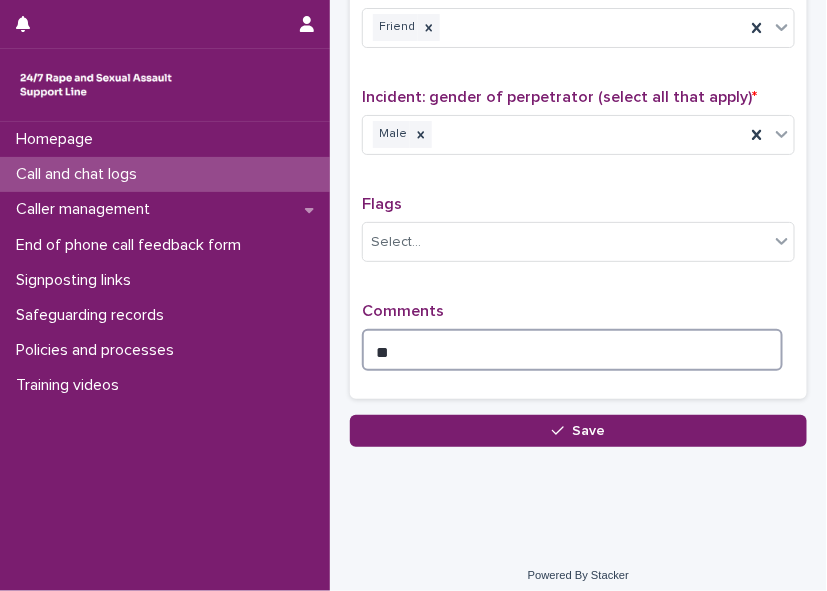 type on "*" 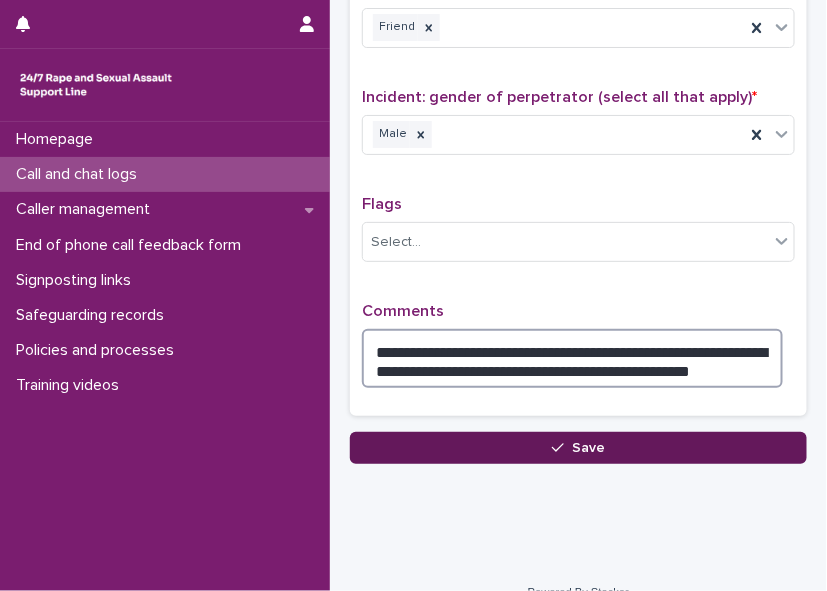 type on "**********" 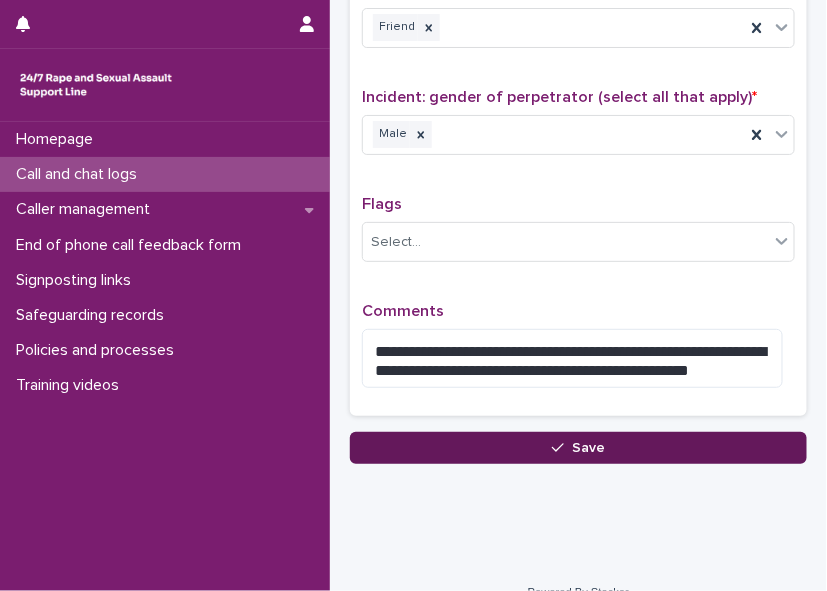 click on "Save" at bounding box center [578, 448] 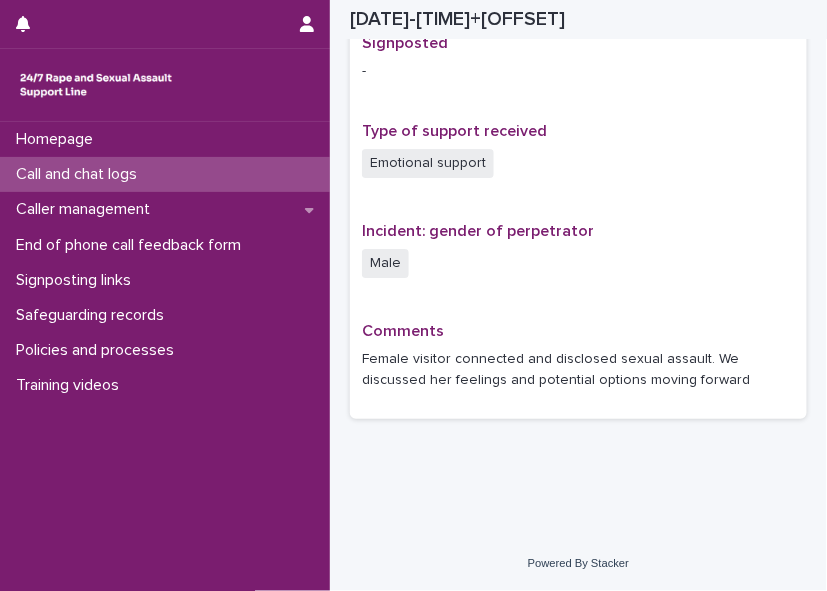 scroll, scrollTop: 1289, scrollLeft: 0, axis: vertical 